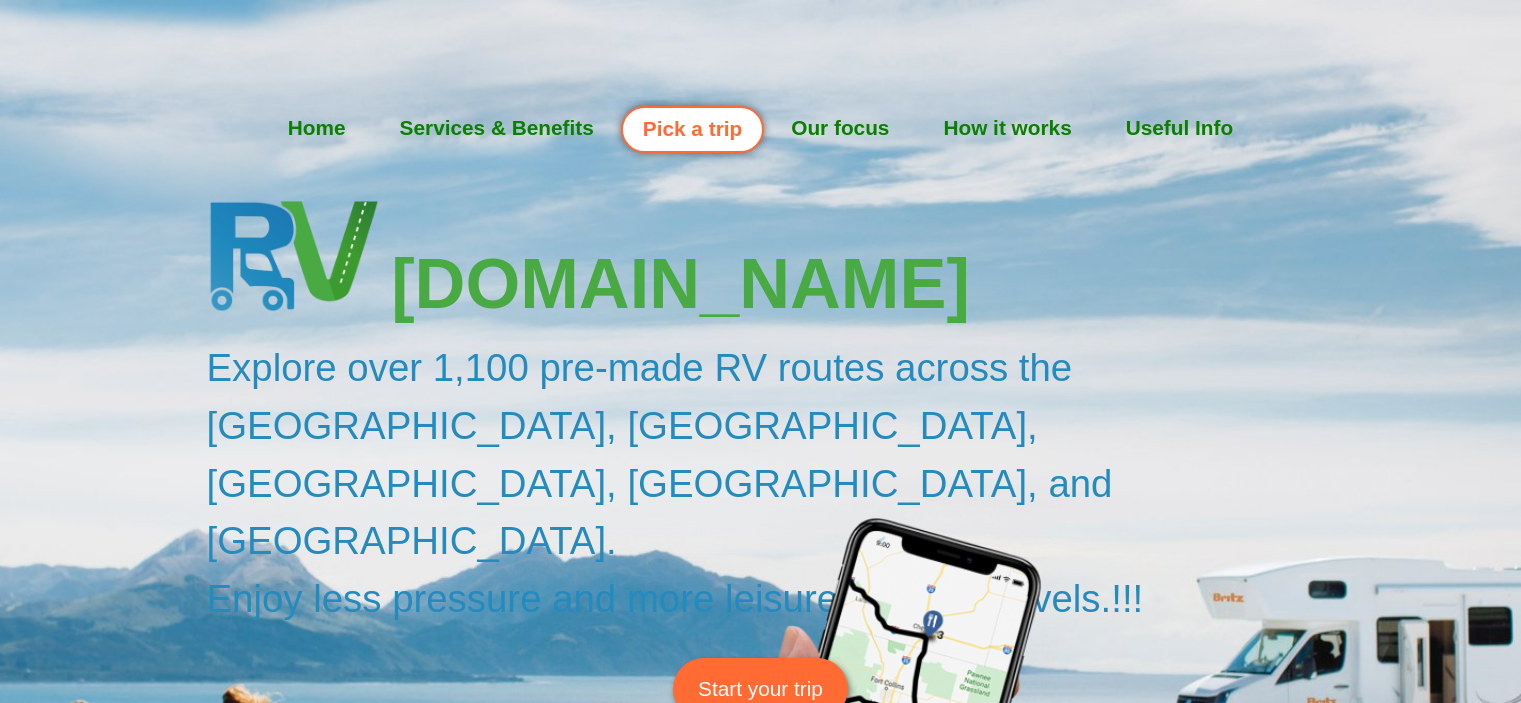scroll, scrollTop: 0, scrollLeft: 0, axis: both 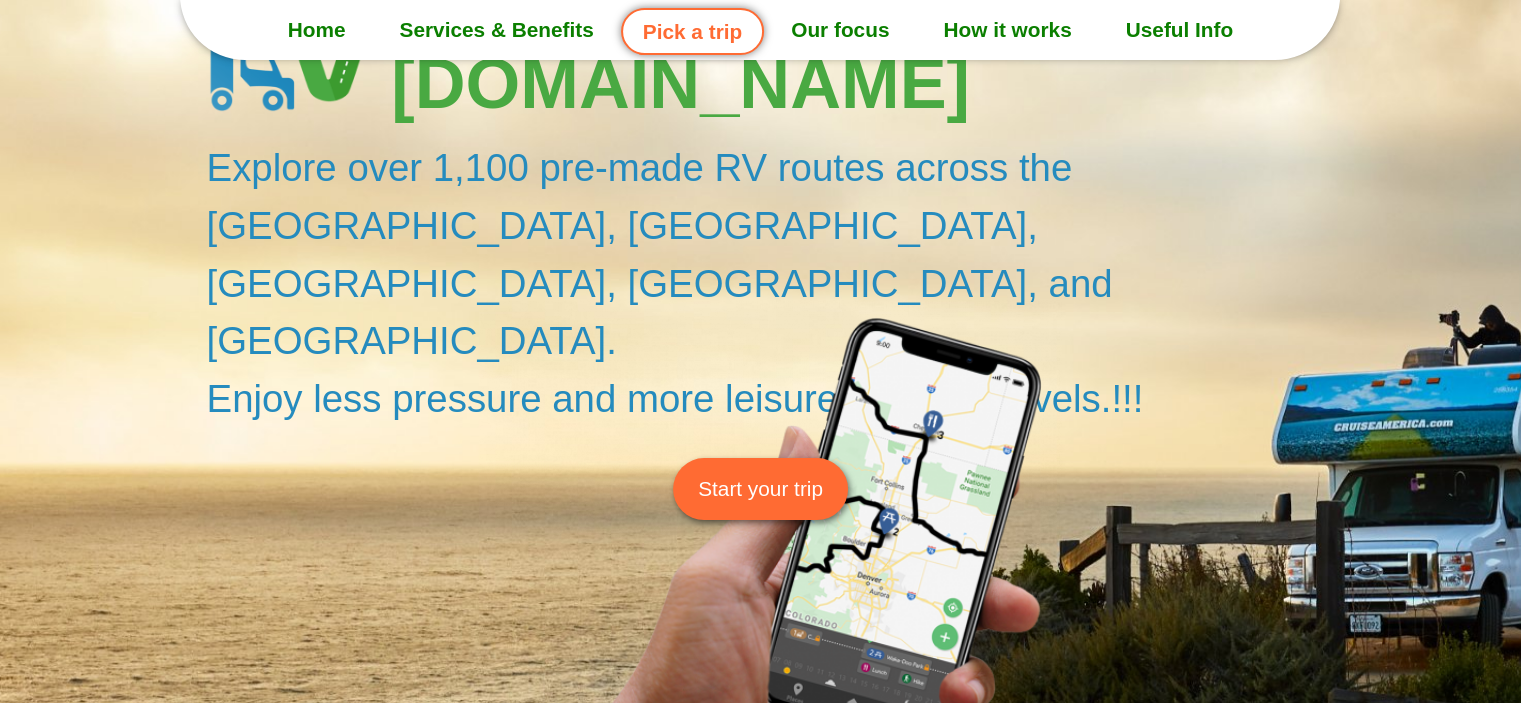 click on "Start your trip" at bounding box center (760, 488) 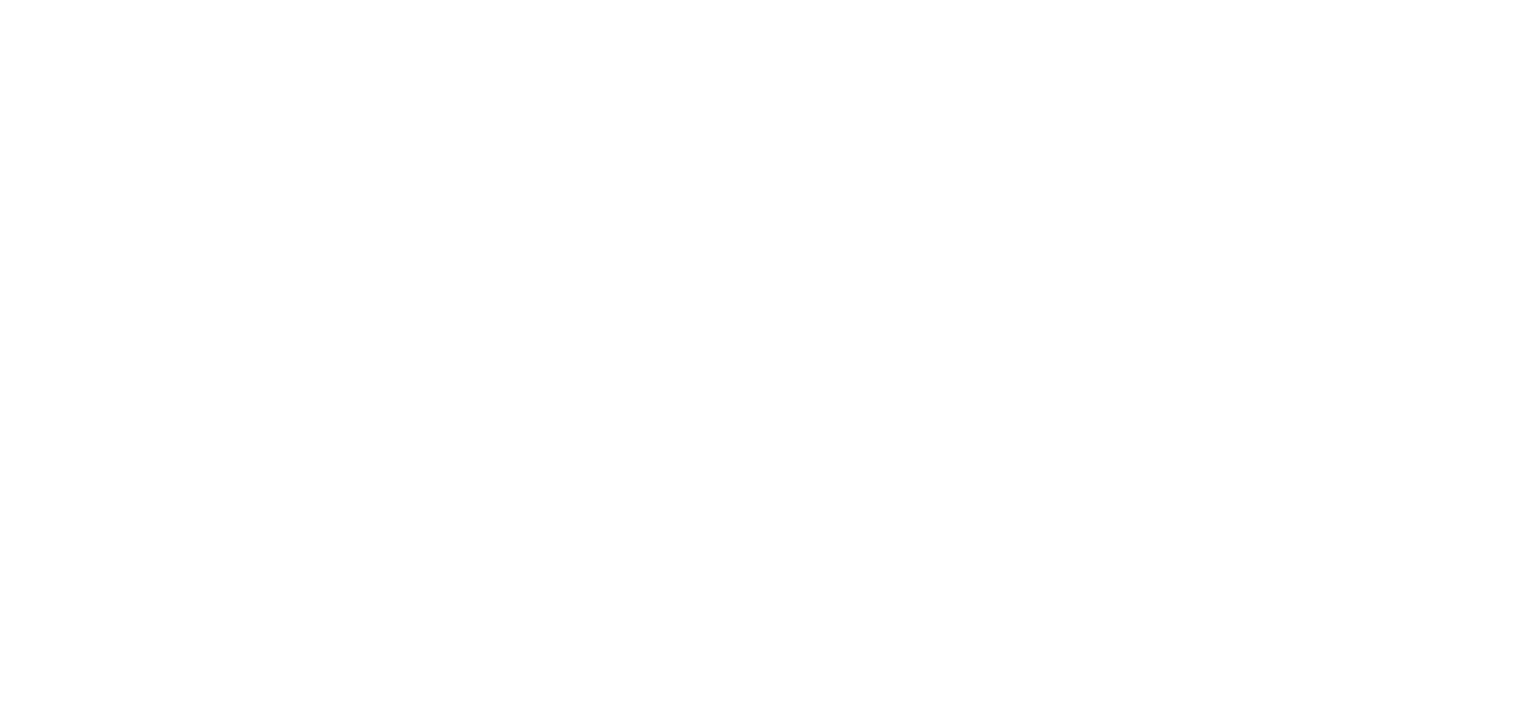 scroll, scrollTop: 0, scrollLeft: 0, axis: both 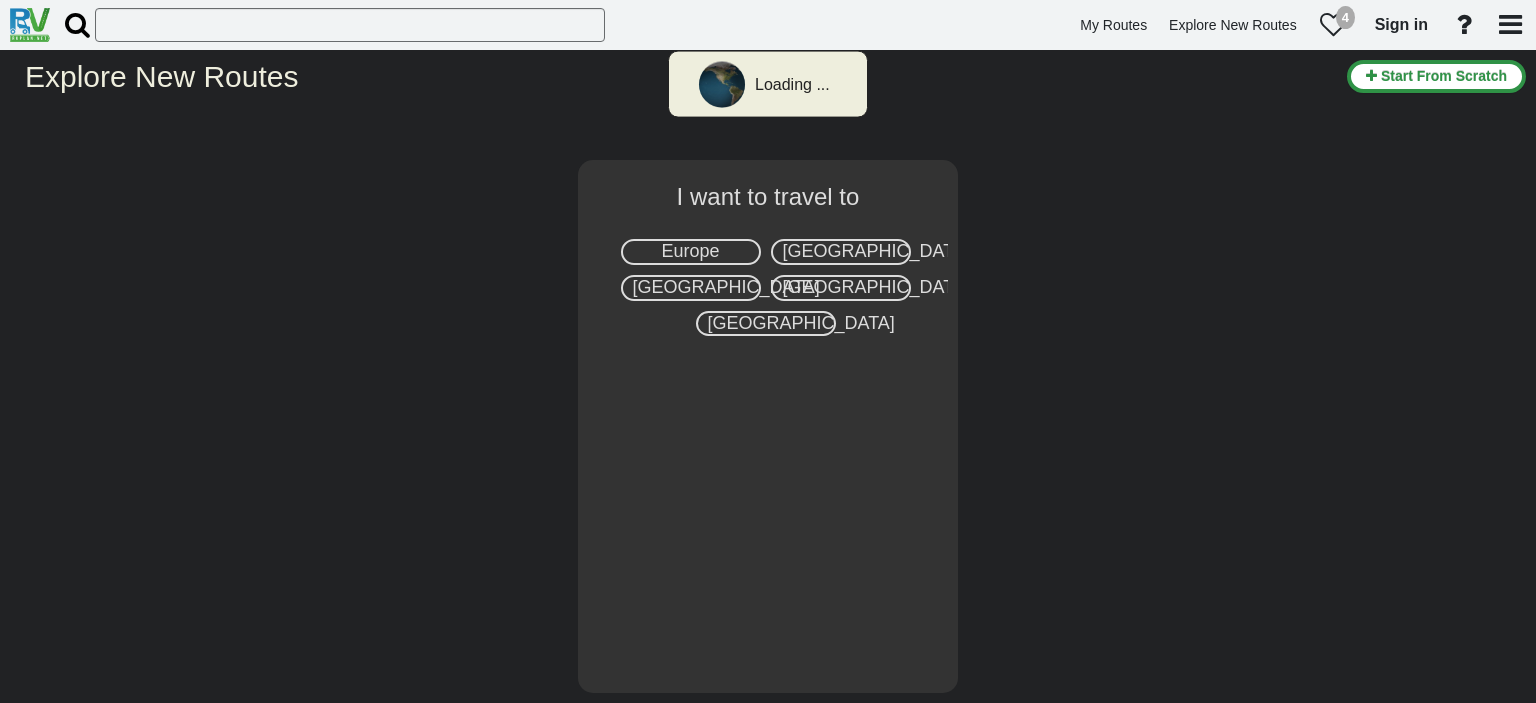 select on "number:1" 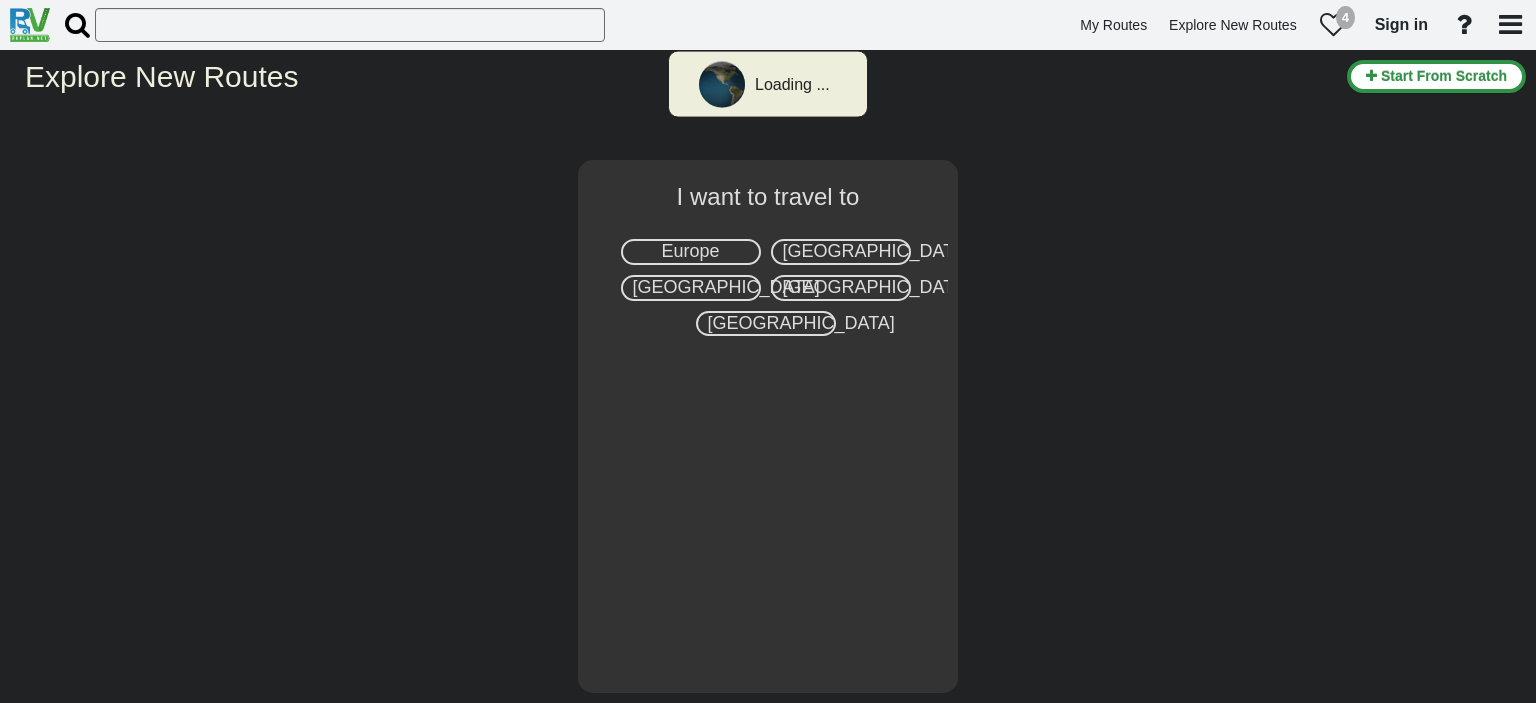 type on "[GEOGRAPHIC_DATA]" 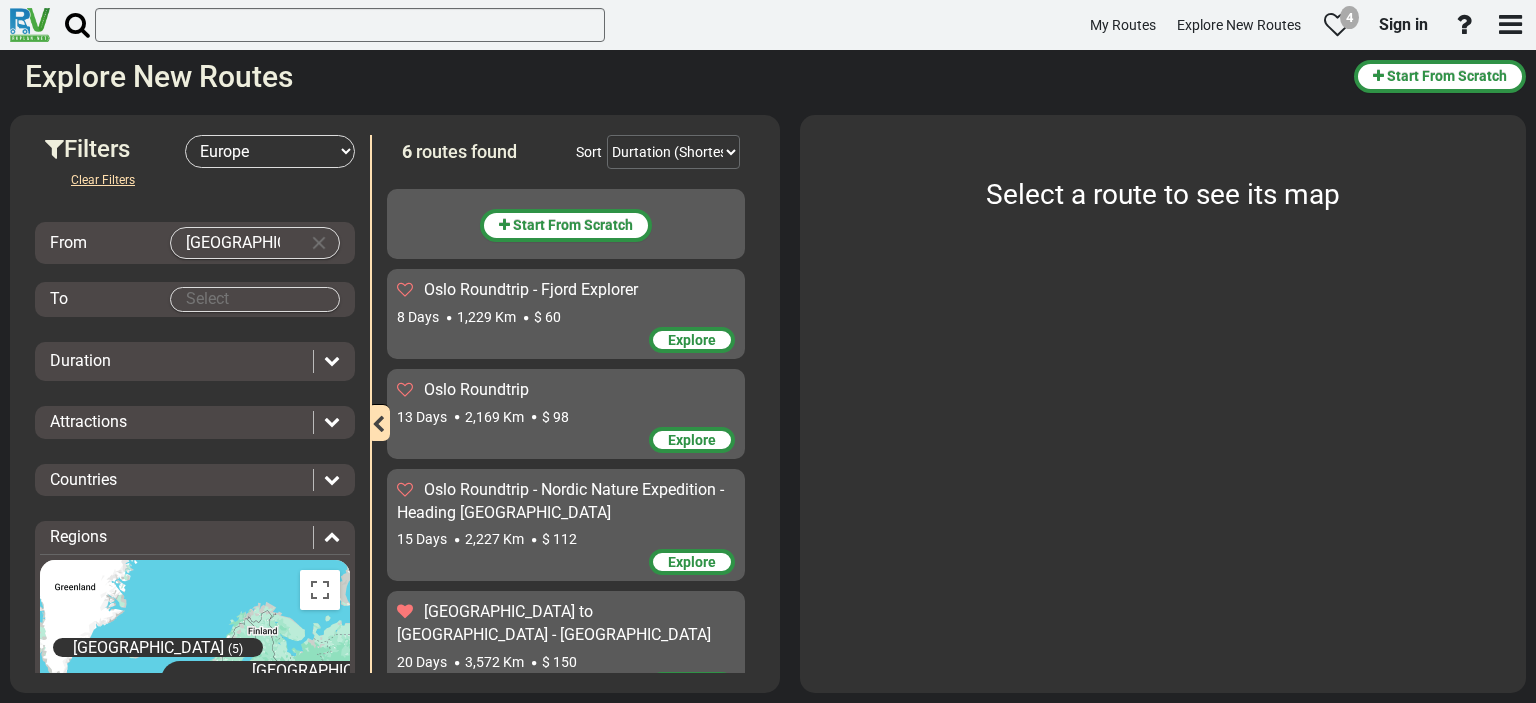 click on "Oslo Roundtrip - Fjord Explorer" at bounding box center [531, 289] 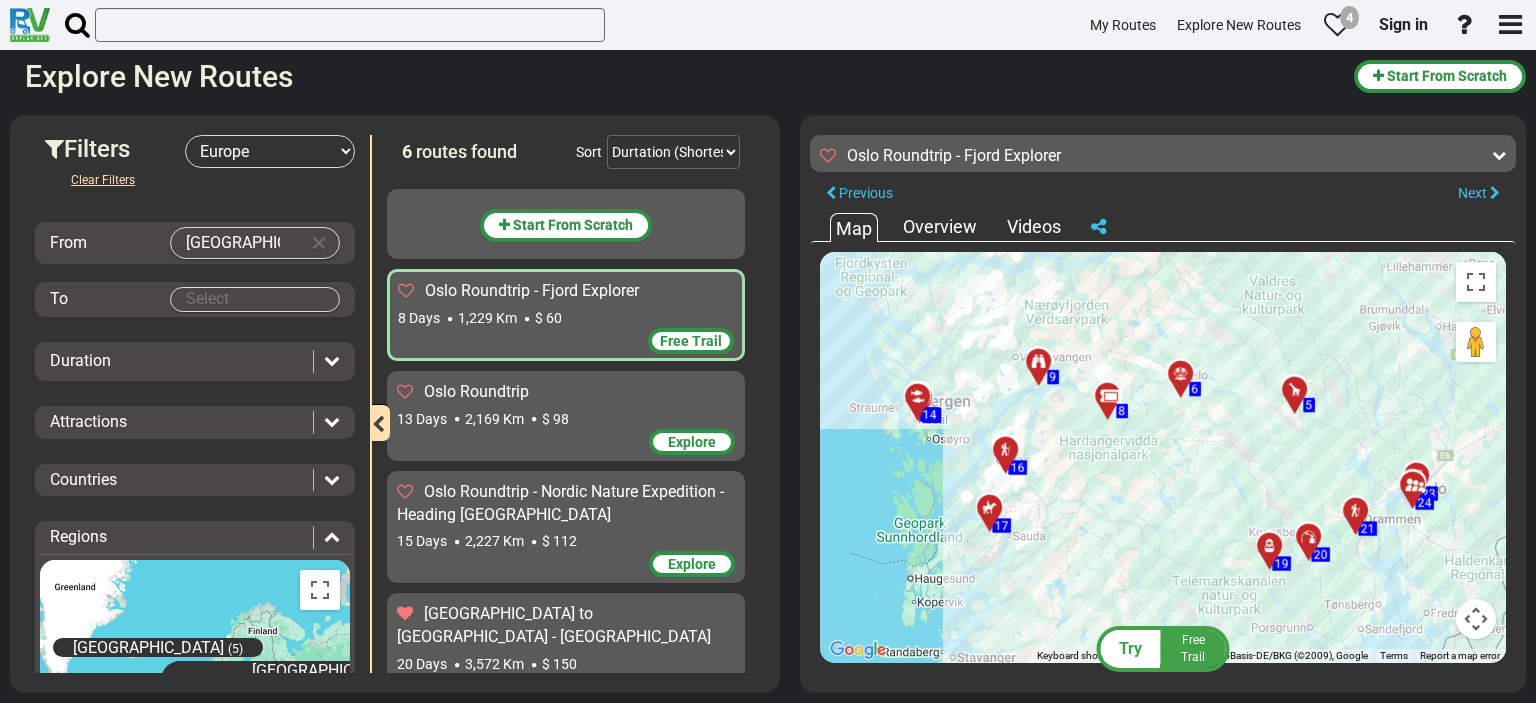 click on "Oslo Roundtrip" at bounding box center (566, 392) 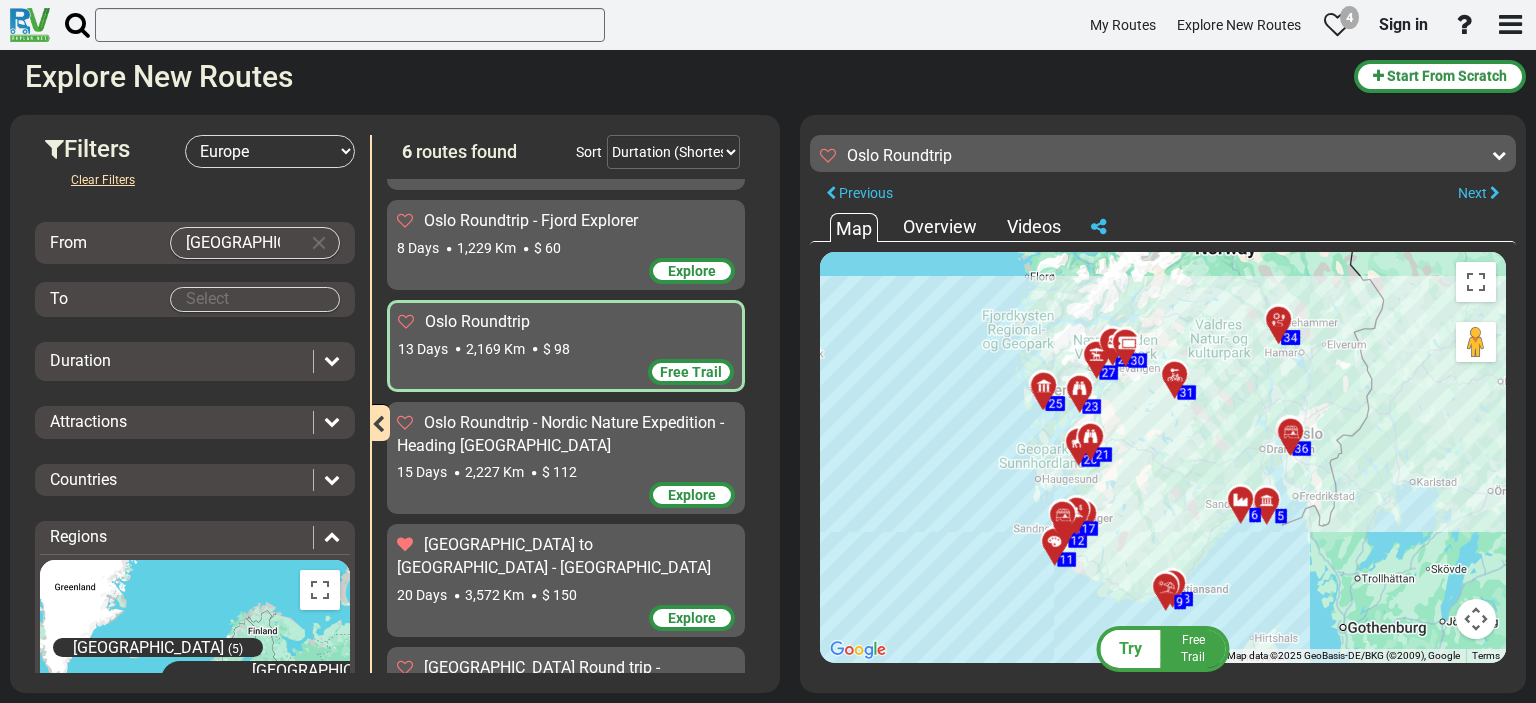 scroll, scrollTop: 100, scrollLeft: 0, axis: vertical 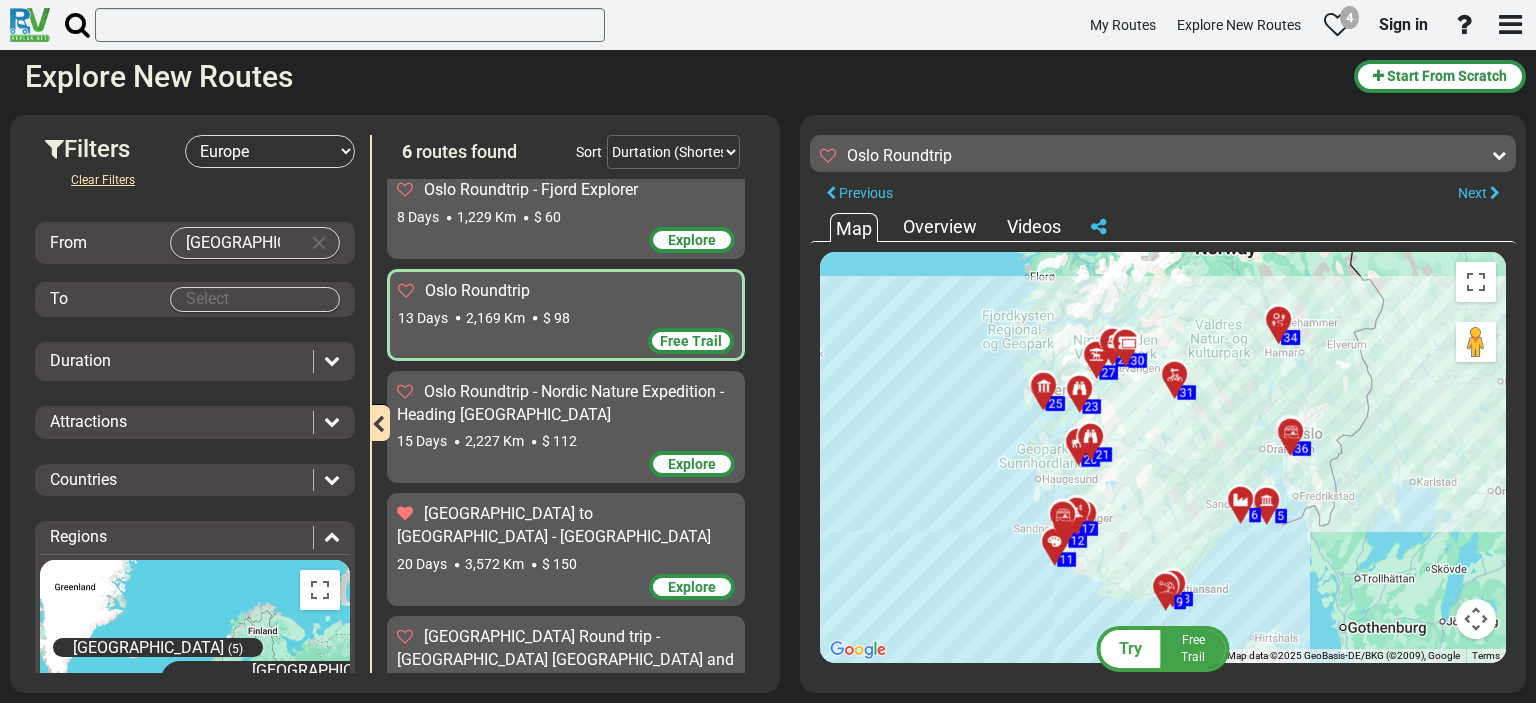 click on "Oslo Roundtrip - Nordic Nature Expedition - Heading [GEOGRAPHIC_DATA]" at bounding box center [566, 404] 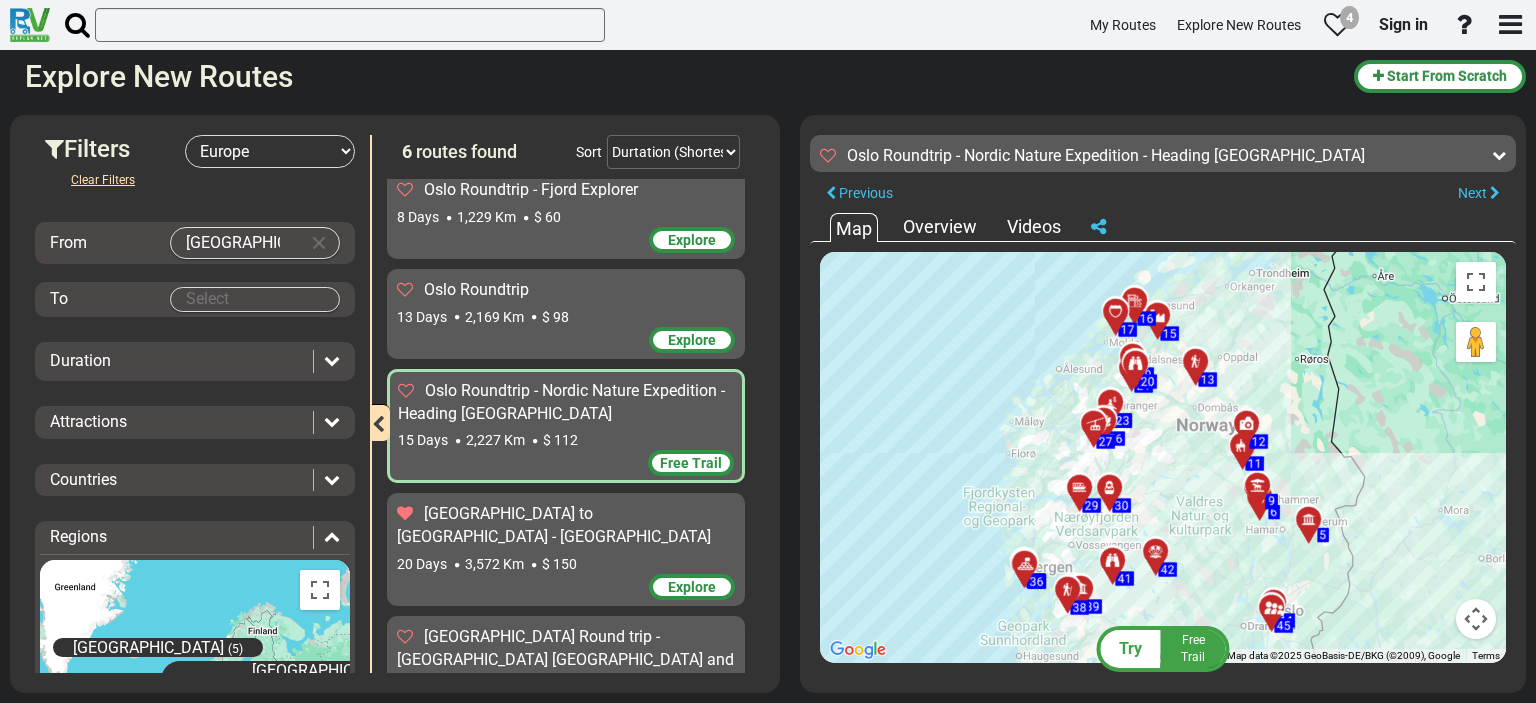scroll, scrollTop: 200, scrollLeft: 0, axis: vertical 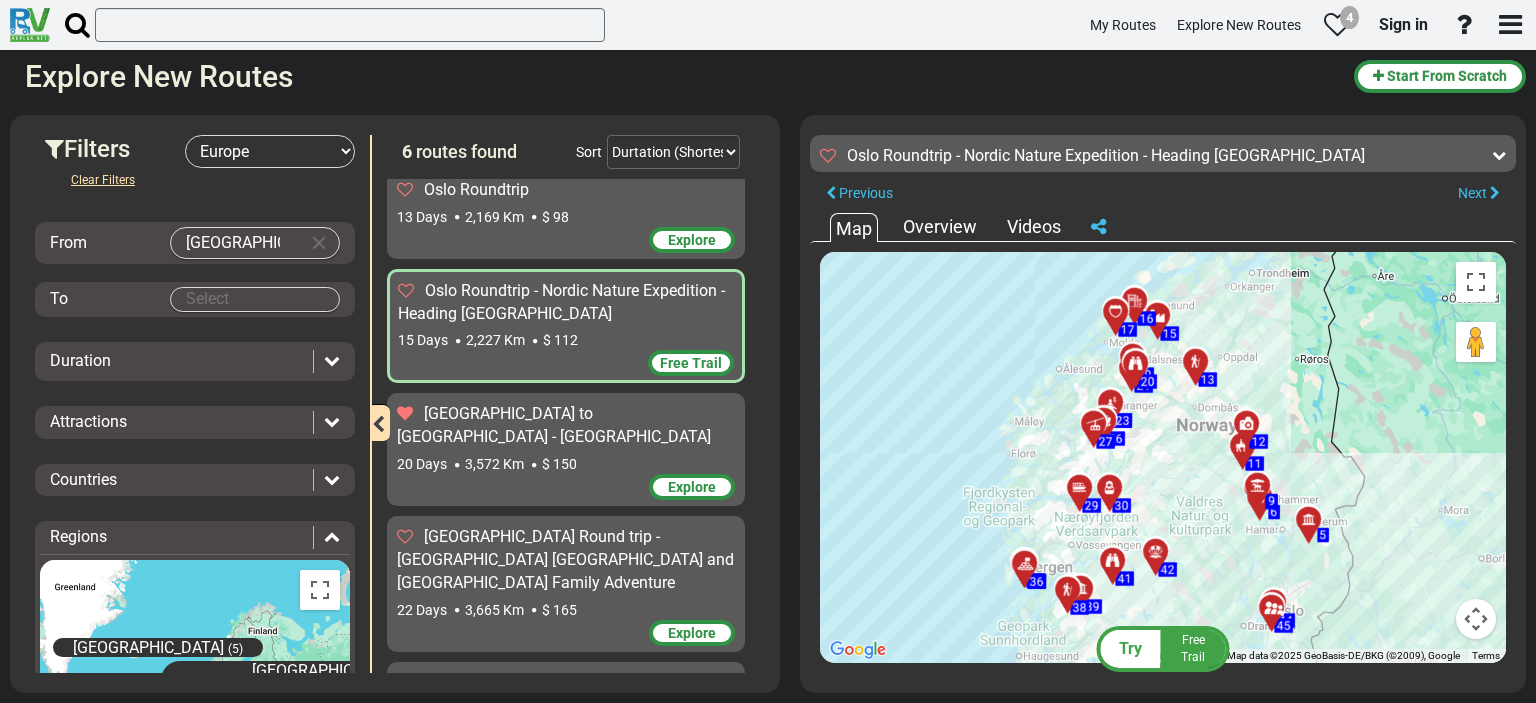 click on "[GEOGRAPHIC_DATA] to [GEOGRAPHIC_DATA] - [GEOGRAPHIC_DATA]
20 Days
3,572 Km
$ 150" at bounding box center [566, 438] 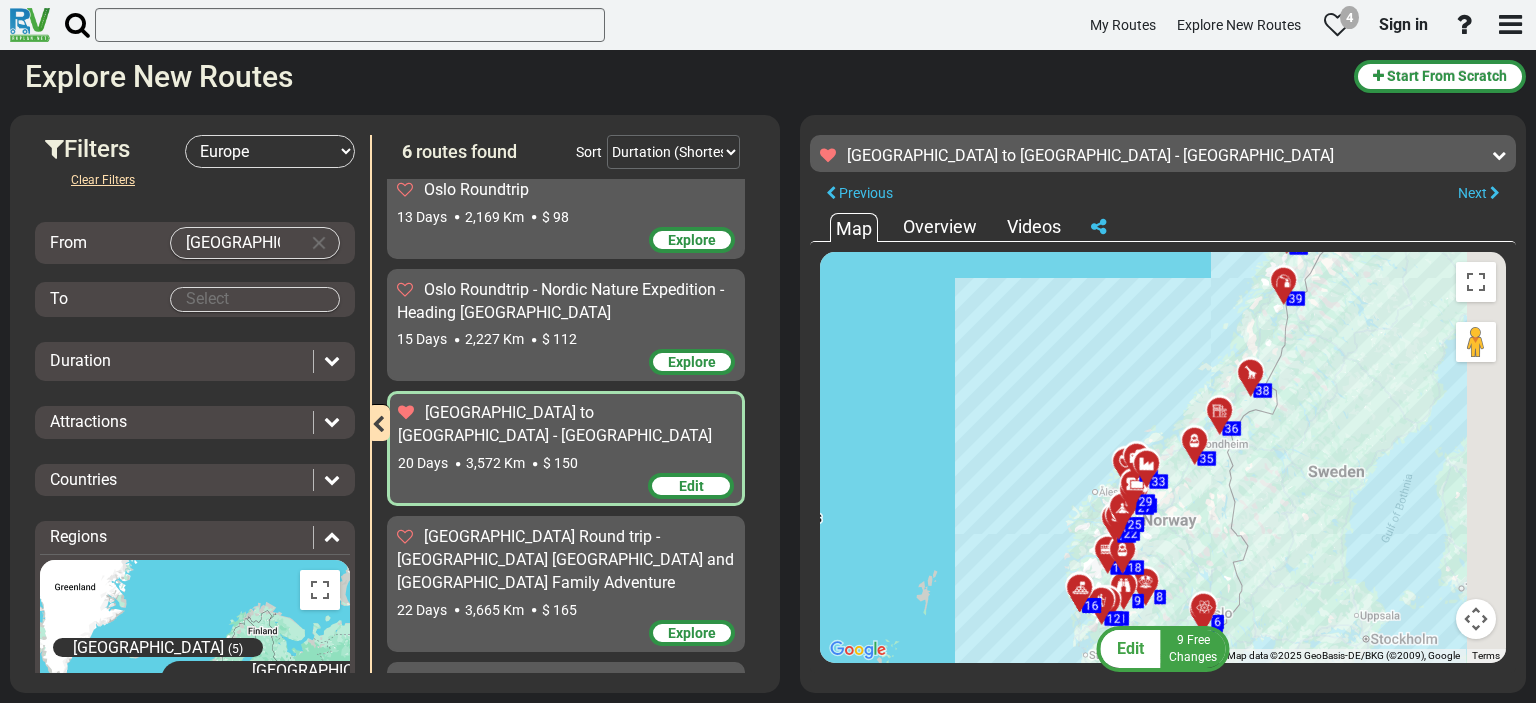 drag, startPoint x: 1088, startPoint y: 515, endPoint x: 916, endPoint y: 376, distance: 221.14474 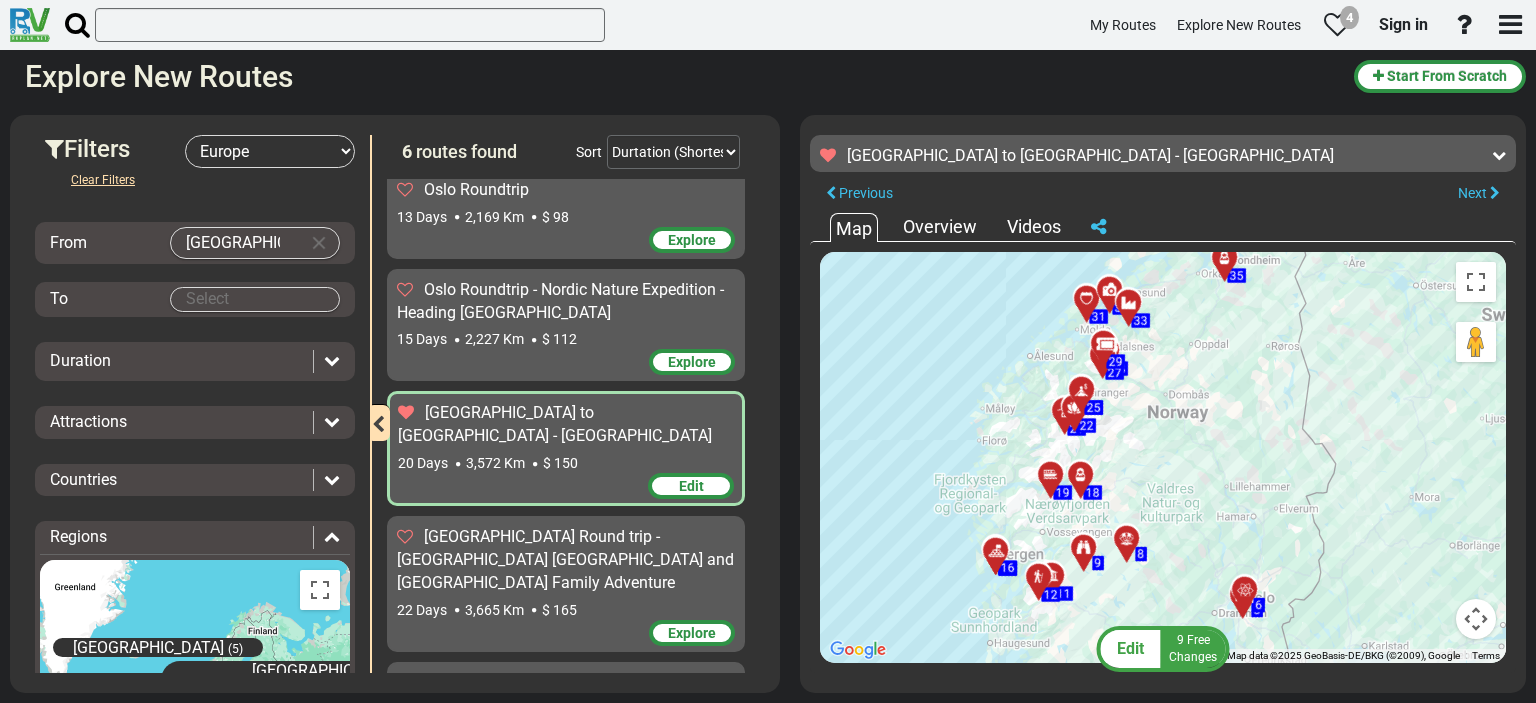 drag, startPoint x: 1105, startPoint y: 543, endPoint x: 954, endPoint y: 454, distance: 175.27692 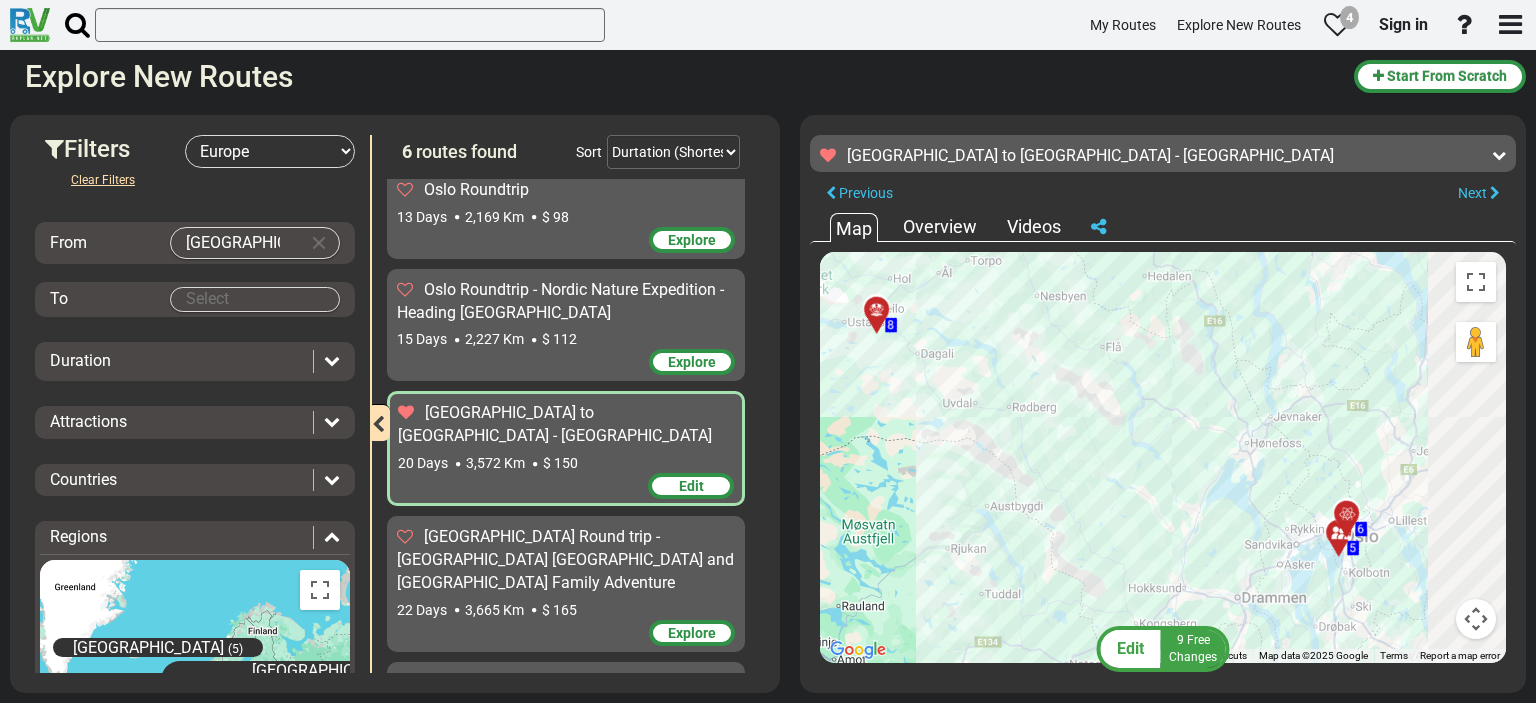 drag, startPoint x: 1146, startPoint y: 395, endPoint x: 951, endPoint y: 352, distance: 199.68475 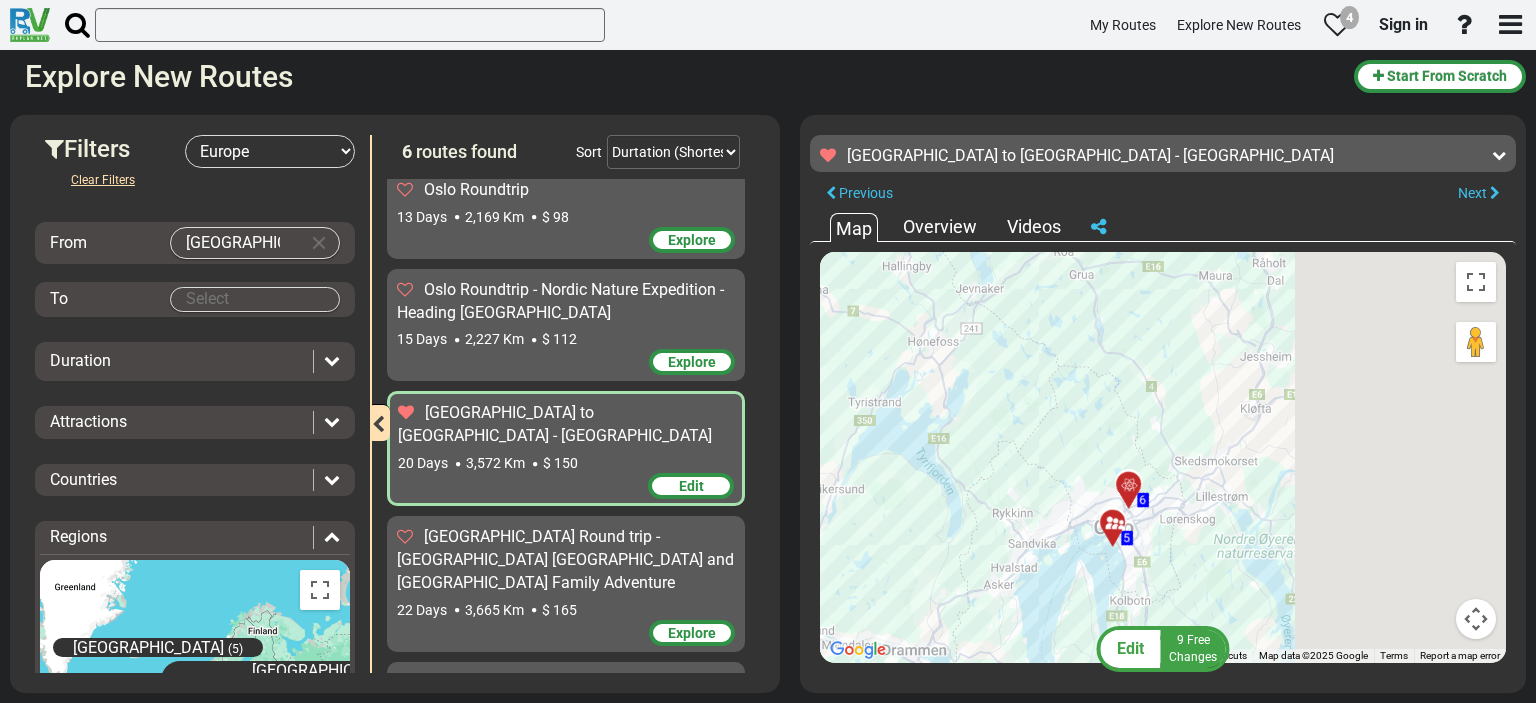 drag, startPoint x: 1333, startPoint y: 479, endPoint x: 876, endPoint y: 462, distance: 457.31607 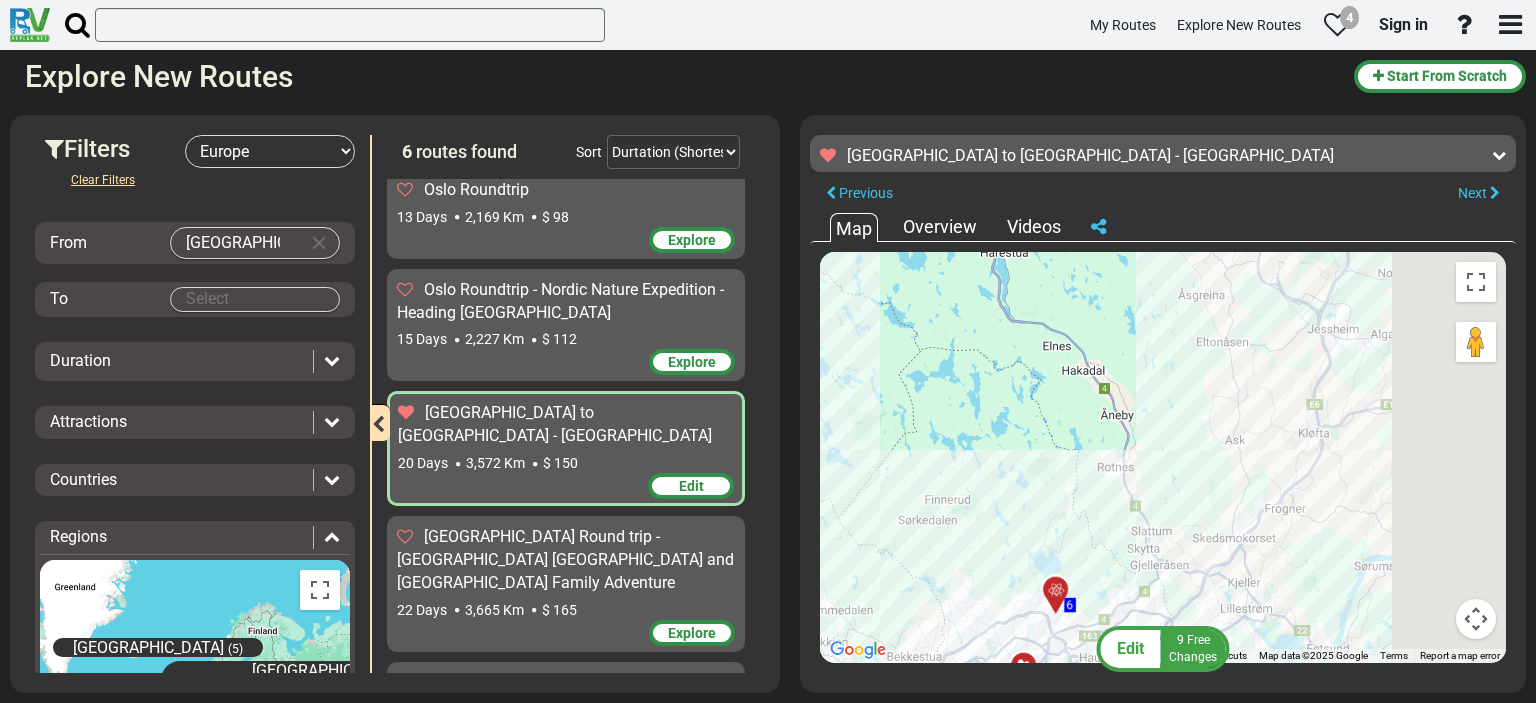 drag, startPoint x: 1107, startPoint y: 459, endPoint x: 858, endPoint y: 521, distance: 256.6028 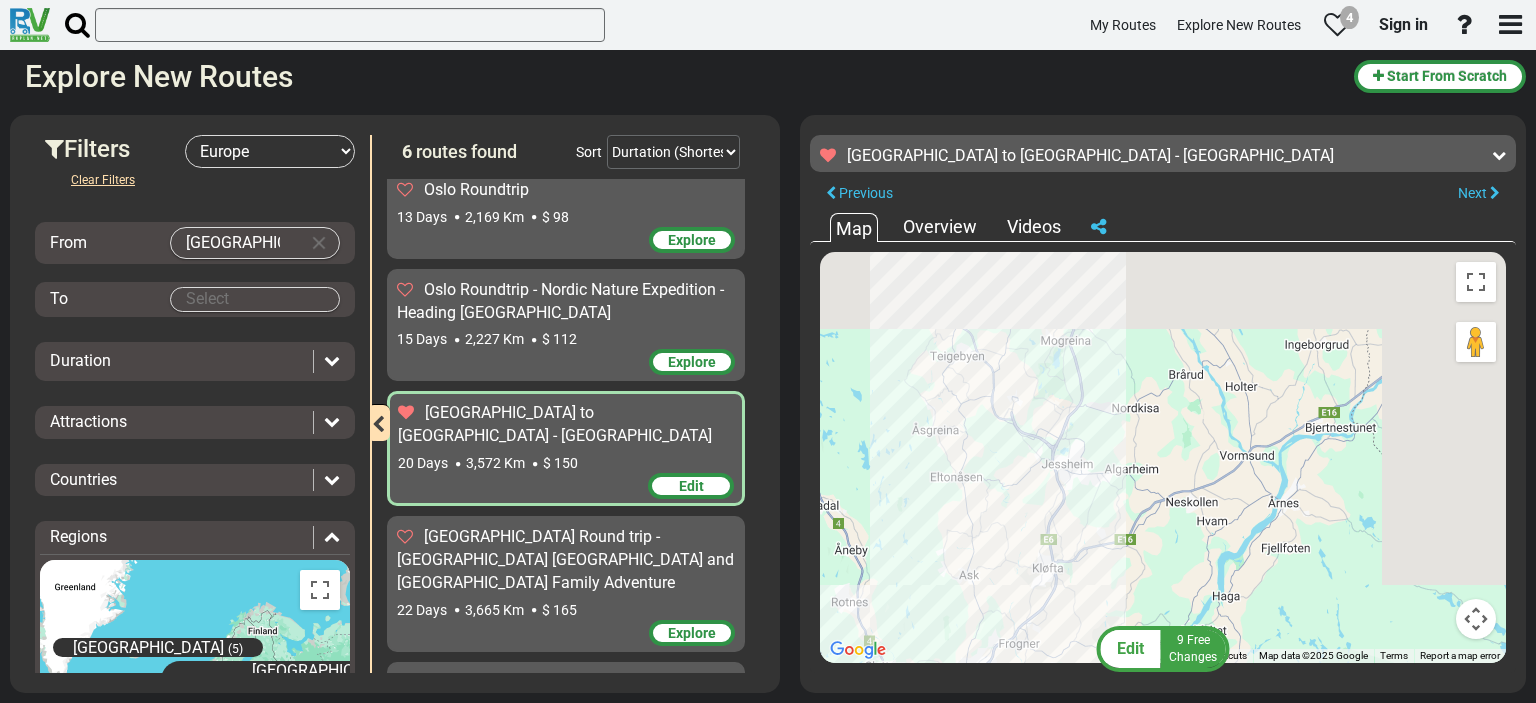 drag, startPoint x: 1072, startPoint y: 422, endPoint x: 936, endPoint y: 509, distance: 161.44658 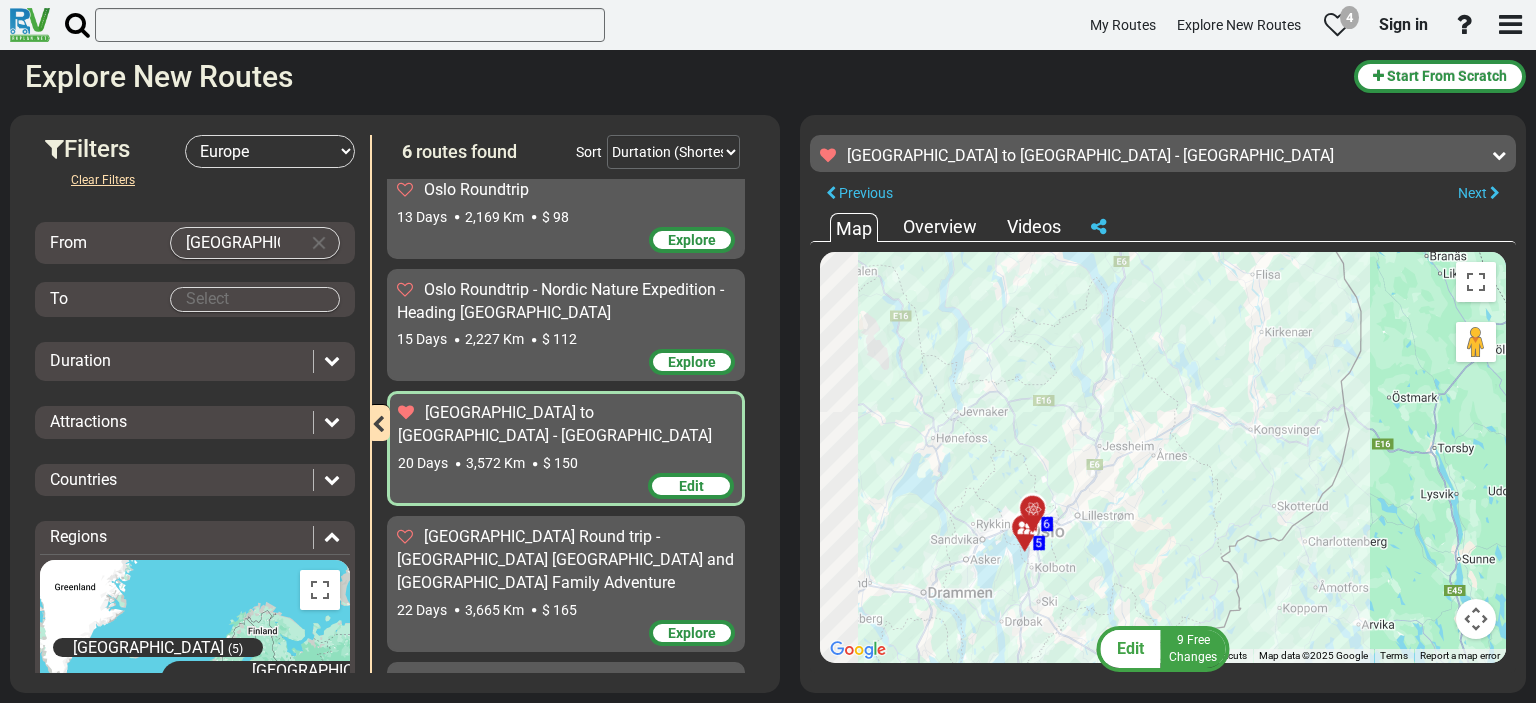 drag, startPoint x: 1036, startPoint y: 436, endPoint x: 1136, endPoint y: 370, distance: 119.81653 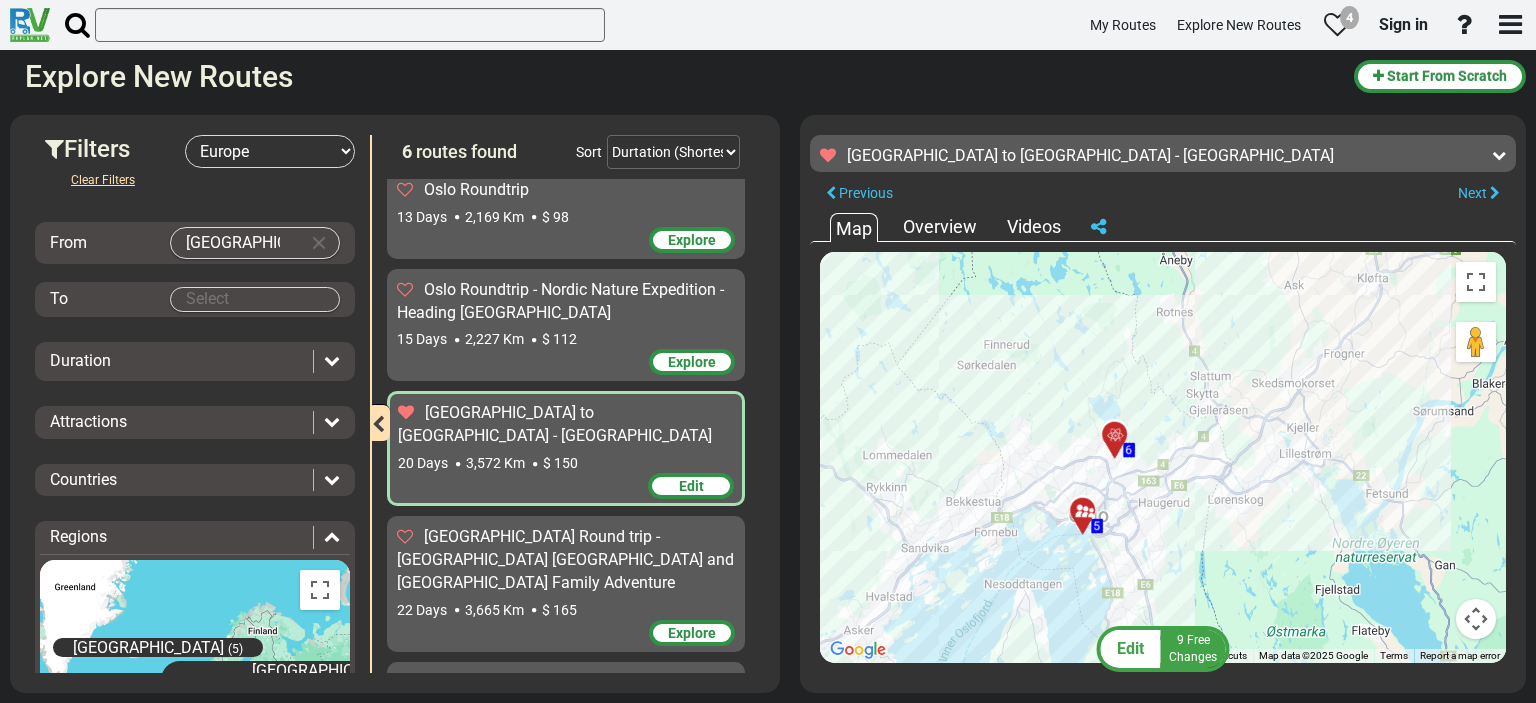 drag, startPoint x: 1081, startPoint y: 444, endPoint x: 963, endPoint y: 471, distance: 121.049576 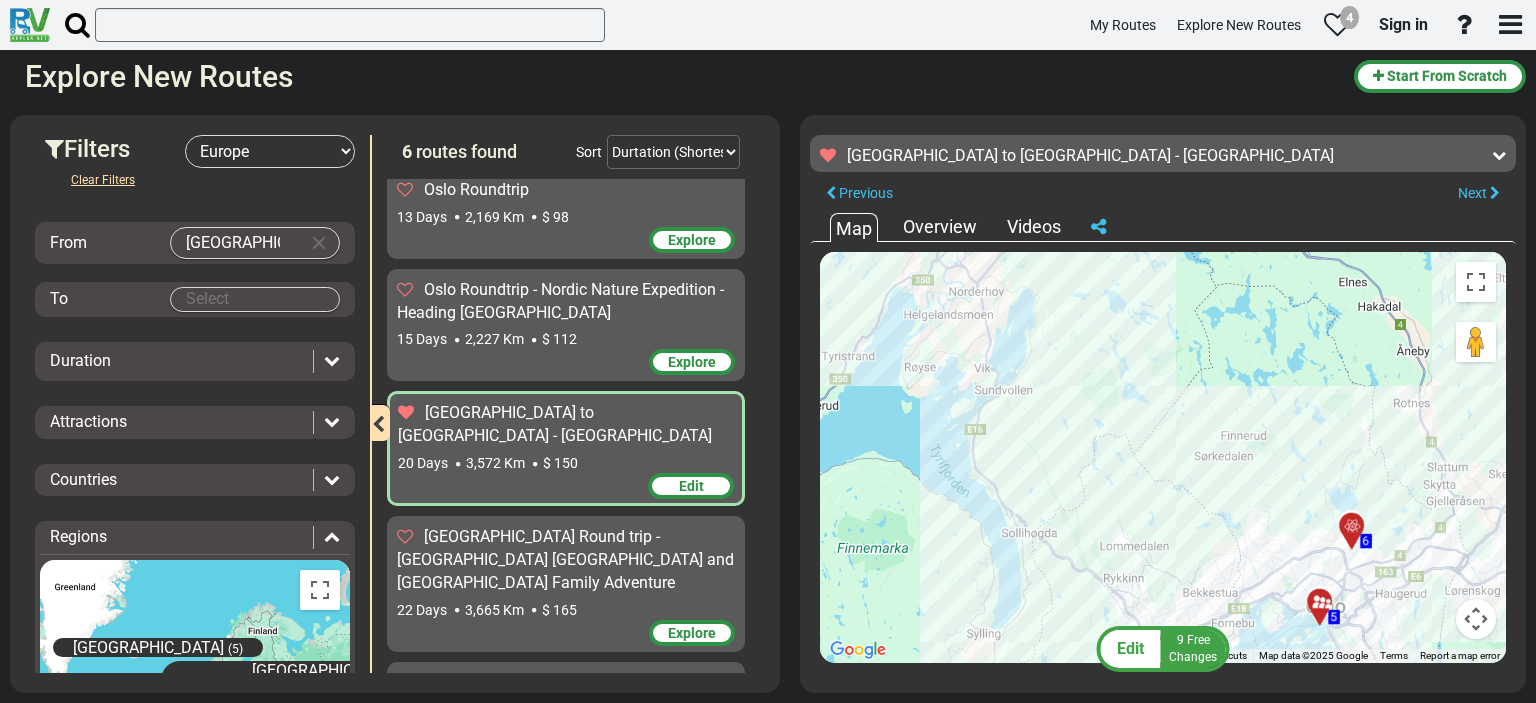 drag, startPoint x: 922, startPoint y: 455, endPoint x: 1244, endPoint y: 516, distance: 327.72702 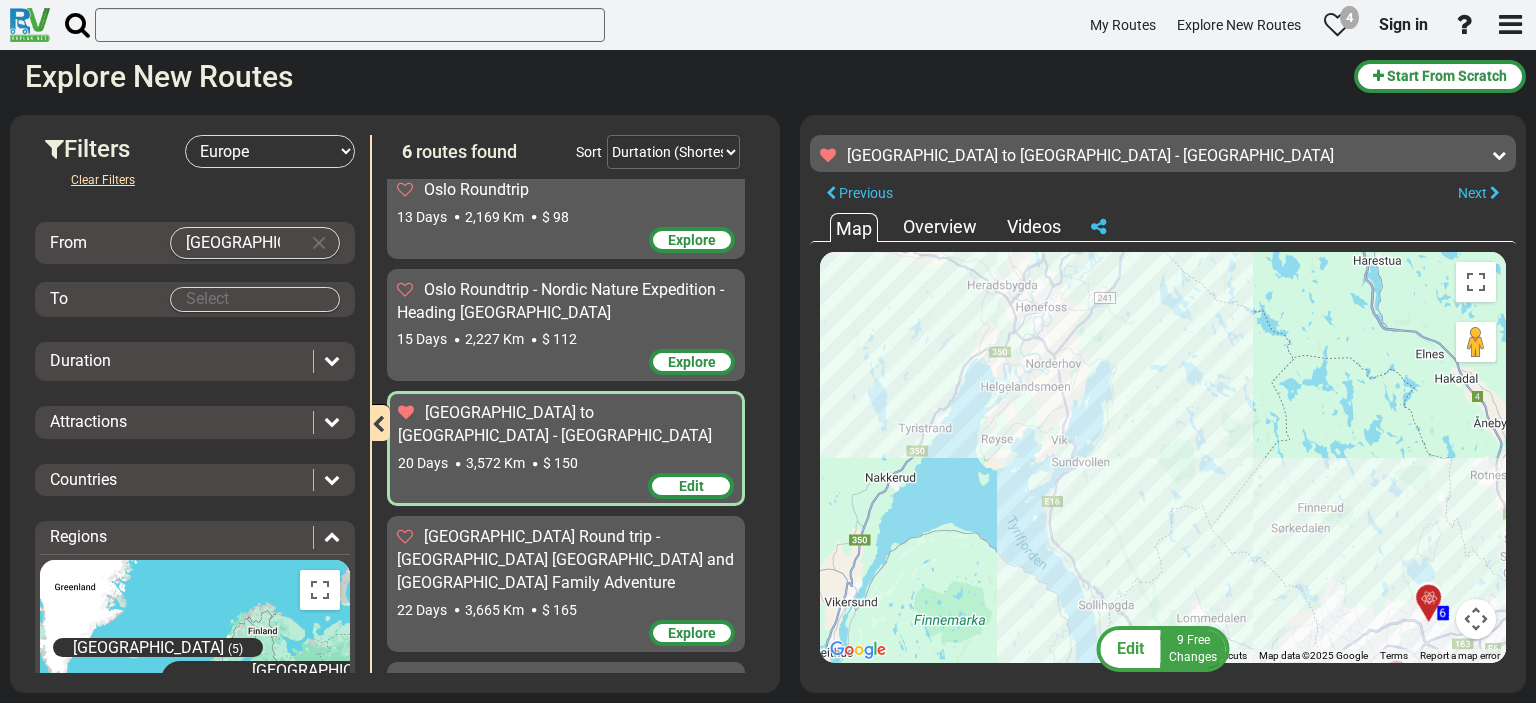 drag, startPoint x: 1058, startPoint y: 488, endPoint x: 1188, endPoint y: 586, distance: 162.80049 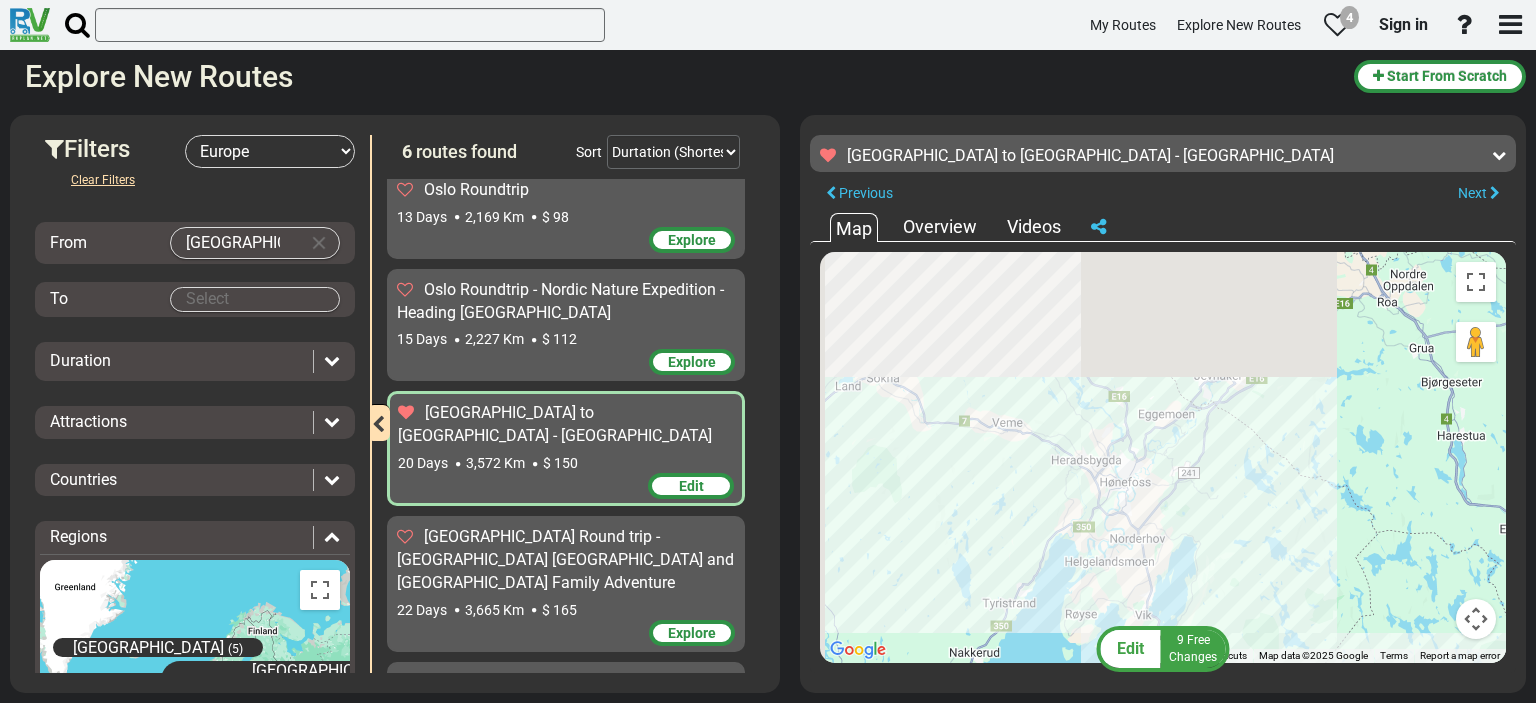 drag, startPoint x: 943, startPoint y: 441, endPoint x: 1035, endPoint y: 610, distance: 192.41881 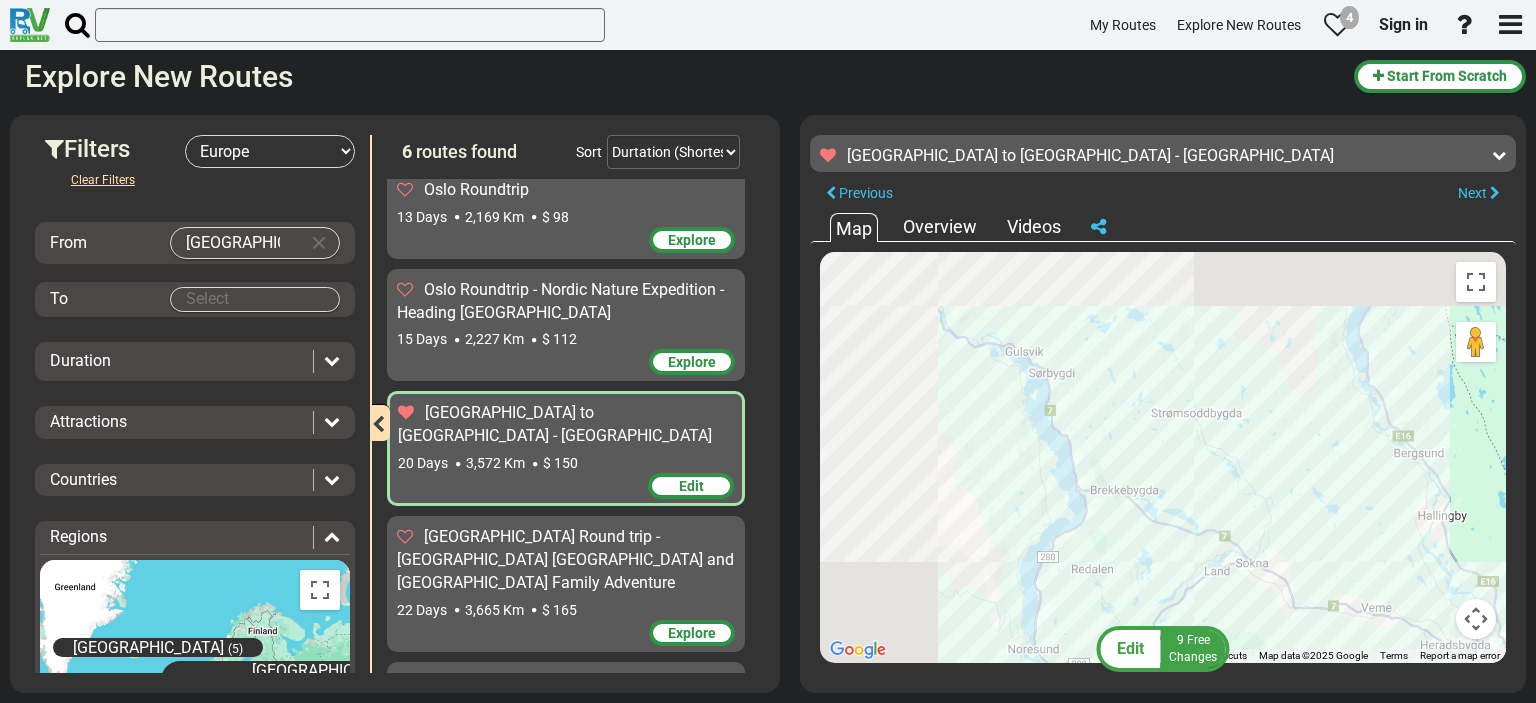 drag, startPoint x: 961, startPoint y: 393, endPoint x: 1111, endPoint y: 526, distance: 200.47194 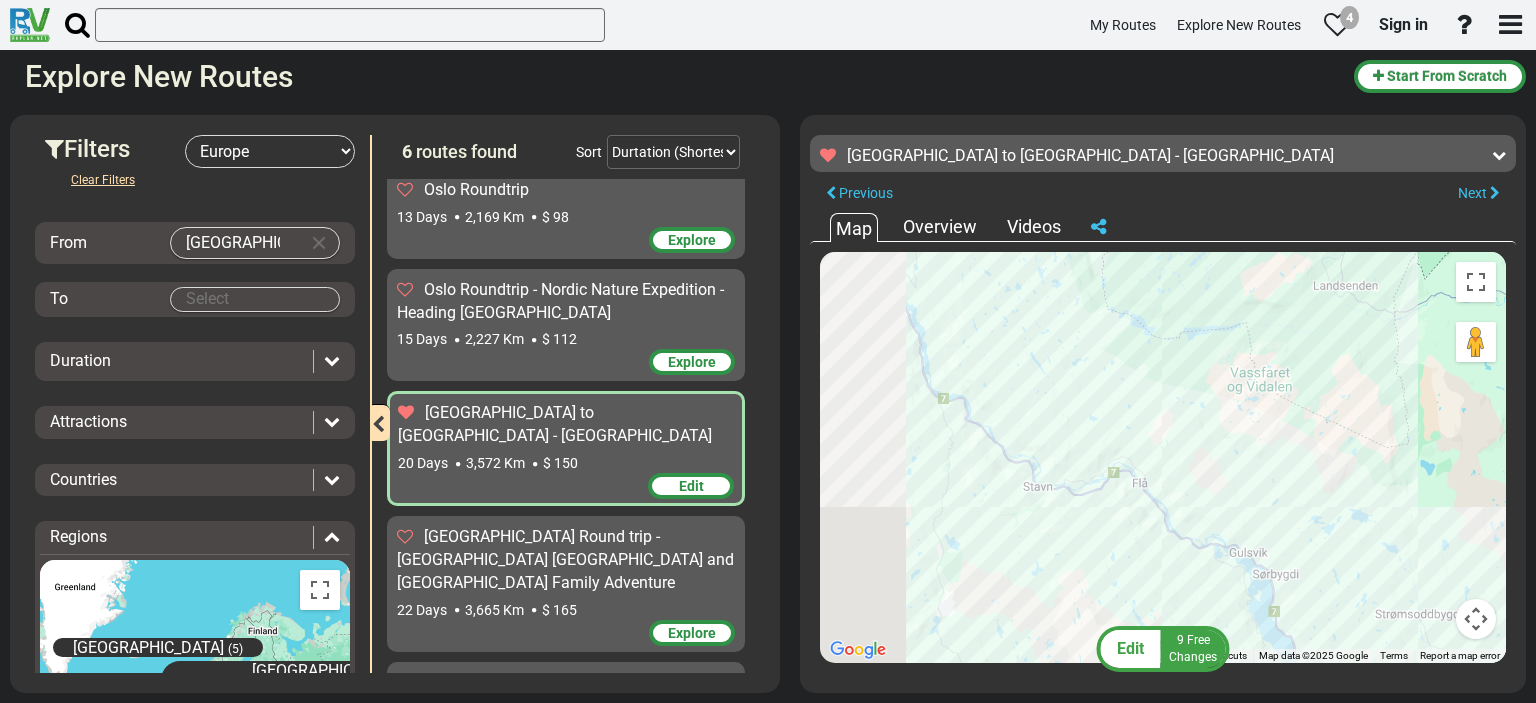 drag, startPoint x: 949, startPoint y: 461, endPoint x: 1240, endPoint y: 682, distance: 365.40662 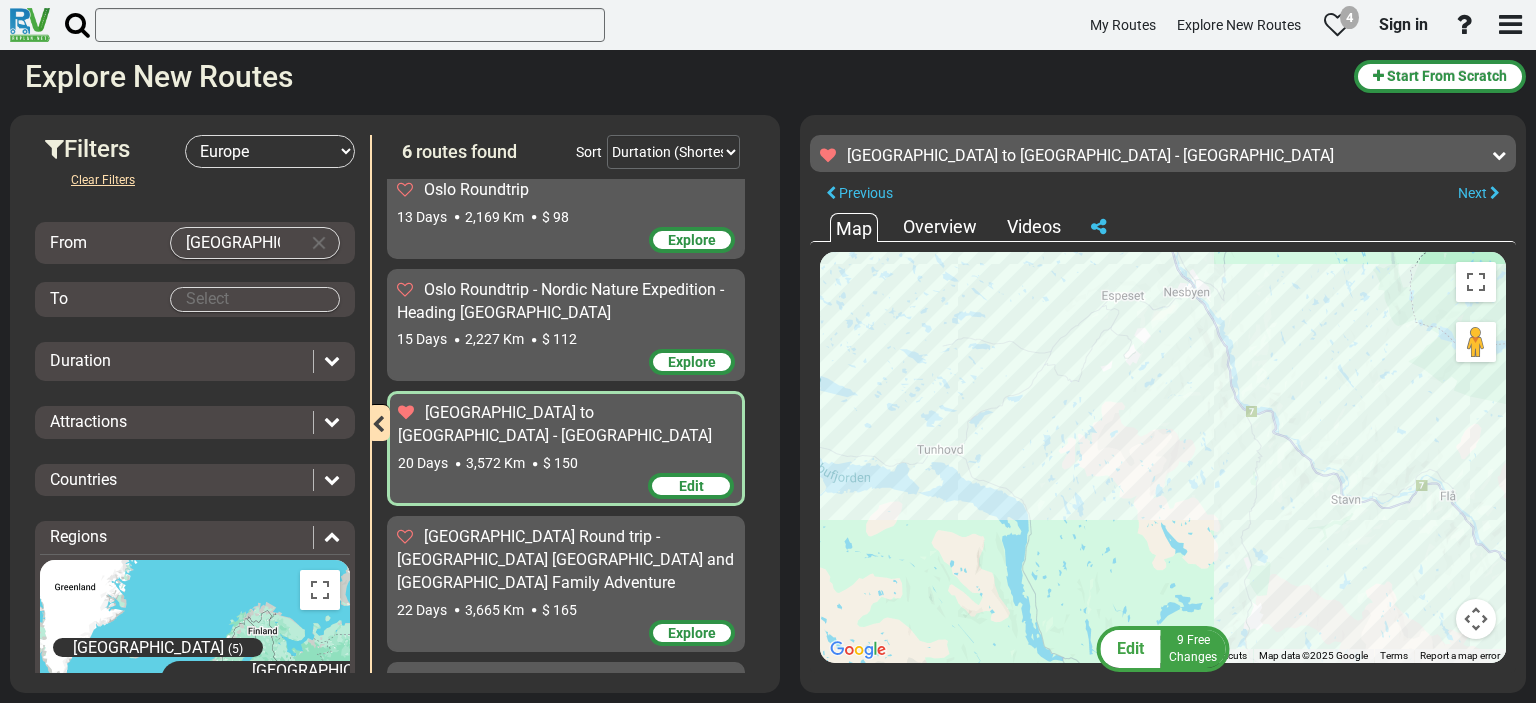 drag, startPoint x: 1131, startPoint y: 477, endPoint x: 1192, endPoint y: 477, distance: 61 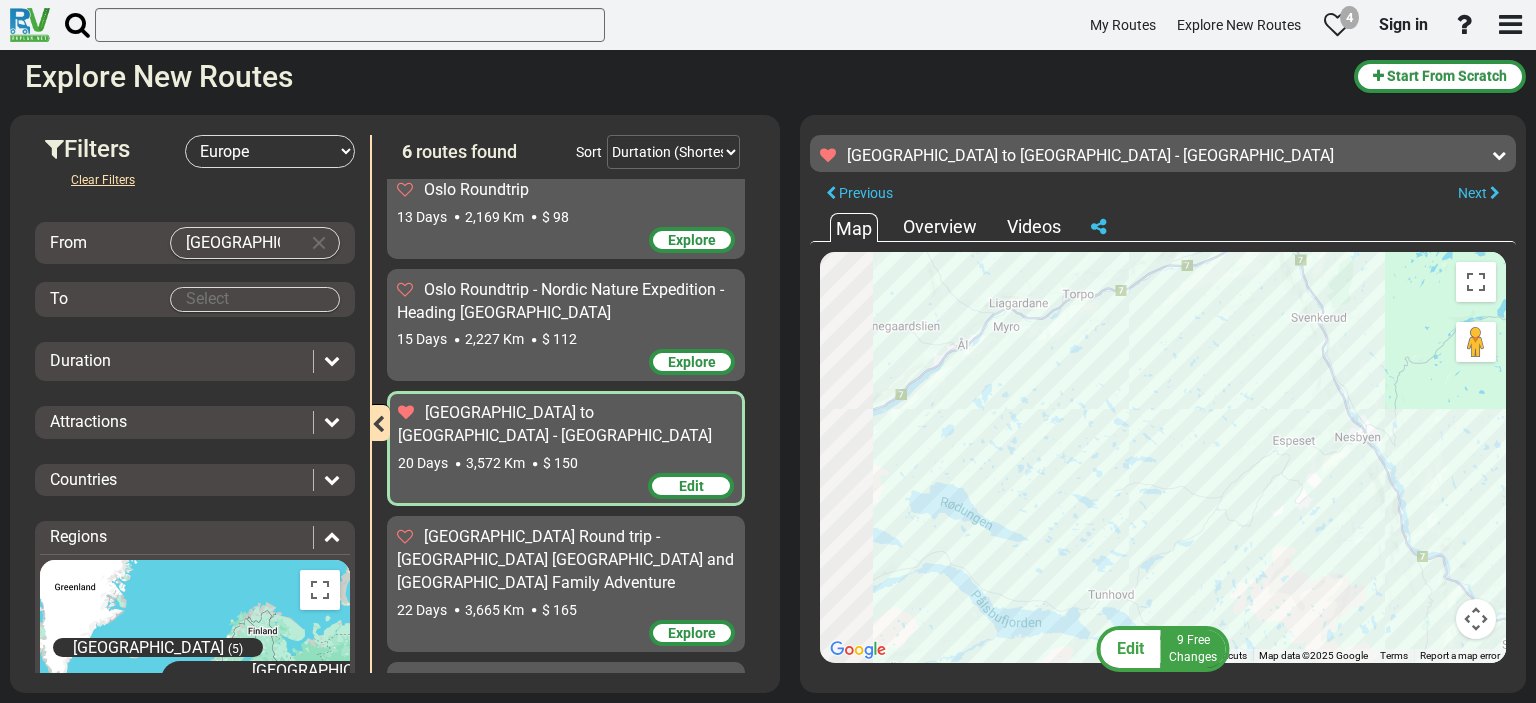 drag, startPoint x: 1060, startPoint y: 437, endPoint x: 1215, endPoint y: 554, distance: 194.20093 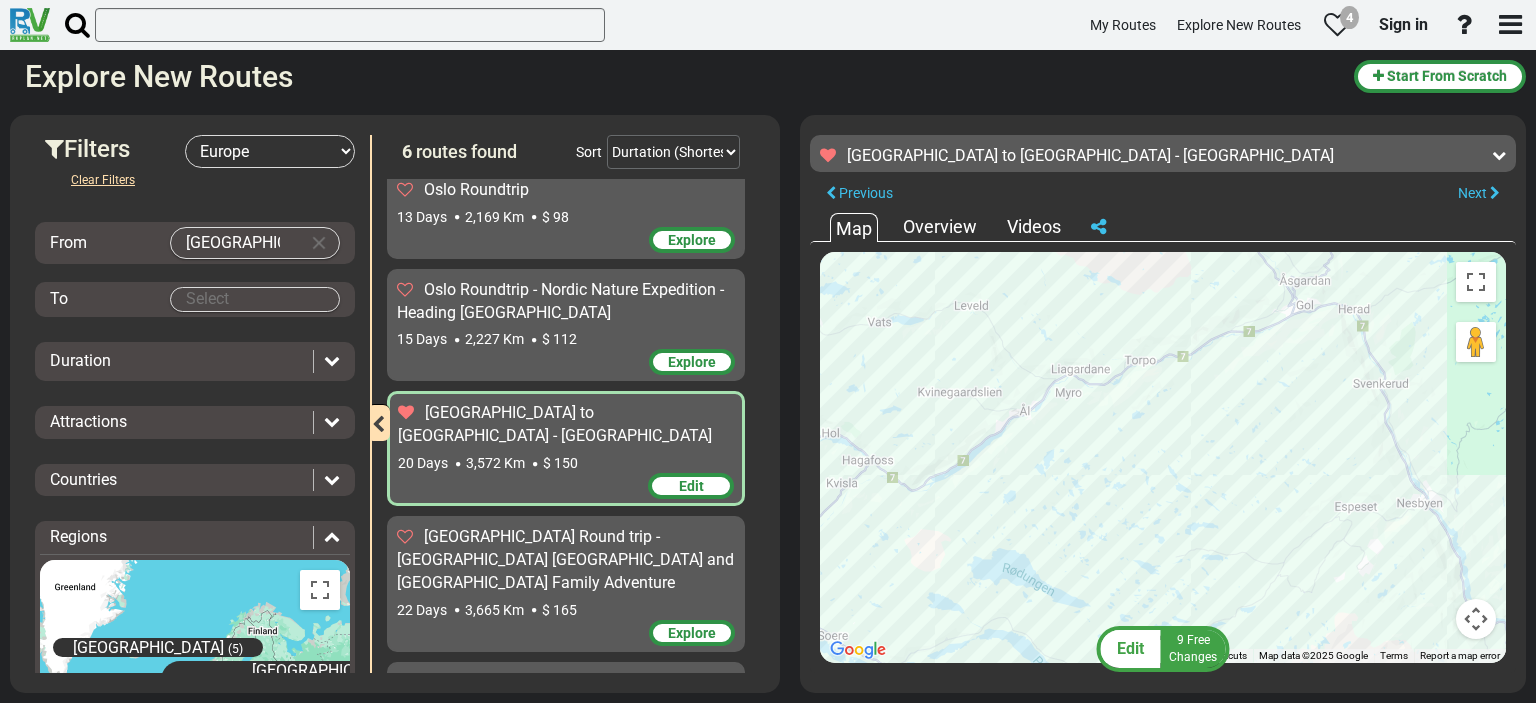 drag, startPoint x: 1117, startPoint y: 446, endPoint x: 1292, endPoint y: 557, distance: 207.23416 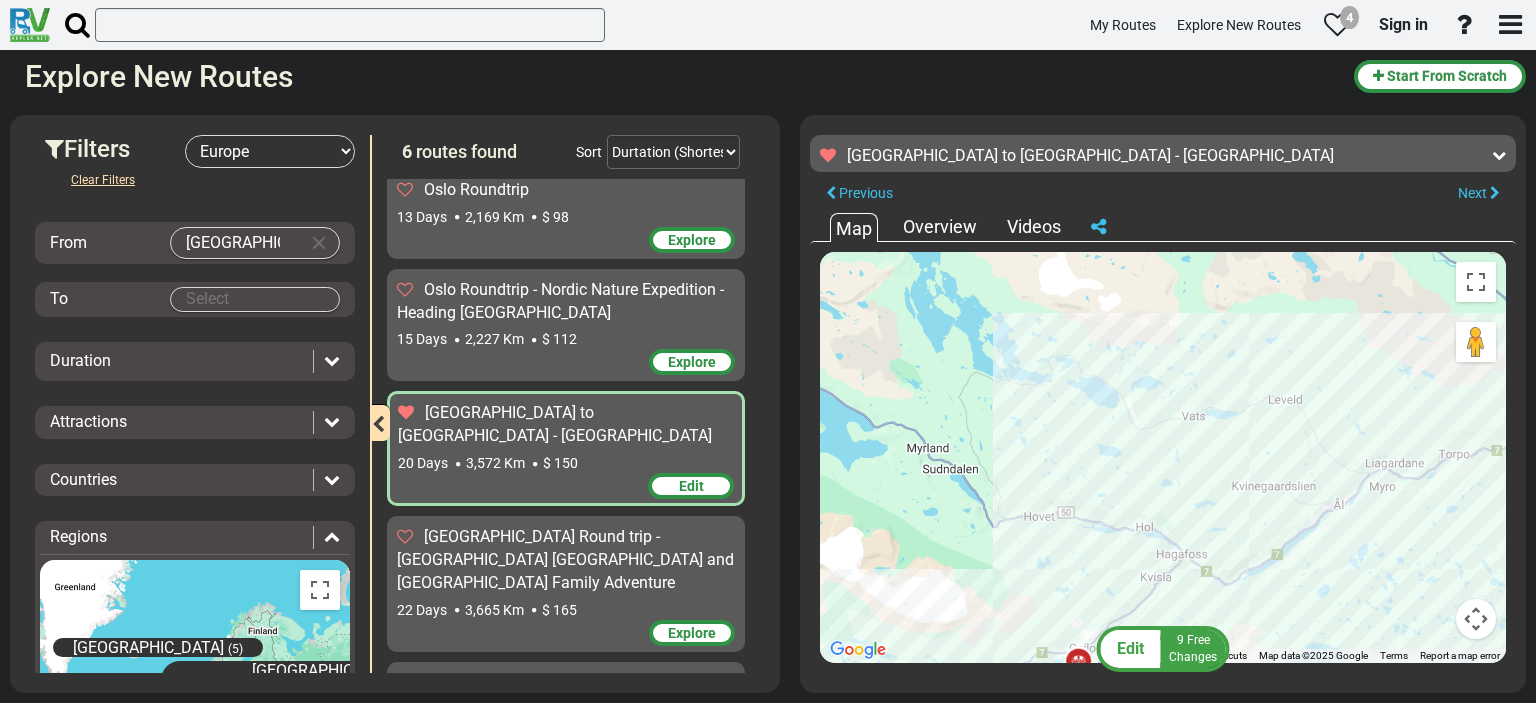 drag, startPoint x: 1204, startPoint y: 622, endPoint x: 1248, endPoint y: 634, distance: 45.607018 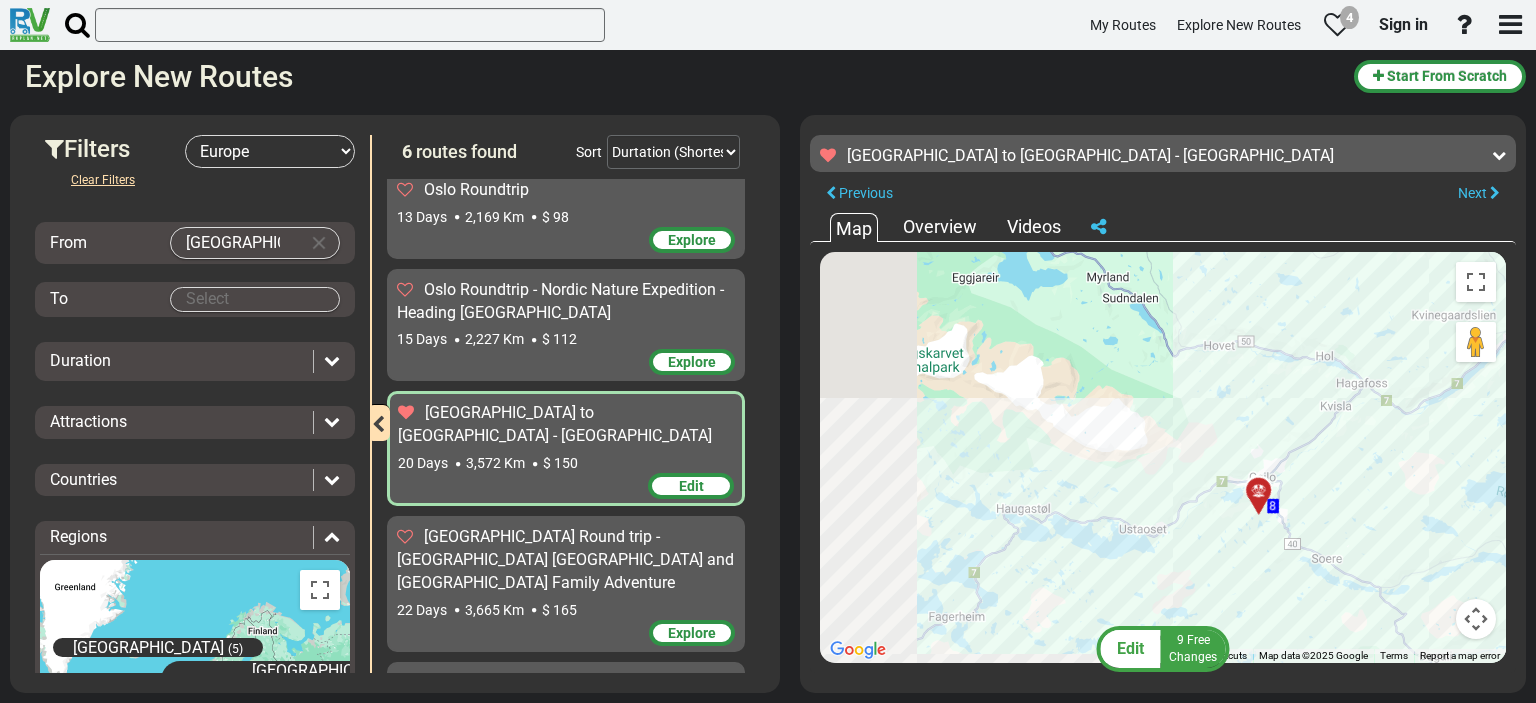 drag, startPoint x: 1064, startPoint y: 568, endPoint x: 1193, endPoint y: 374, distance: 232.97424 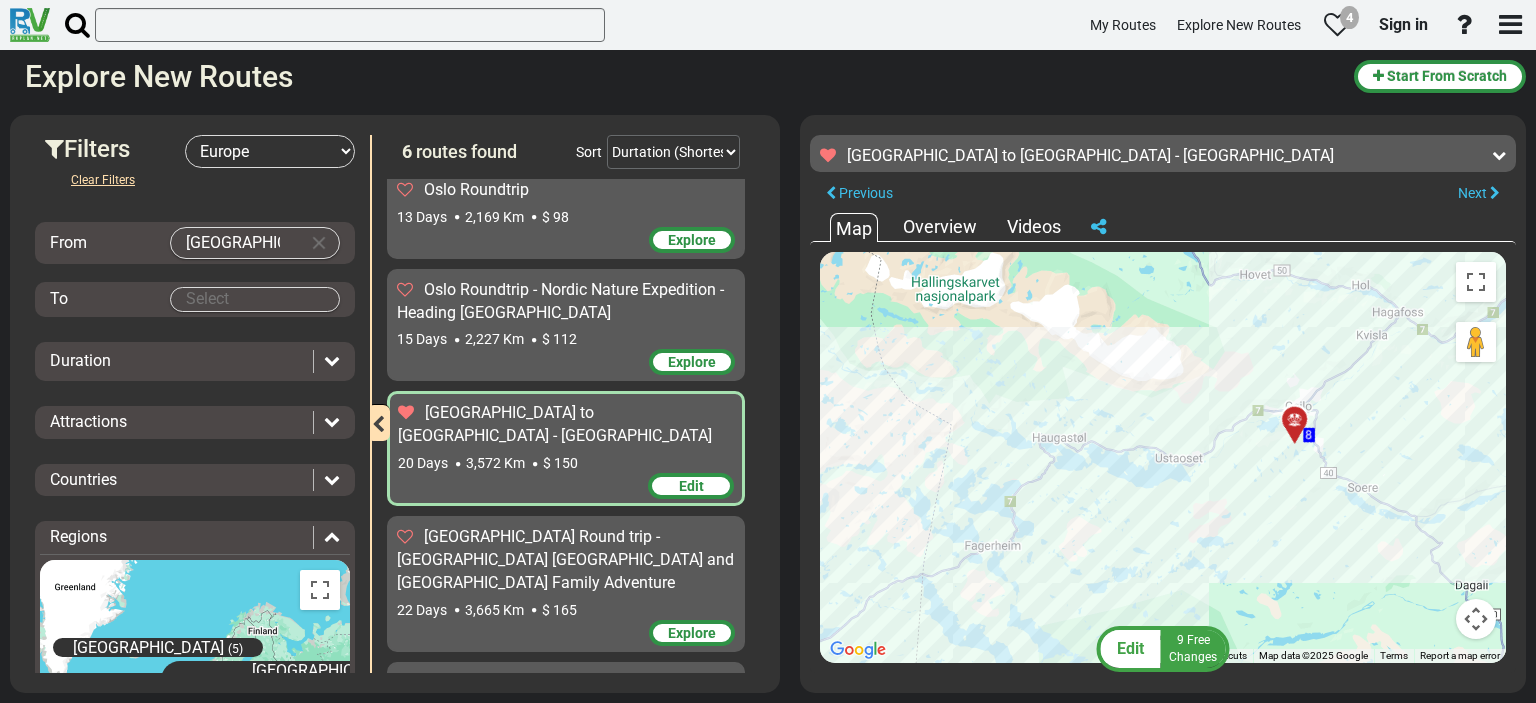 drag, startPoint x: 931, startPoint y: 512, endPoint x: 1117, endPoint y: 285, distance: 293.4706 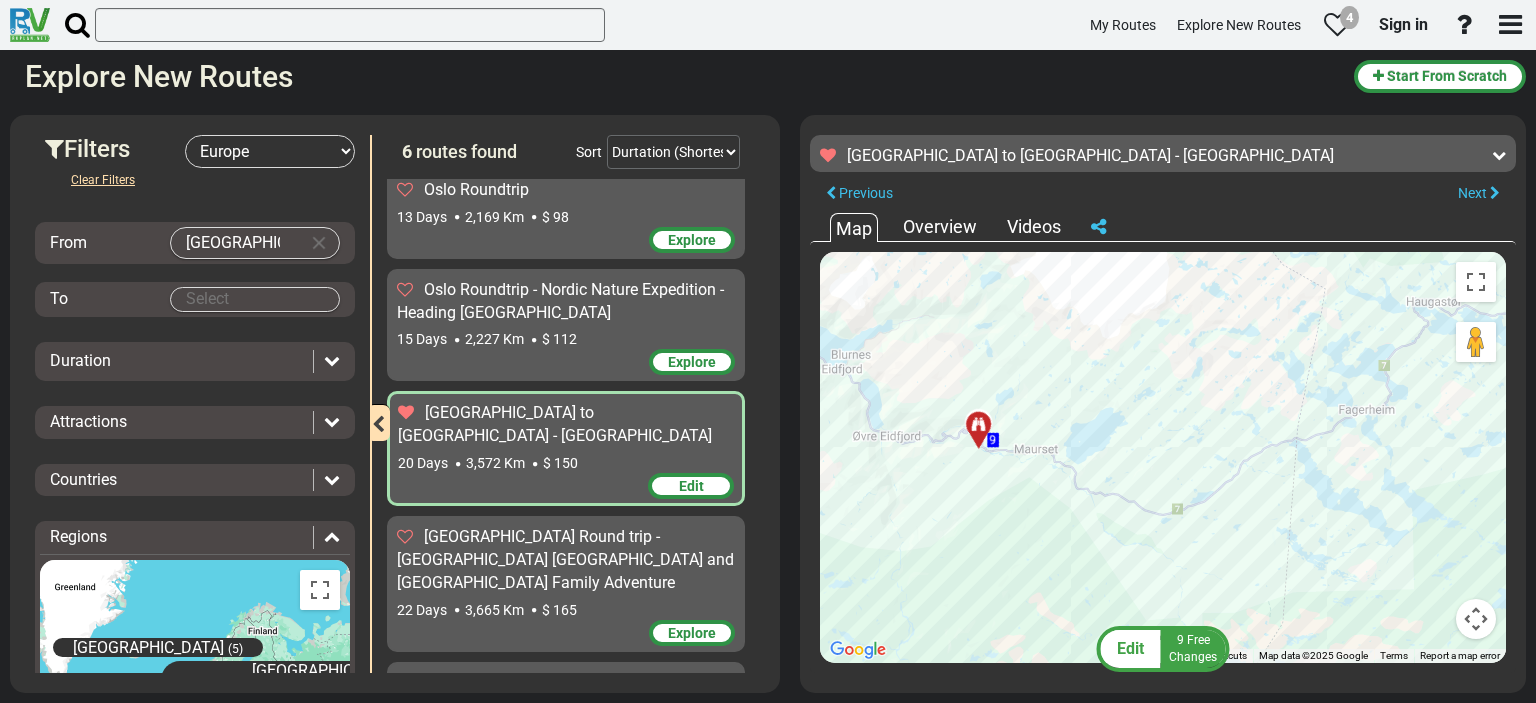 drag, startPoint x: 948, startPoint y: 368, endPoint x: 1290, endPoint y: 460, distance: 354.15814 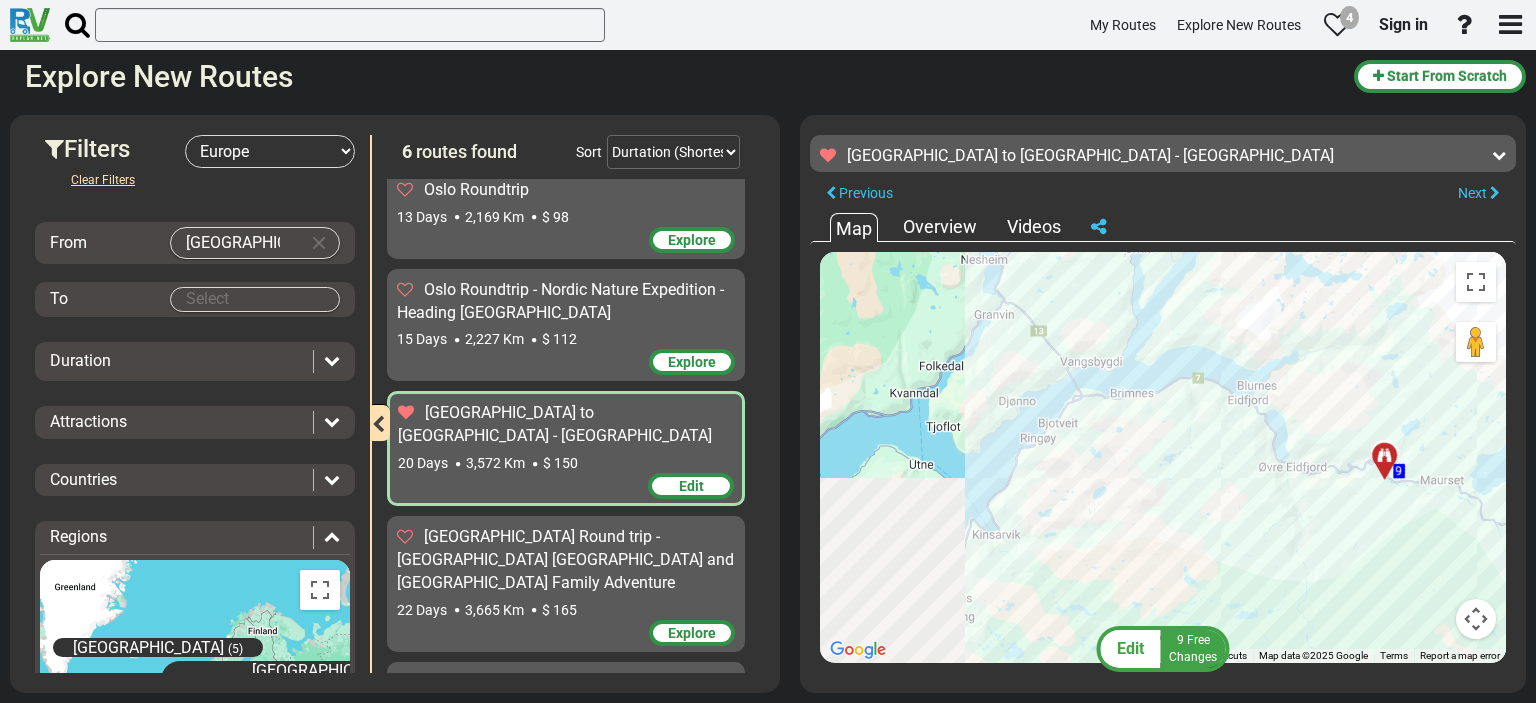 drag, startPoint x: 1015, startPoint y: 501, endPoint x: 1292, endPoint y: 527, distance: 278.21753 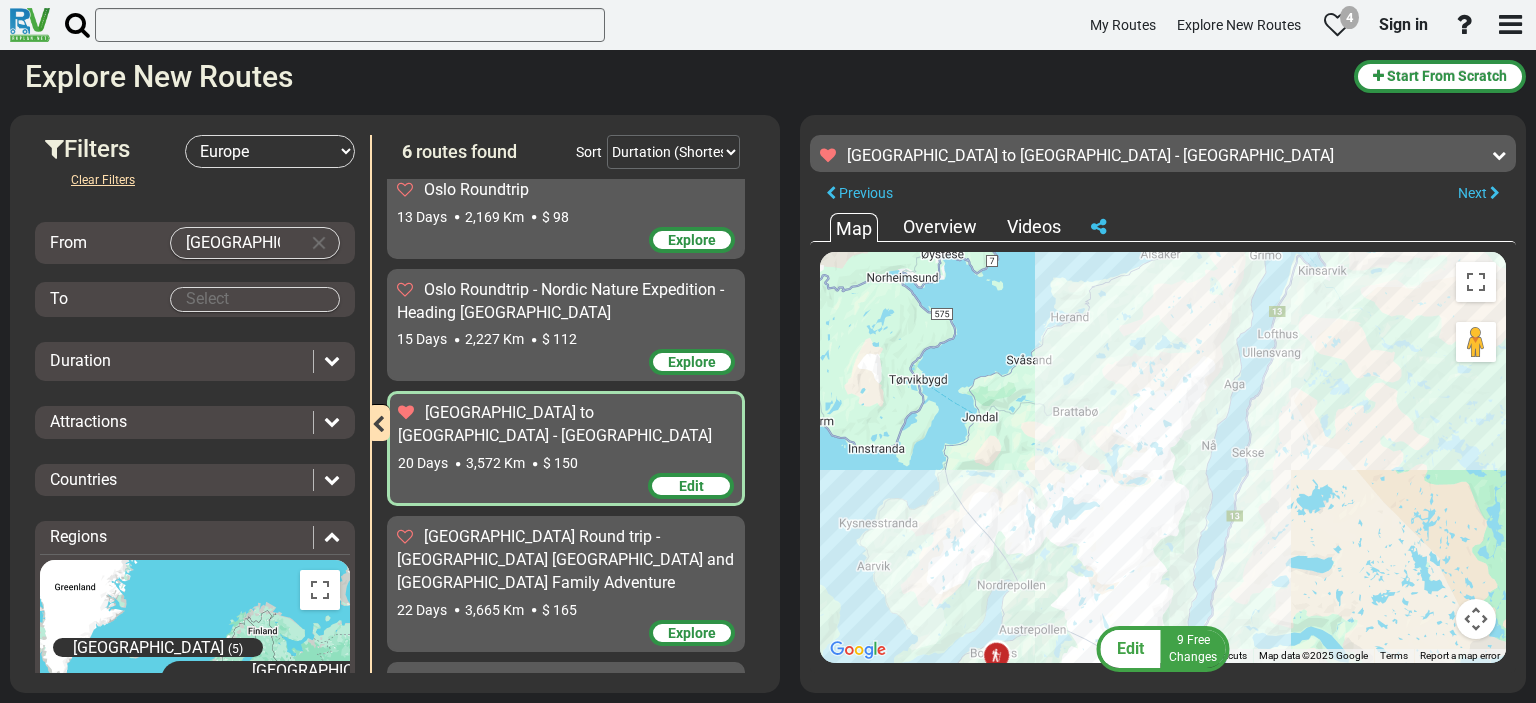 drag, startPoint x: 1125, startPoint y: 511, endPoint x: 1392, endPoint y: 257, distance: 368.5173 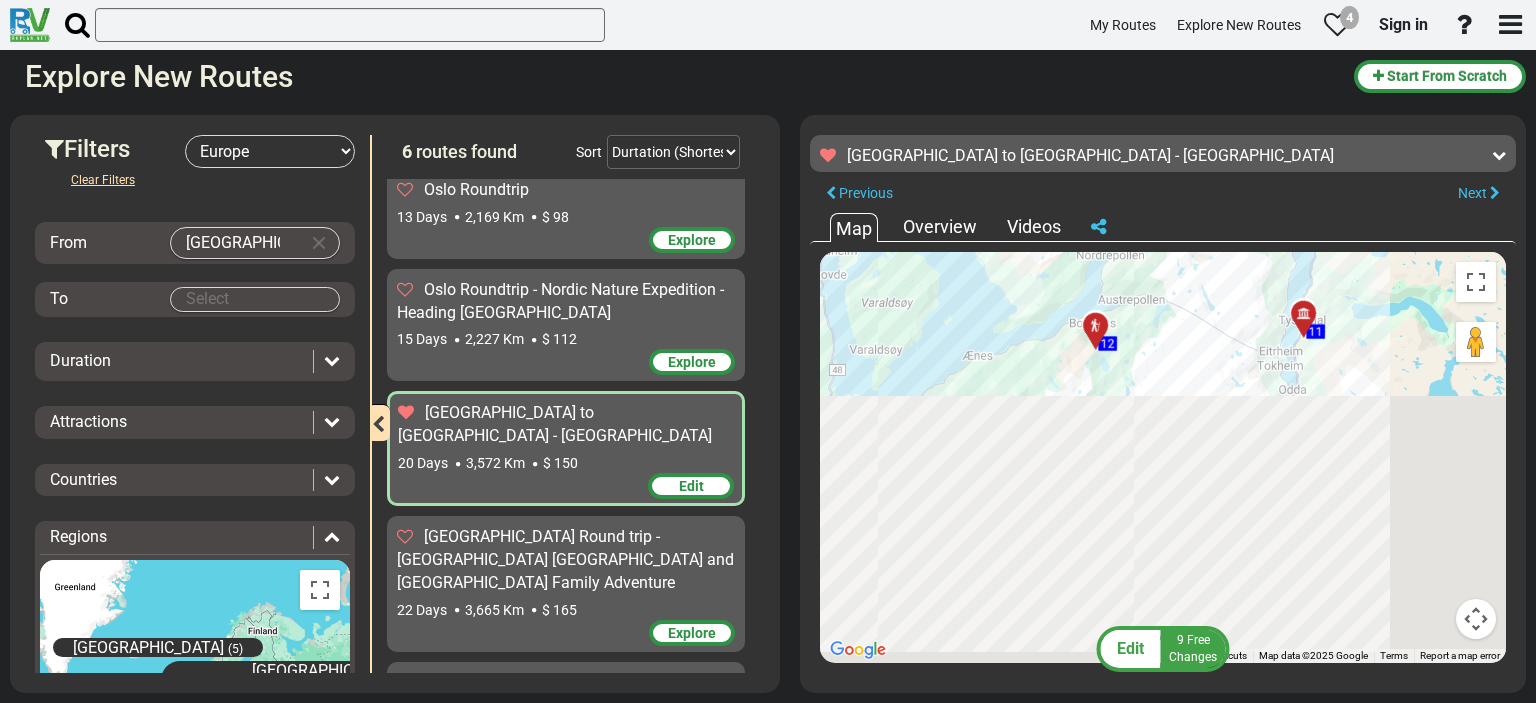 drag, startPoint x: 1056, startPoint y: 601, endPoint x: 1116, endPoint y: 259, distance: 347.22327 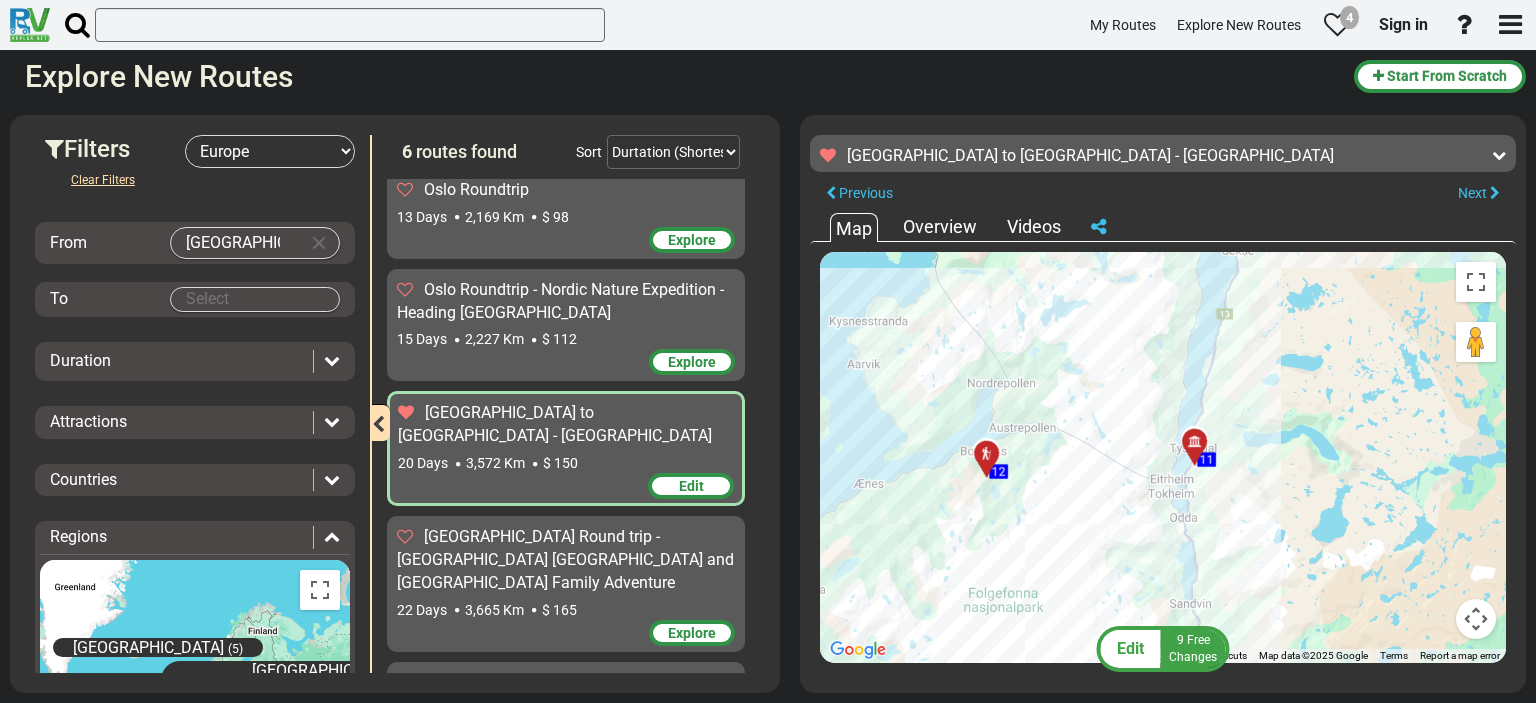 drag, startPoint x: 1087, startPoint y: 415, endPoint x: 971, endPoint y: 577, distance: 199.24858 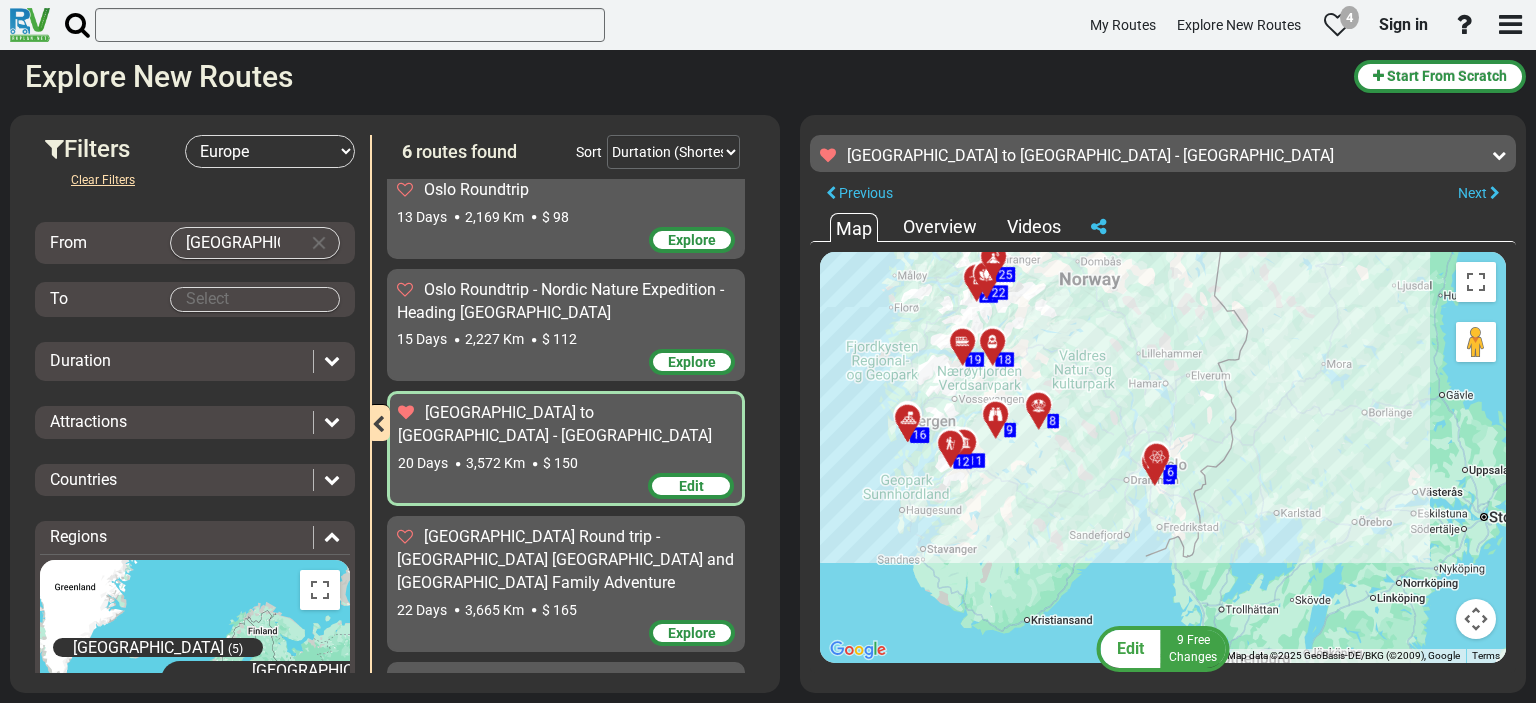 drag, startPoint x: 1168, startPoint y: 599, endPoint x: 1074, endPoint y: 455, distance: 171.96512 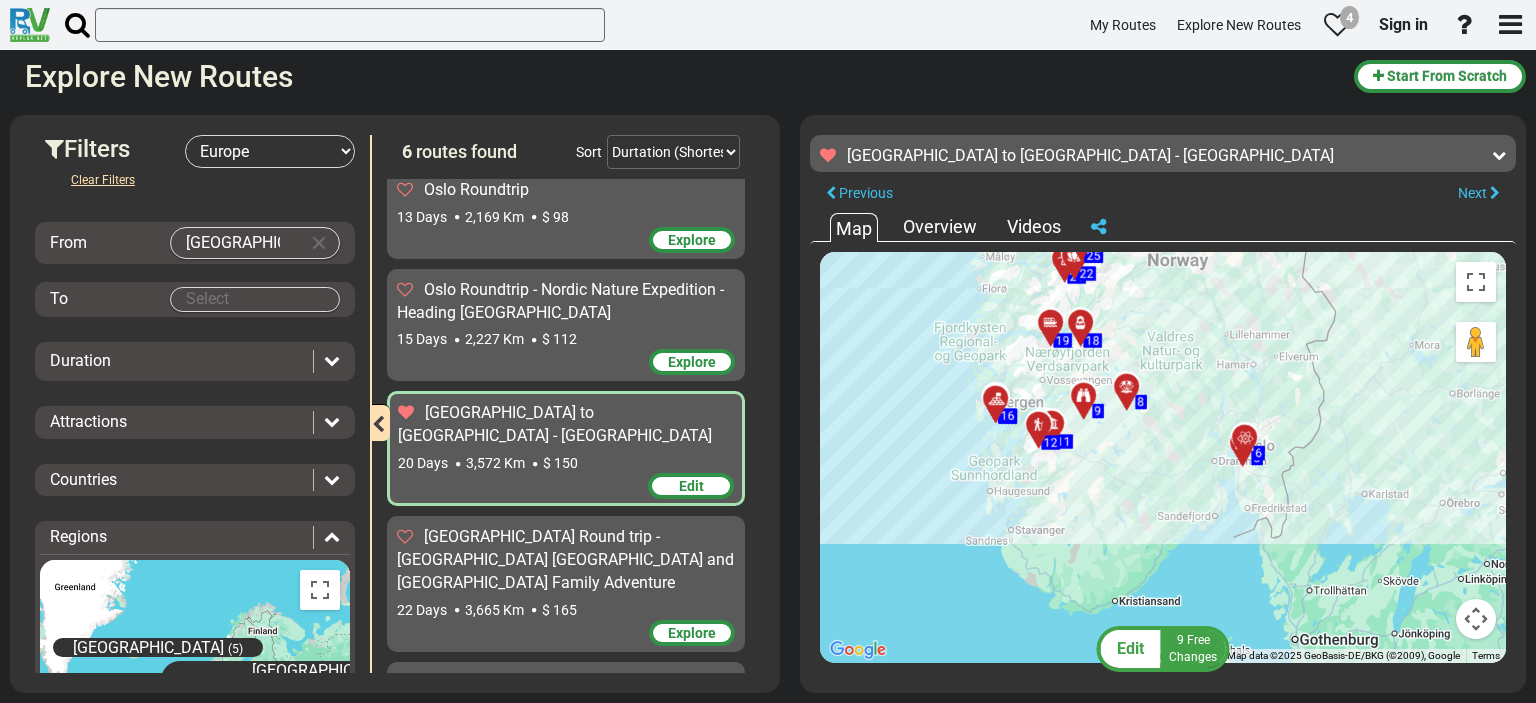 drag, startPoint x: 1007, startPoint y: 442, endPoint x: 1105, endPoint y: 440, distance: 98.02041 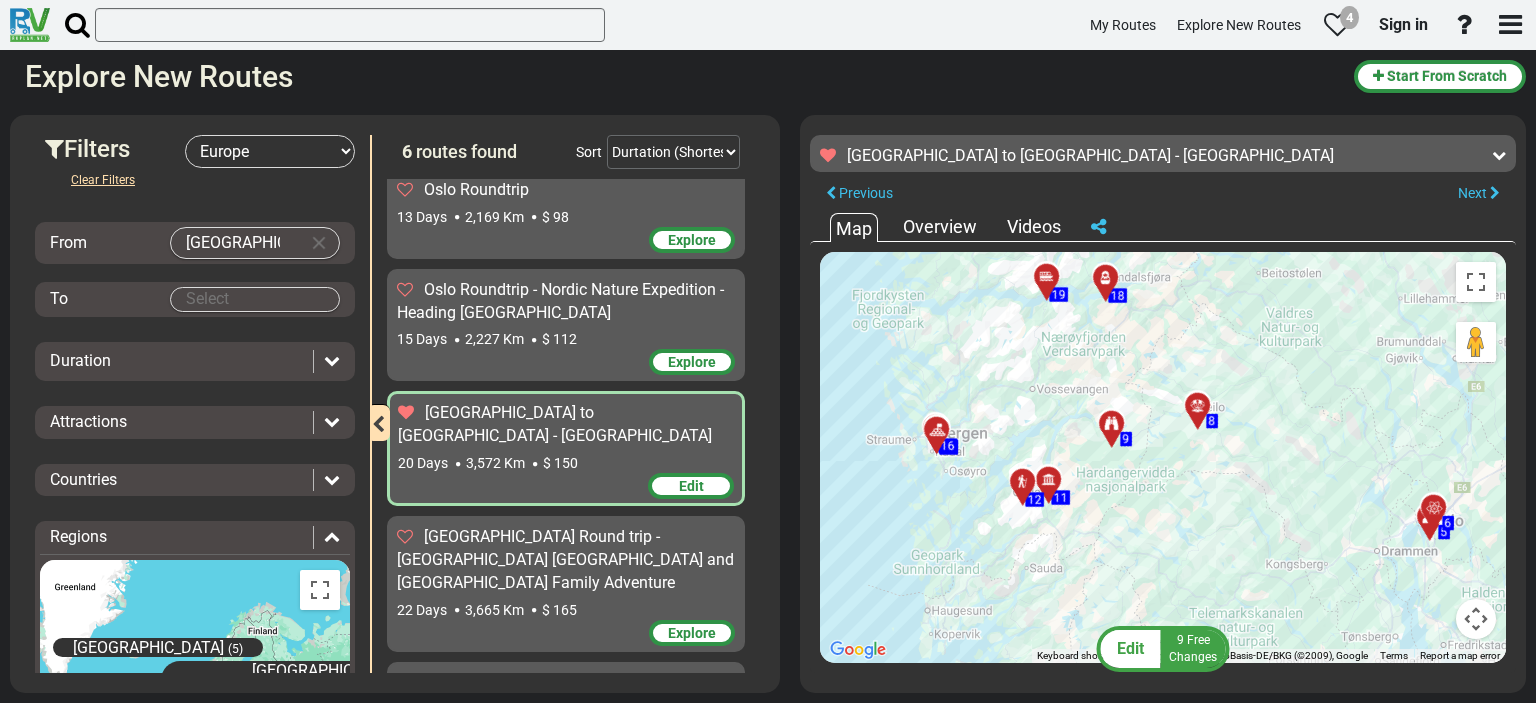 drag, startPoint x: 1067, startPoint y: 443, endPoint x: 1215, endPoint y: 652, distance: 256.09567 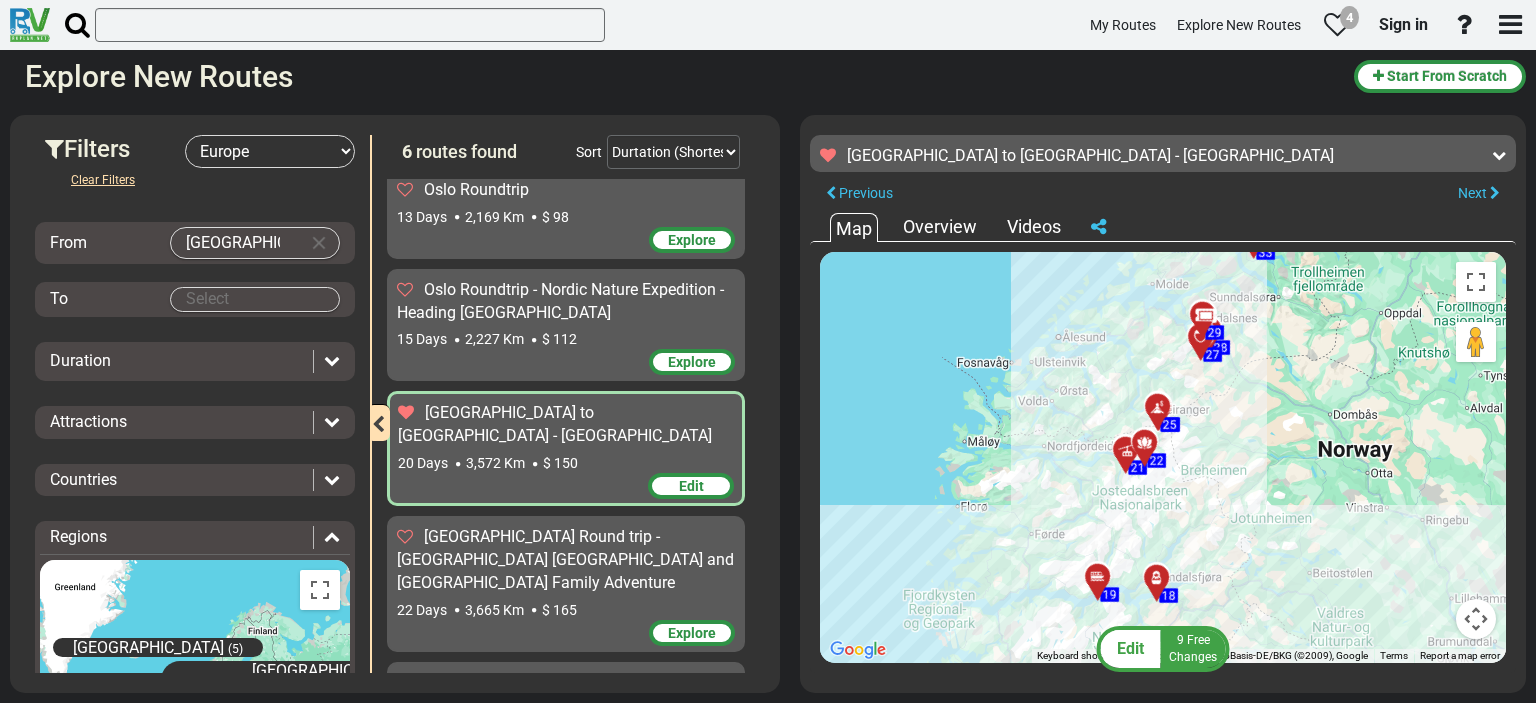 drag, startPoint x: 1066, startPoint y: 478, endPoint x: 1003, endPoint y: 618, distance: 153.52199 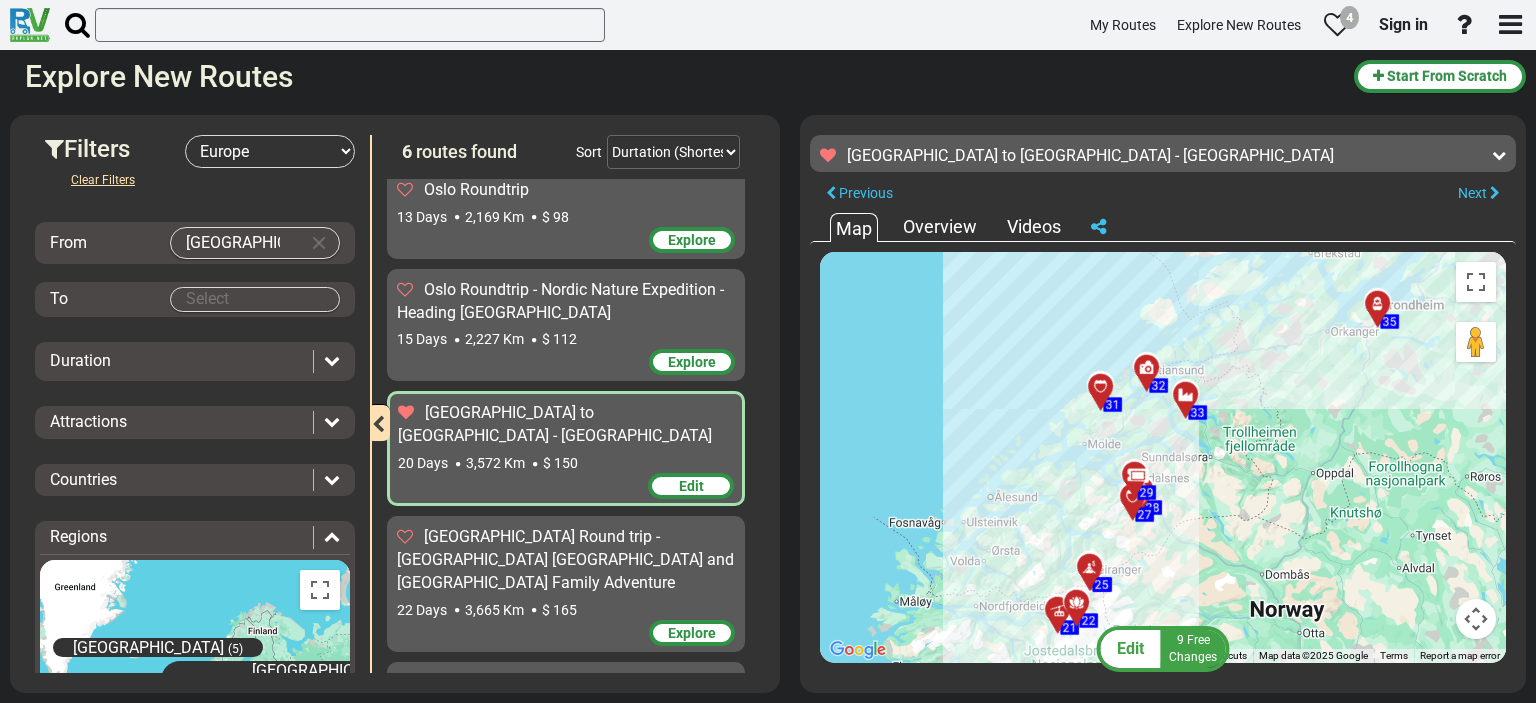 drag, startPoint x: 1225, startPoint y: 445, endPoint x: 1160, endPoint y: 602, distance: 169.92351 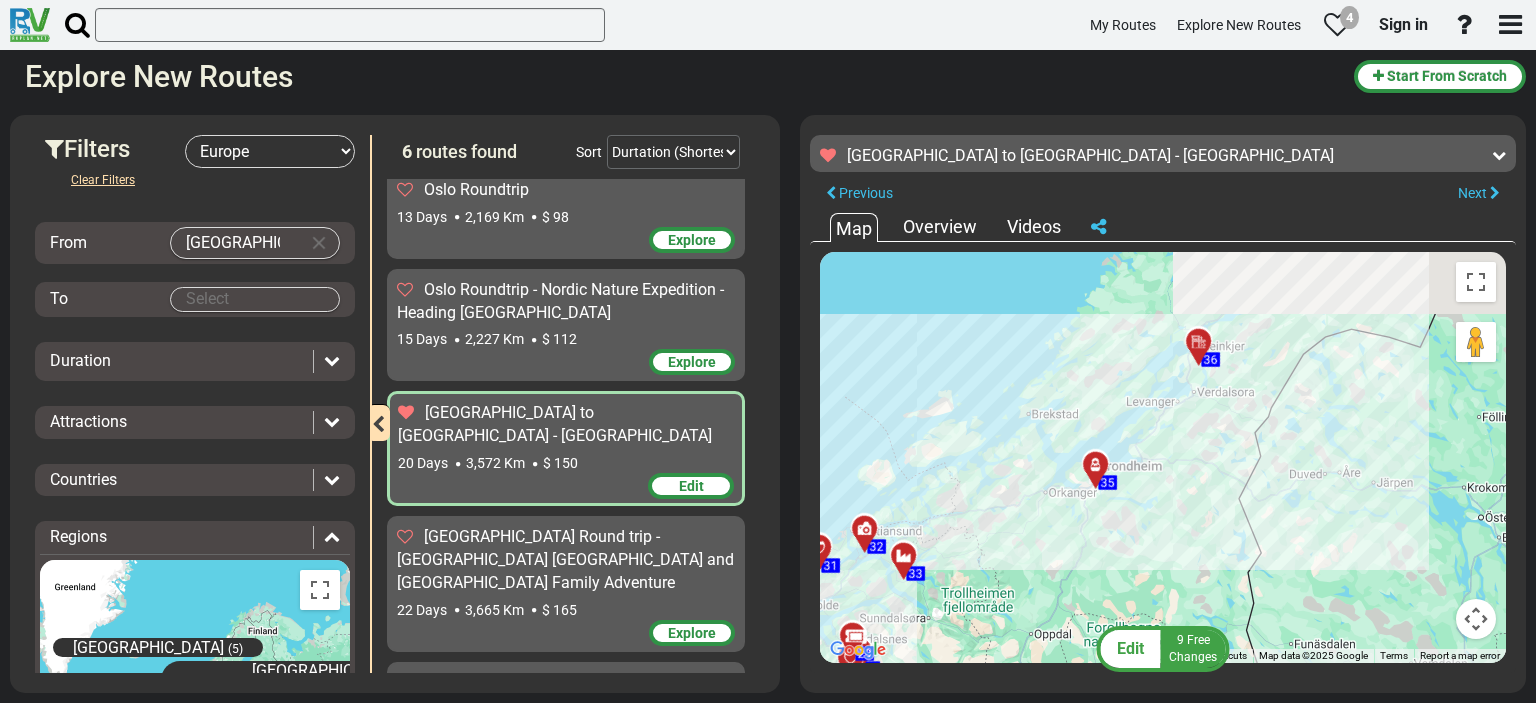 drag, startPoint x: 1281, startPoint y: 429, endPoint x: 998, endPoint y: 592, distance: 326.58536 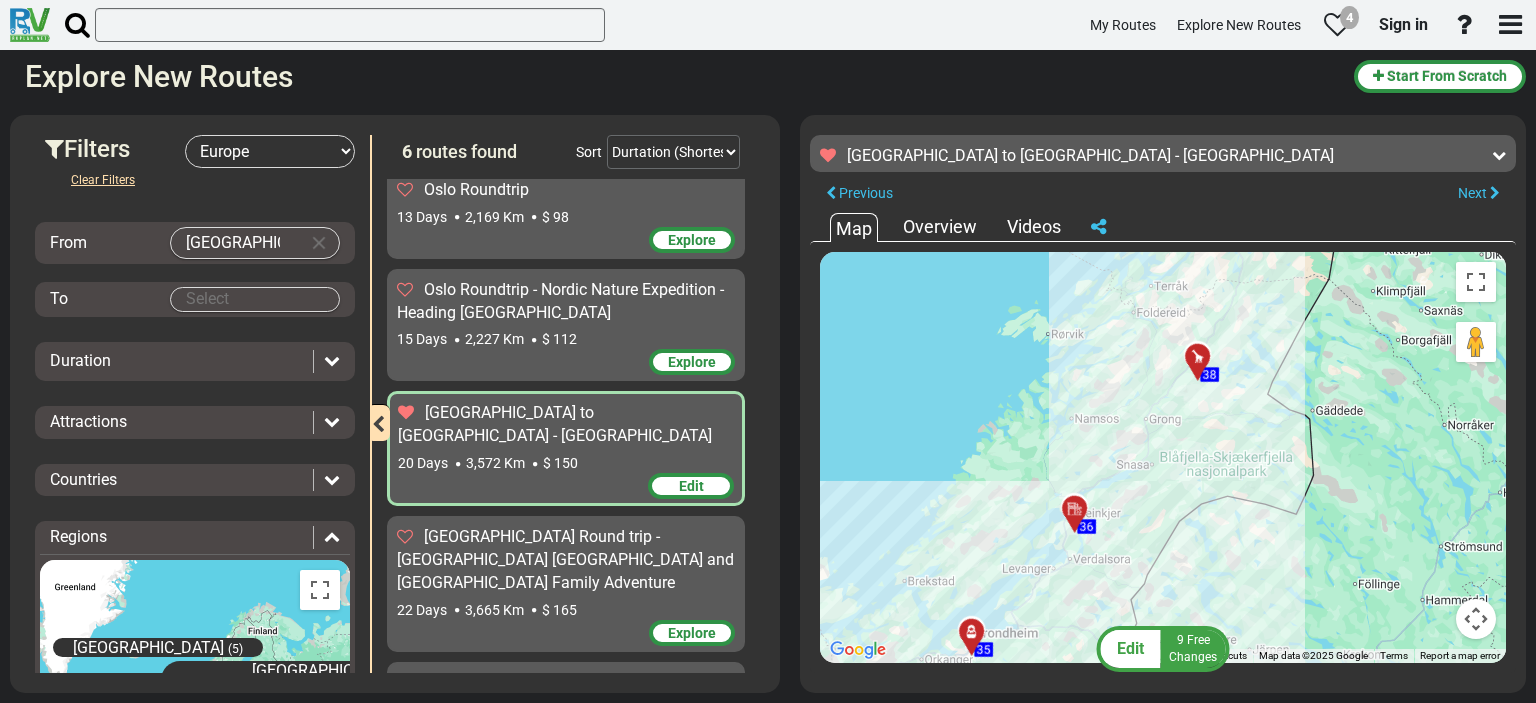 drag, startPoint x: 1227, startPoint y: 411, endPoint x: 1073, endPoint y: 599, distance: 243.02263 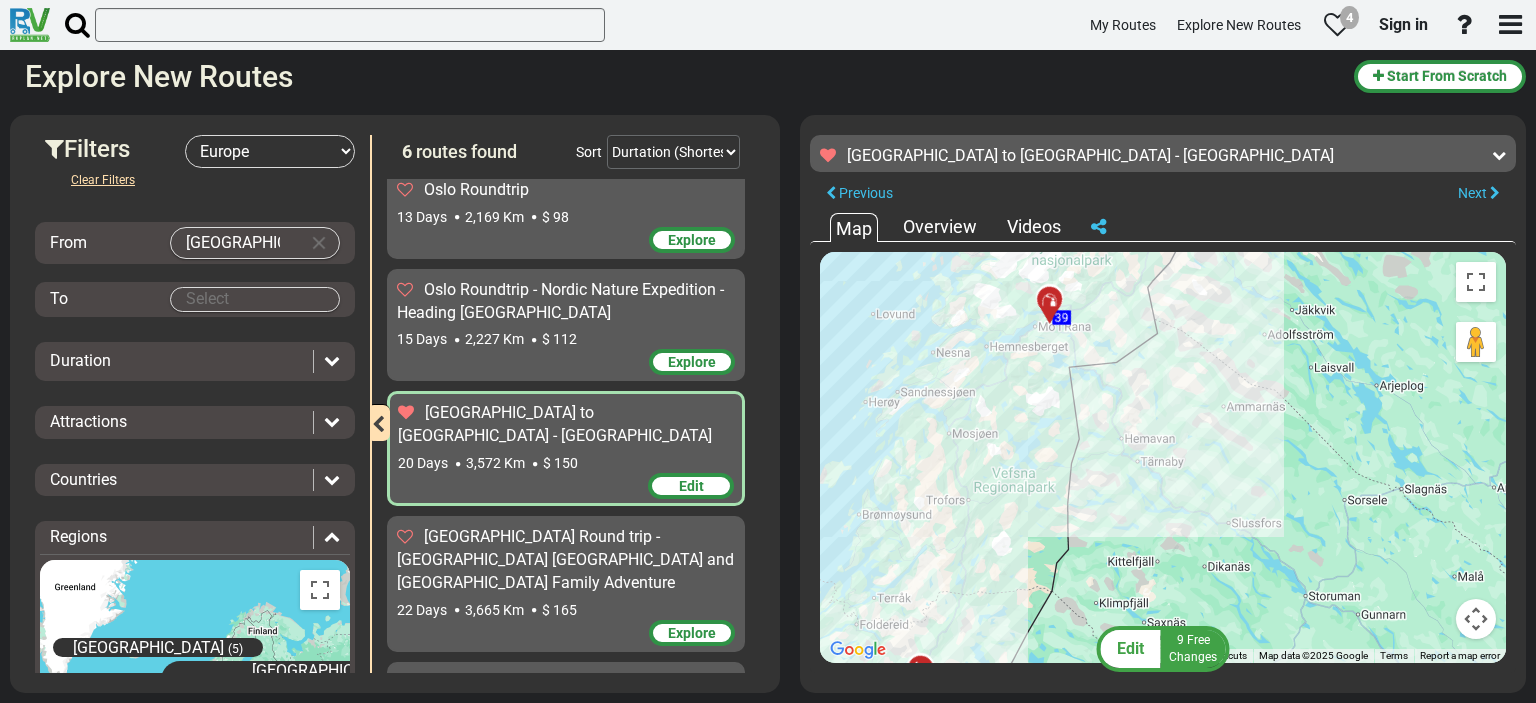 drag, startPoint x: 1239, startPoint y: 353, endPoint x: 1001, endPoint y: 639, distance: 372.07526 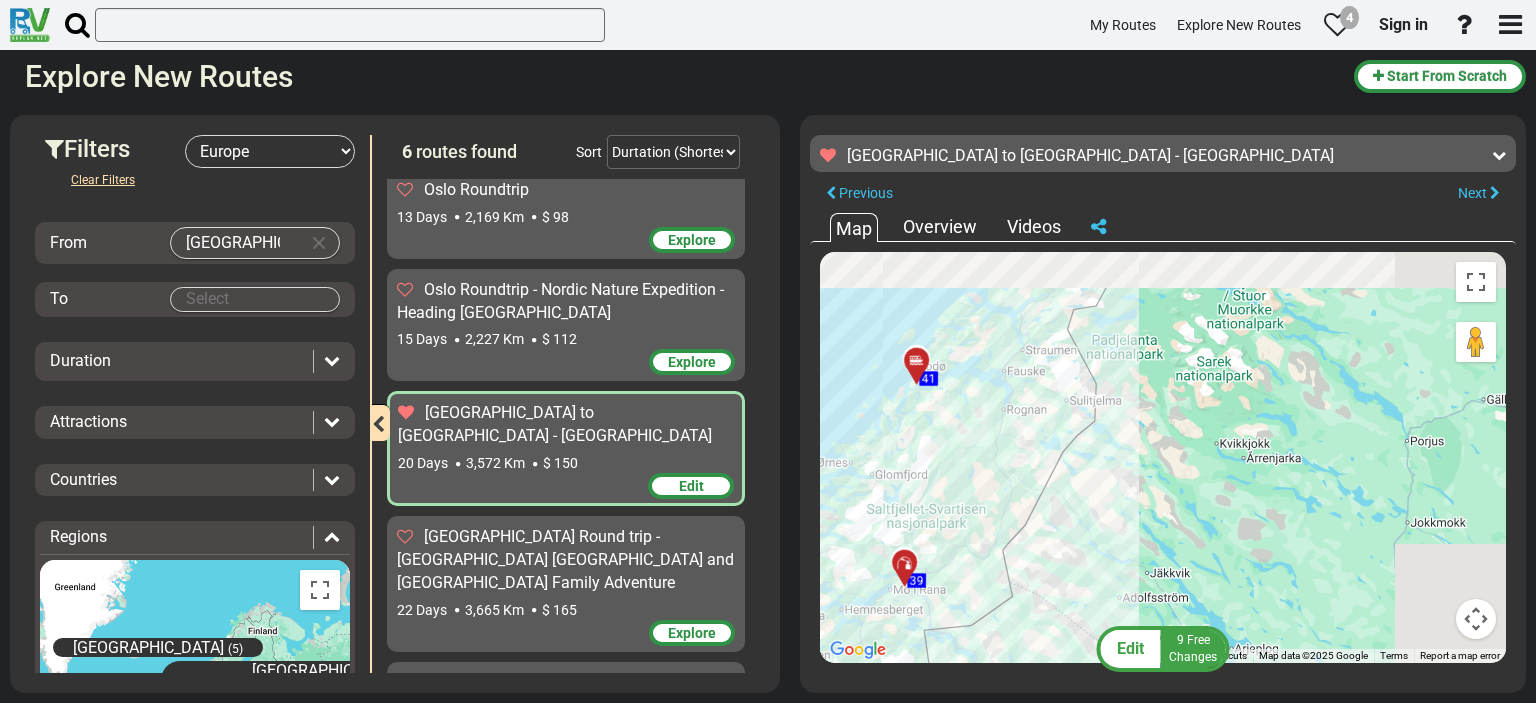 drag, startPoint x: 1056, startPoint y: 385, endPoint x: 913, endPoint y: 665, distance: 314.40262 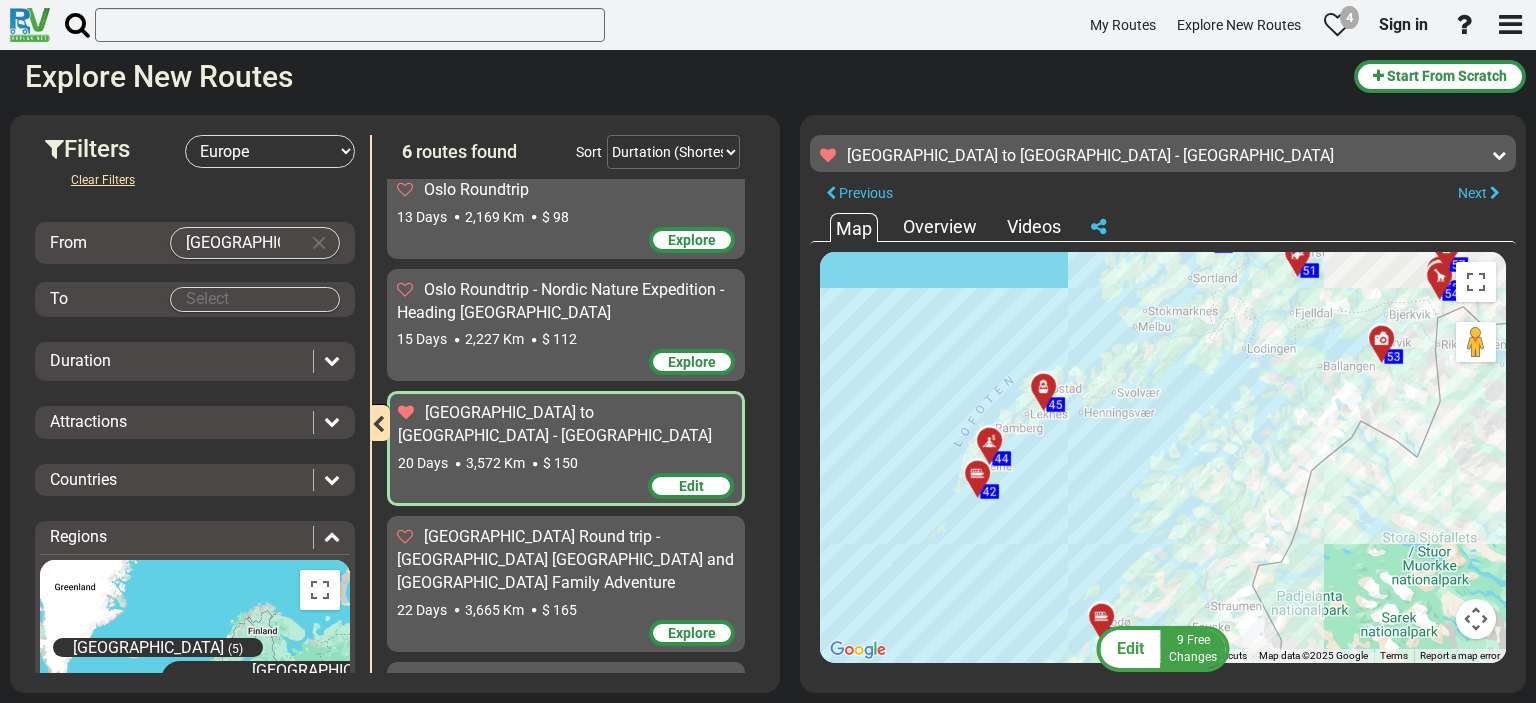 drag, startPoint x: 1057, startPoint y: 464, endPoint x: 1244, endPoint y: 631, distance: 250.71498 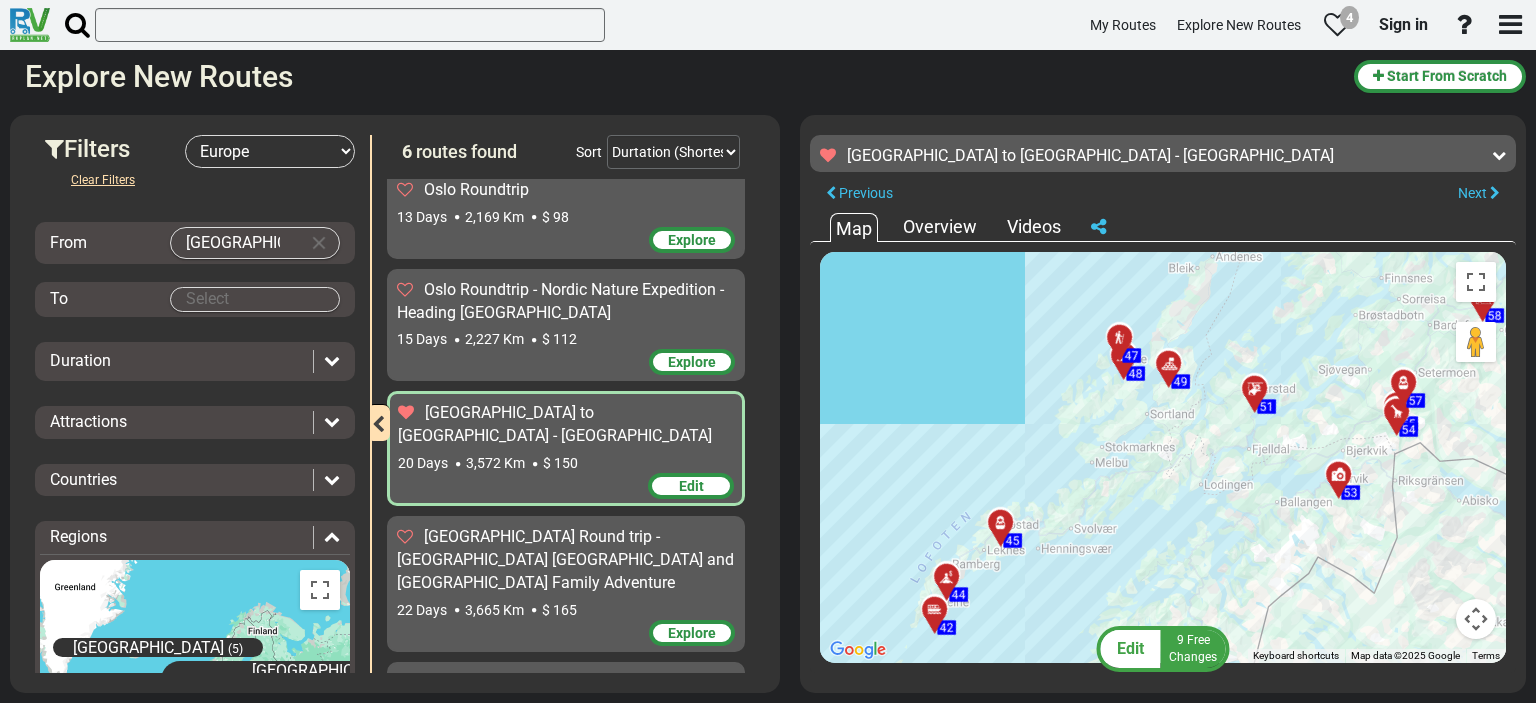drag, startPoint x: 1236, startPoint y: 501, endPoint x: 1192, endPoint y: 642, distance: 147.7058 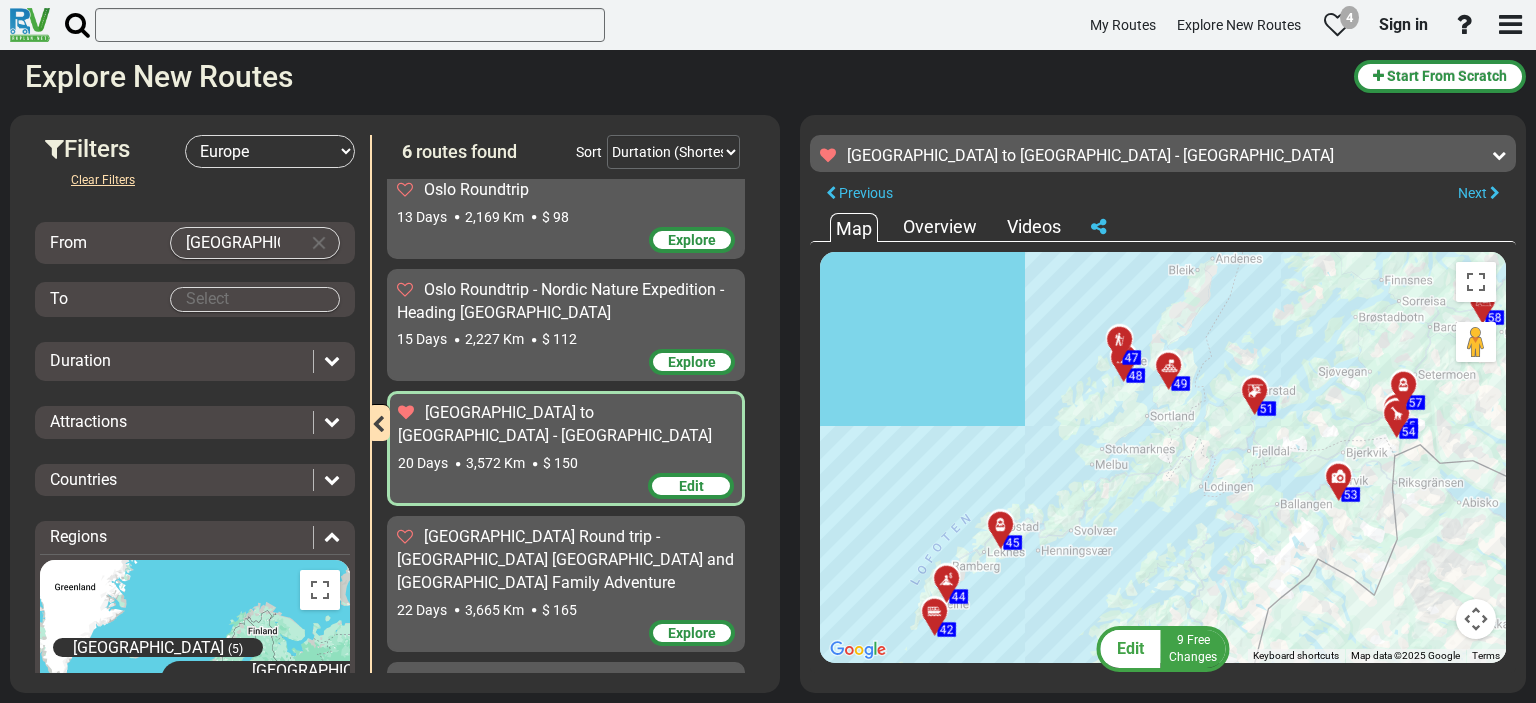 click on "[GEOGRAPHIC_DATA] to [GEOGRAPHIC_DATA] - [GEOGRAPHIC_DATA]" at bounding box center [566, 425] 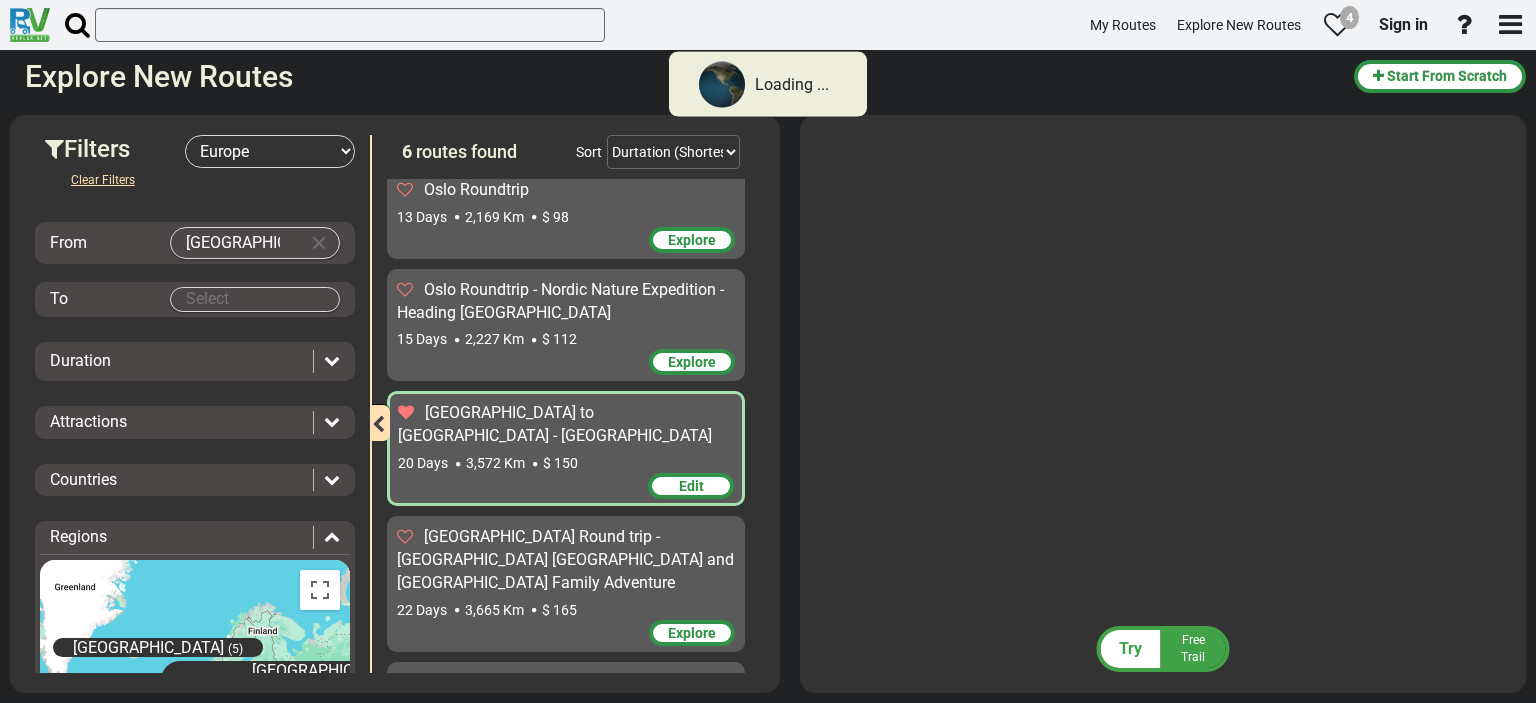 click on "[GEOGRAPHIC_DATA] to [GEOGRAPHIC_DATA] - [GEOGRAPHIC_DATA]" at bounding box center (566, 425) 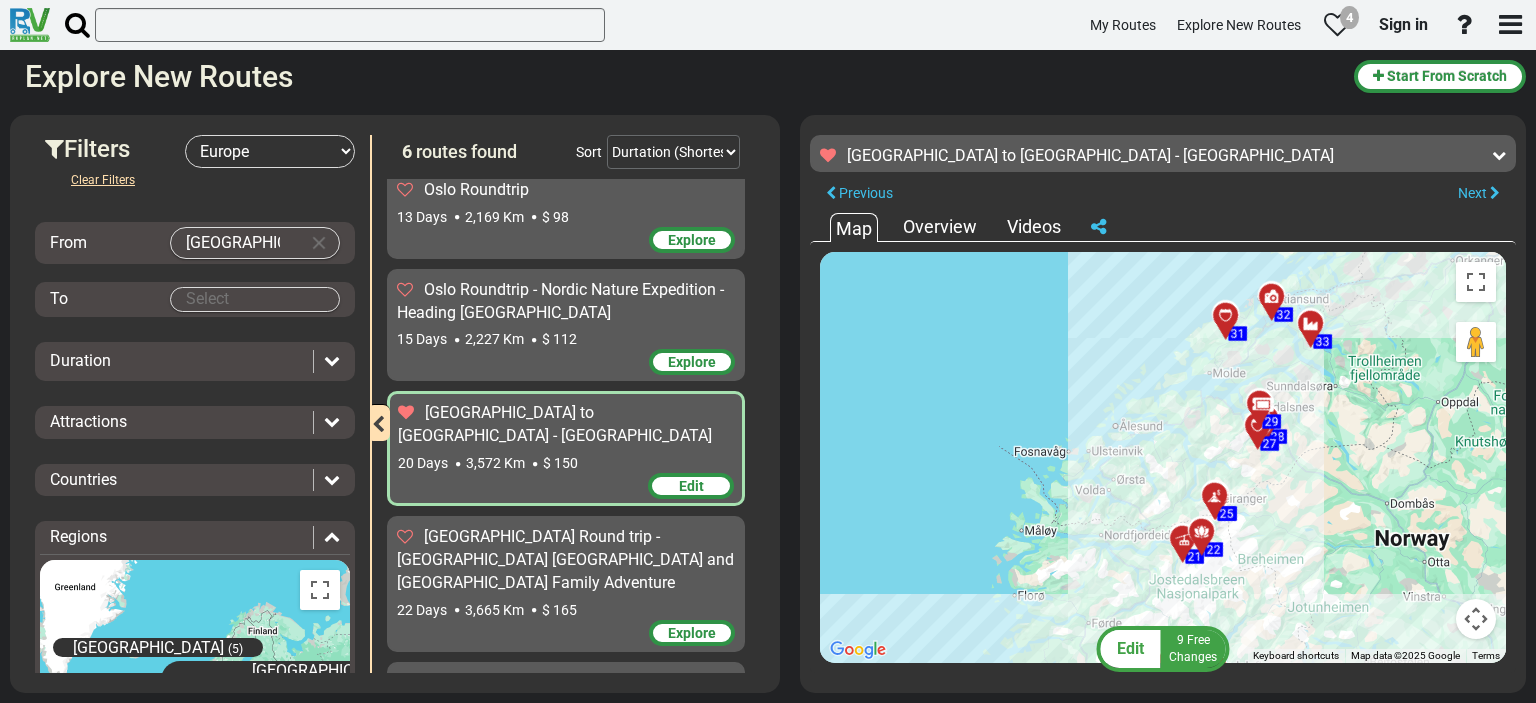 drag, startPoint x: 1120, startPoint y: 555, endPoint x: 928, endPoint y: 387, distance: 255.1235 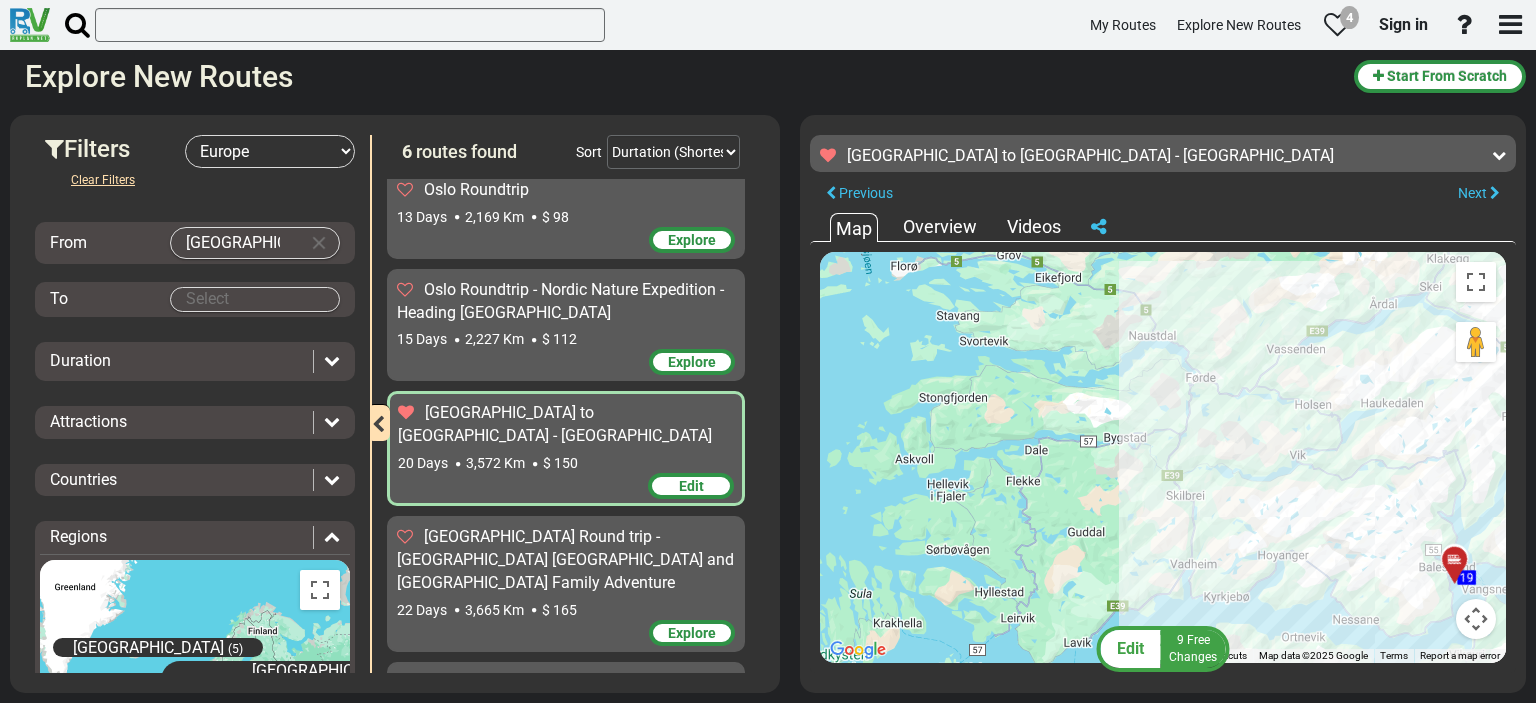 drag, startPoint x: 1162, startPoint y: 628, endPoint x: 955, endPoint y: 461, distance: 265.96616 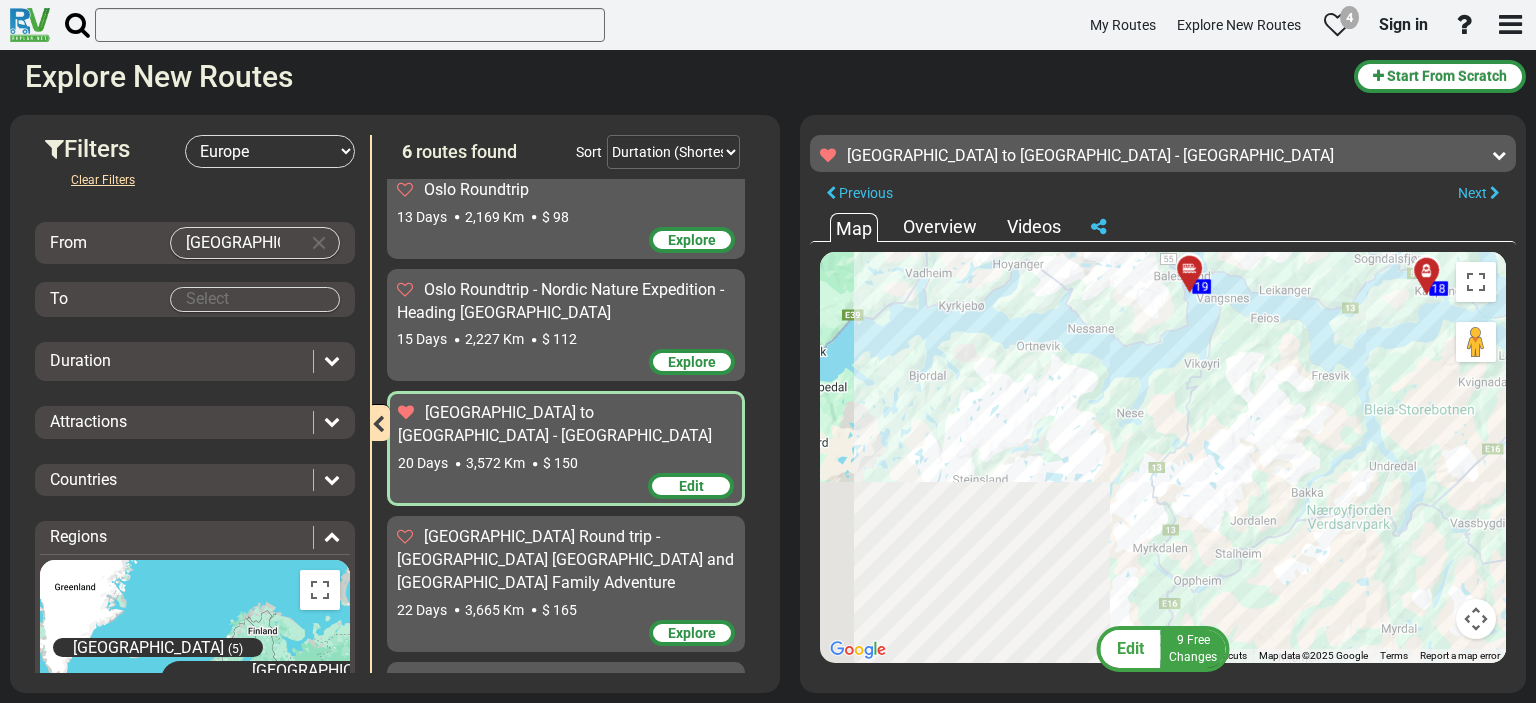drag, startPoint x: 1030, startPoint y: 523, endPoint x: 748, endPoint y: 218, distance: 415.39017 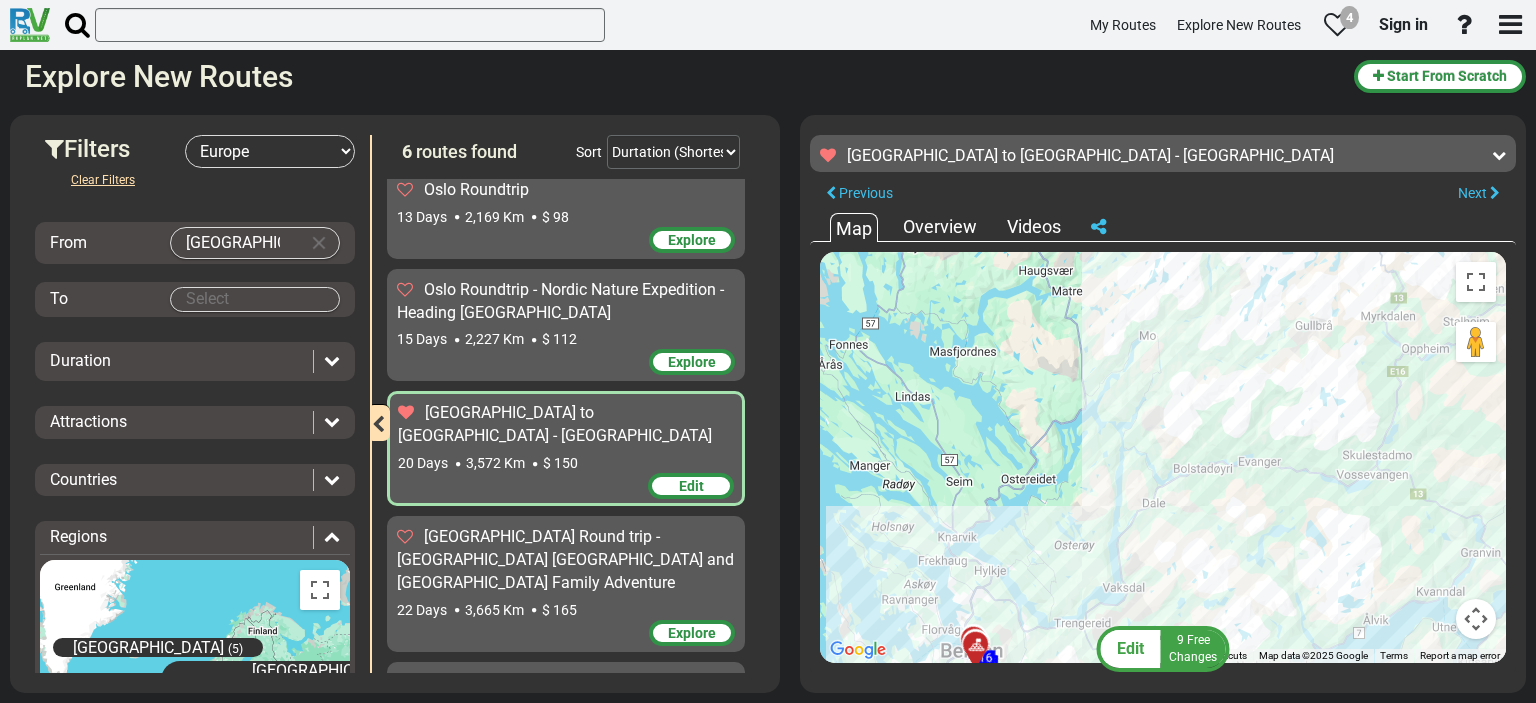 drag, startPoint x: 1270, startPoint y: 446, endPoint x: 1482, endPoint y: 215, distance: 313.5363 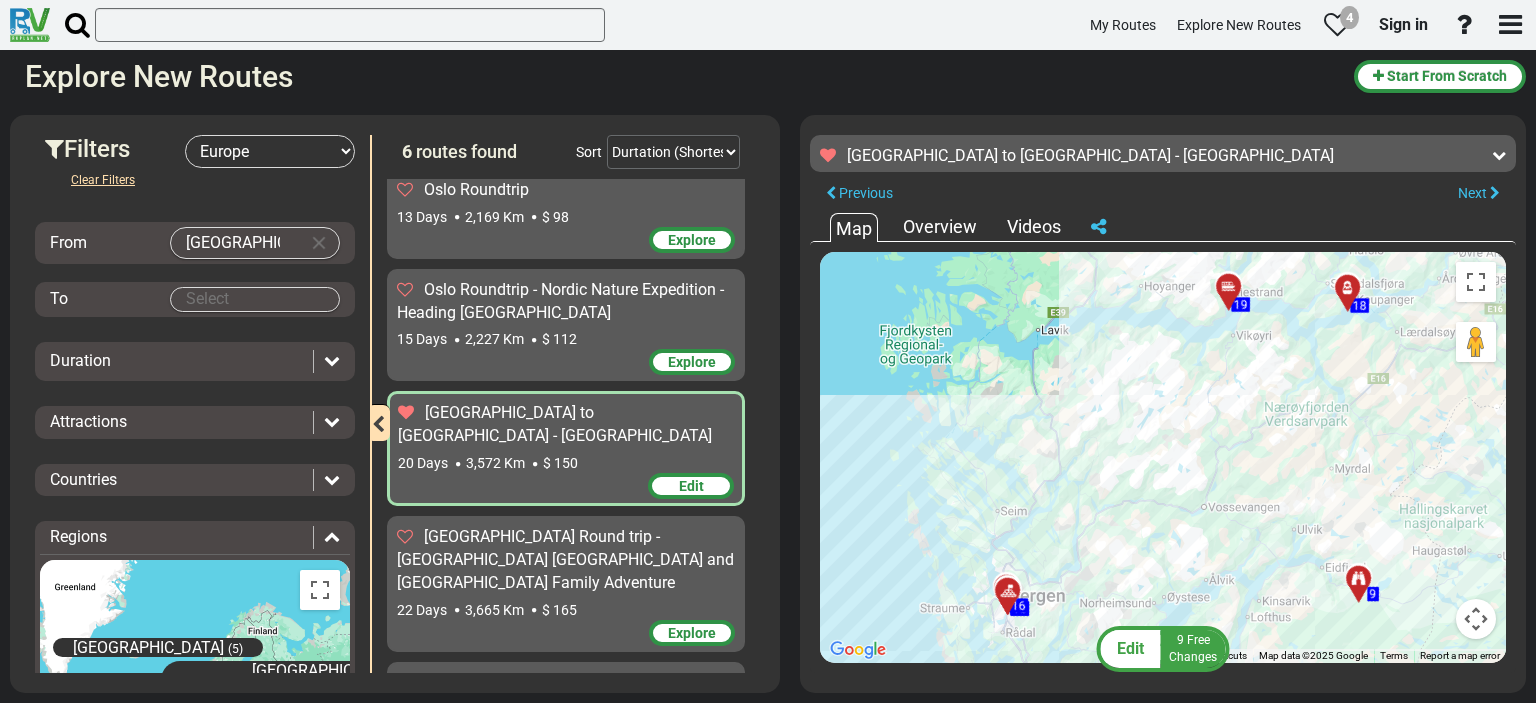 click on "To activate drag with keyboard, press Alt + Enter. Once in keyboard drag state, use the arrow keys to move the marker. To complete the drag, press the Enter key. To cancel, press Escape. 19 19 18 18 9 9 14 14 15 15 16 16 61 61 60 60 47 47 58 58 48 48 49 49 57 57 51 51 55 55 54 54 53 53 45 45 42 42 44 44 41 41 39 39 38 38 36 36 35 35 32 32 31 31 33 33 11 11 12 12 8 8 21 21 22 22 24 24 25 25 27 27 28 28 5 5 29 29 6 6" at bounding box center [1163, 457] 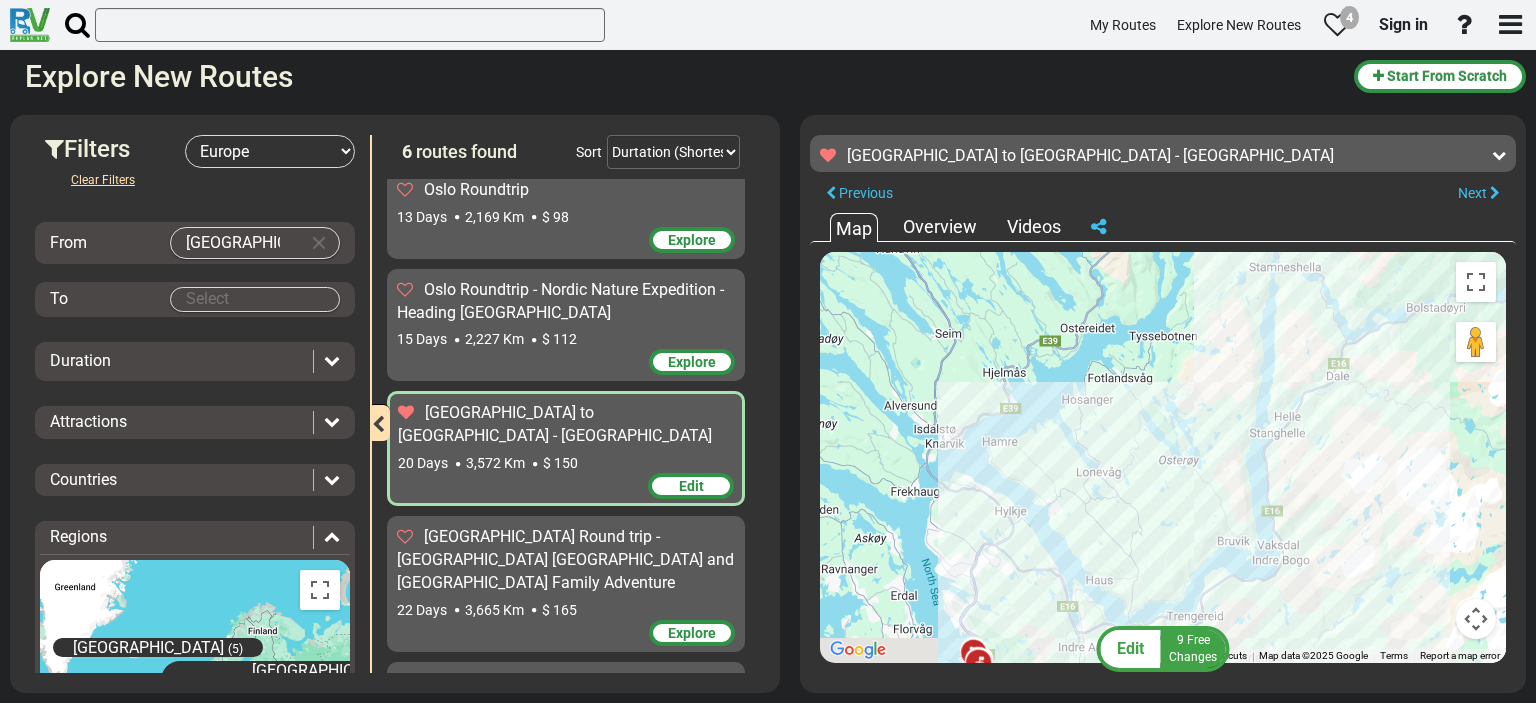 drag, startPoint x: 1045, startPoint y: 507, endPoint x: 1118, endPoint y: 443, distance: 97.082436 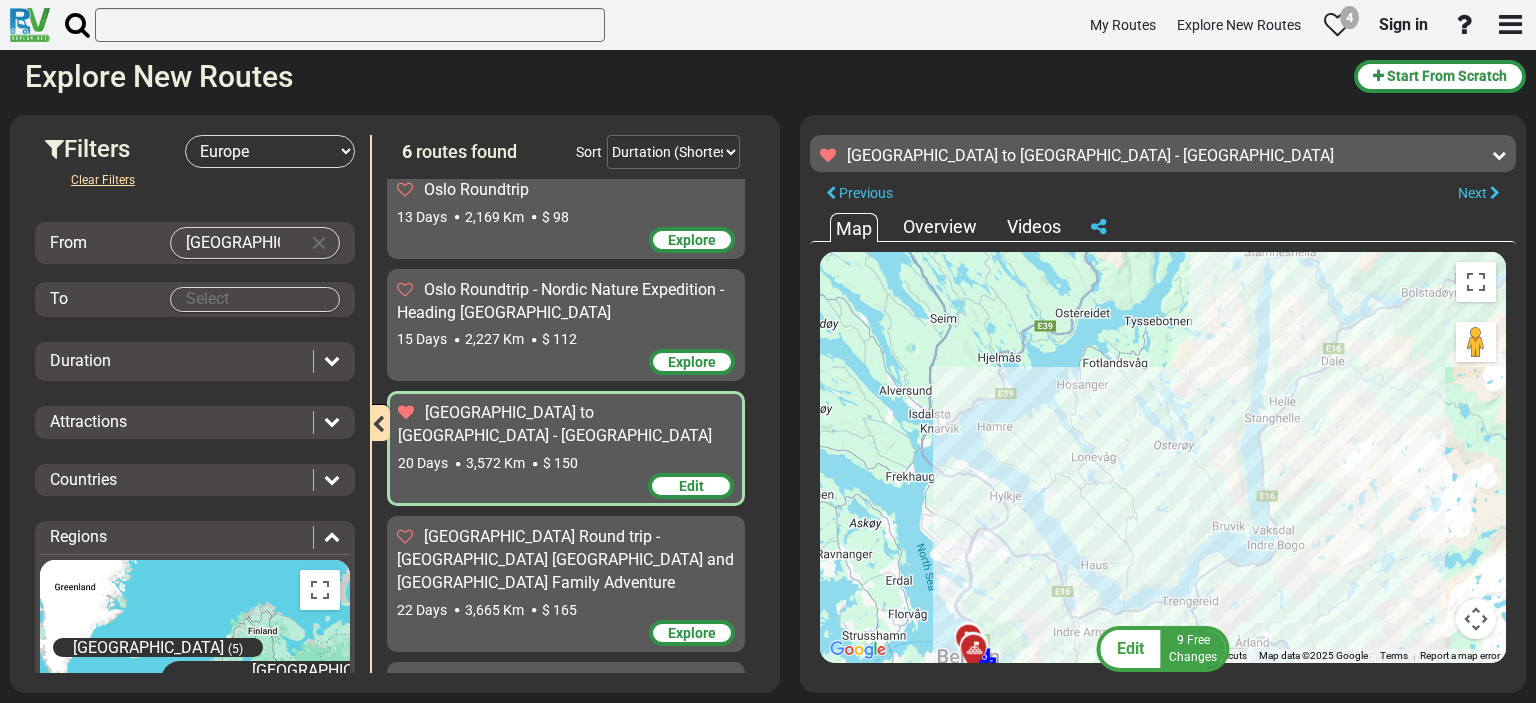click on "Duration" at bounding box center (176, 361) 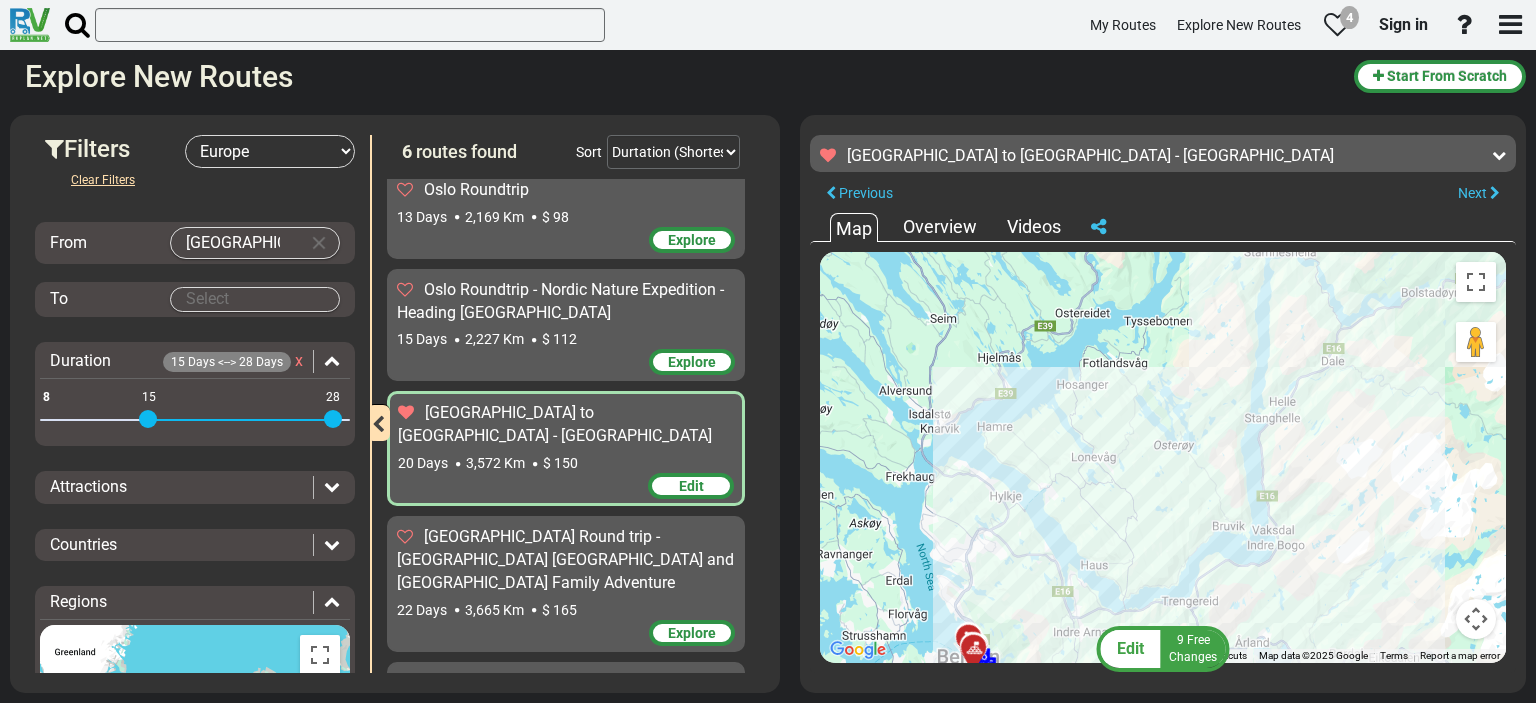 drag, startPoint x: 52, startPoint y: 420, endPoint x: 148, endPoint y: 418, distance: 96.02083 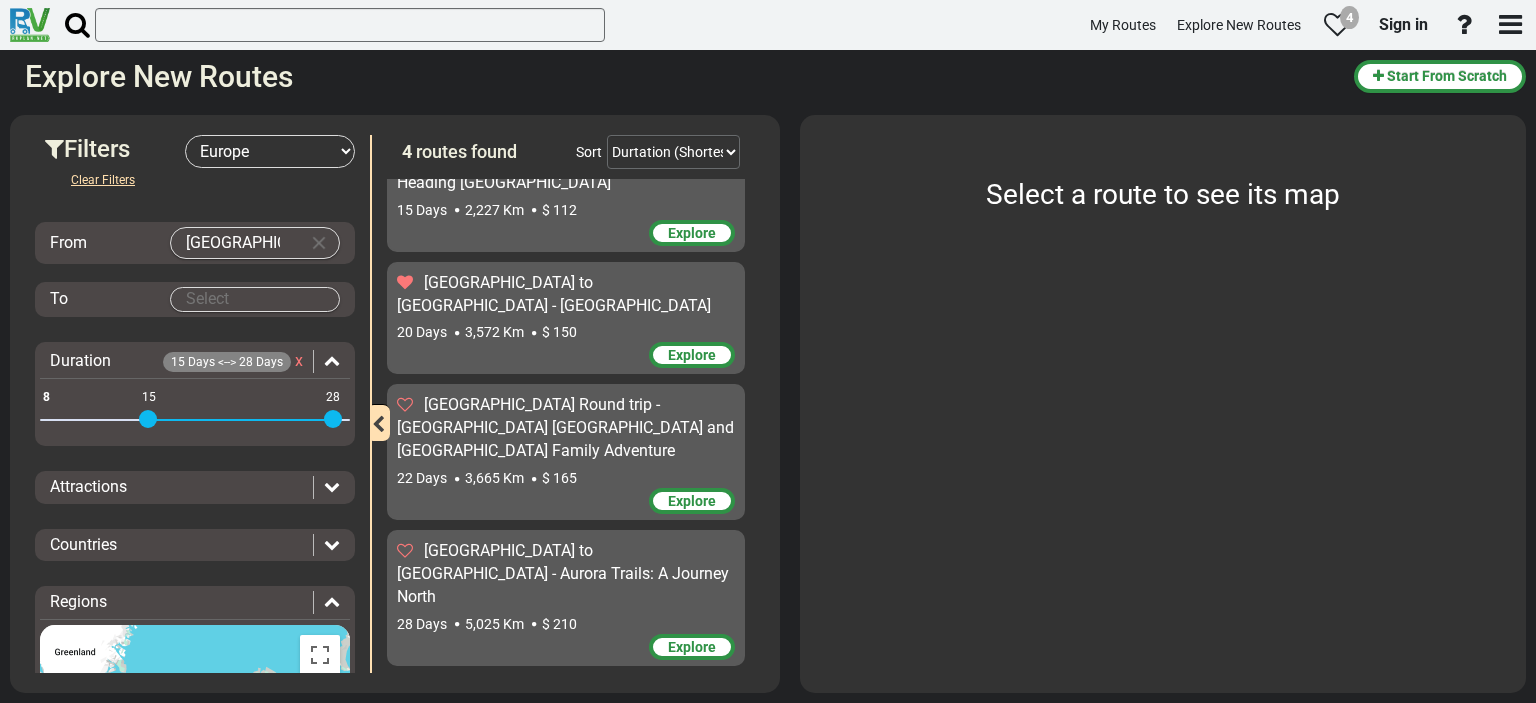 scroll, scrollTop: 81, scrollLeft: 0, axis: vertical 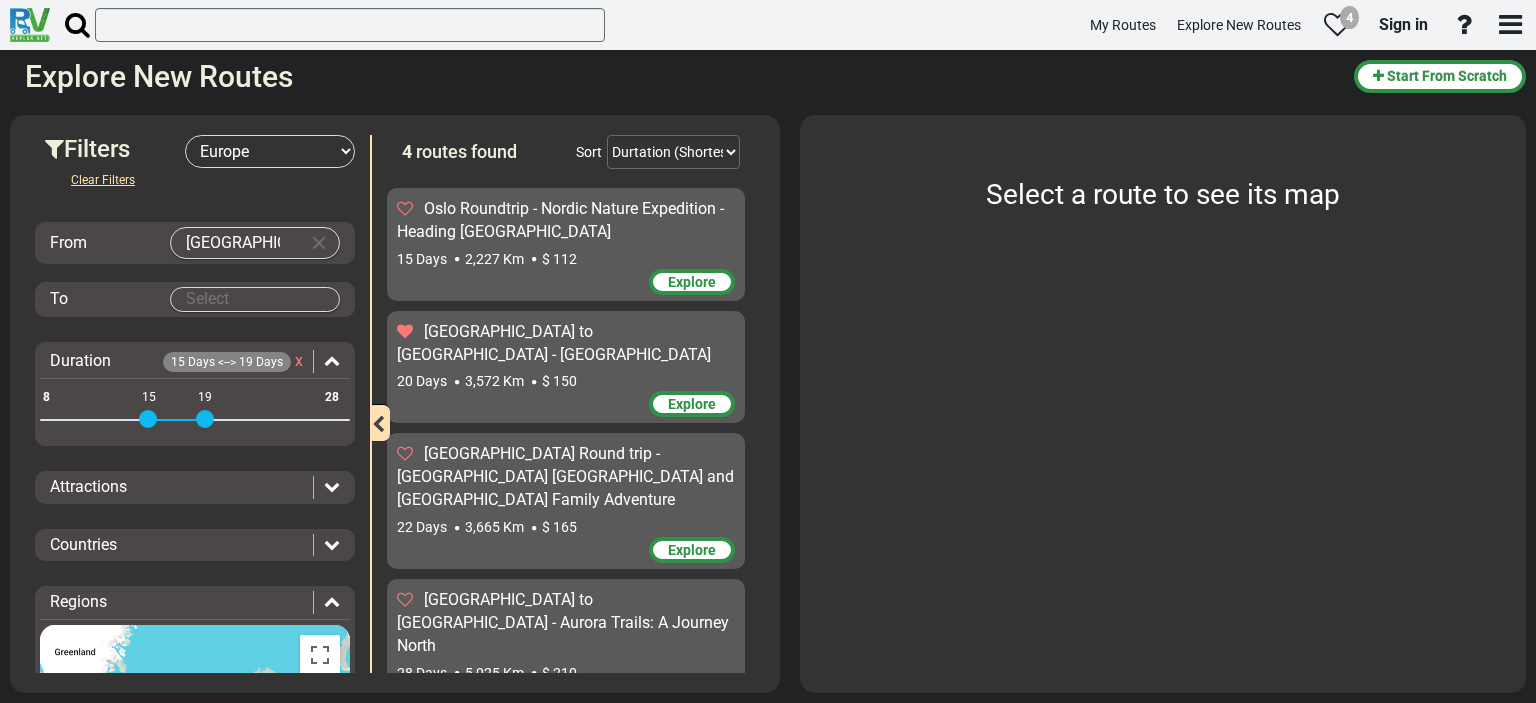 drag, startPoint x: 324, startPoint y: 416, endPoint x: 209, endPoint y: 427, distance: 115.52489 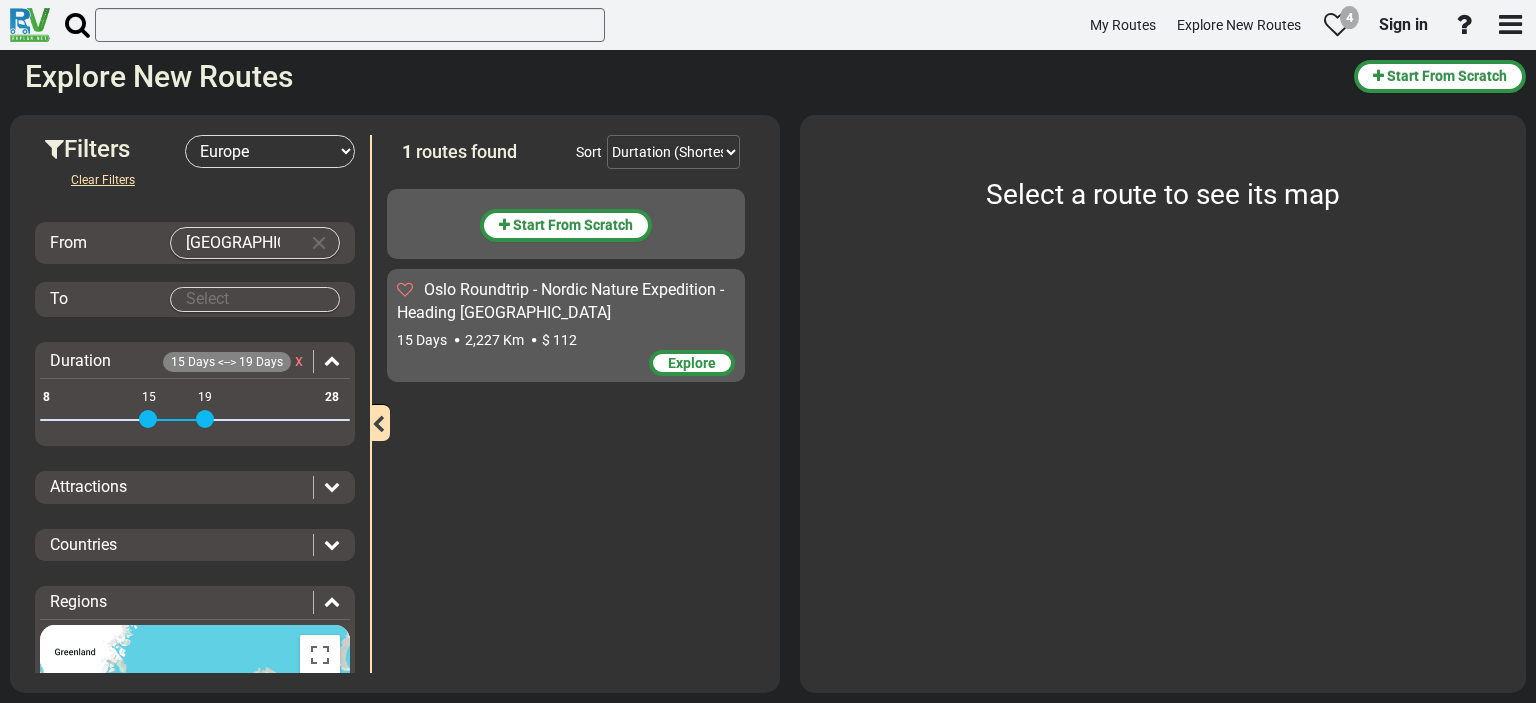 scroll, scrollTop: 0, scrollLeft: 0, axis: both 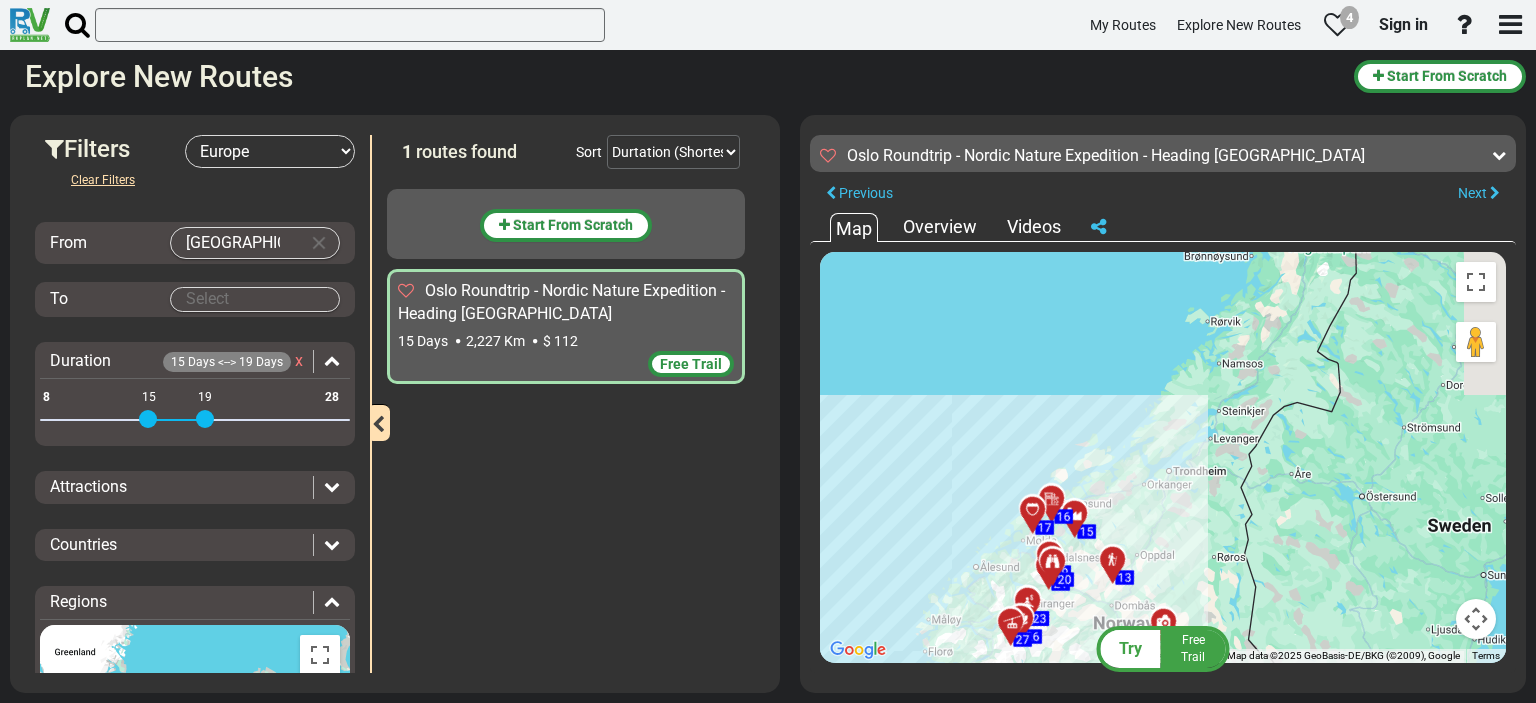 drag, startPoint x: 1178, startPoint y: 471, endPoint x: 1088, endPoint y: 658, distance: 207.53072 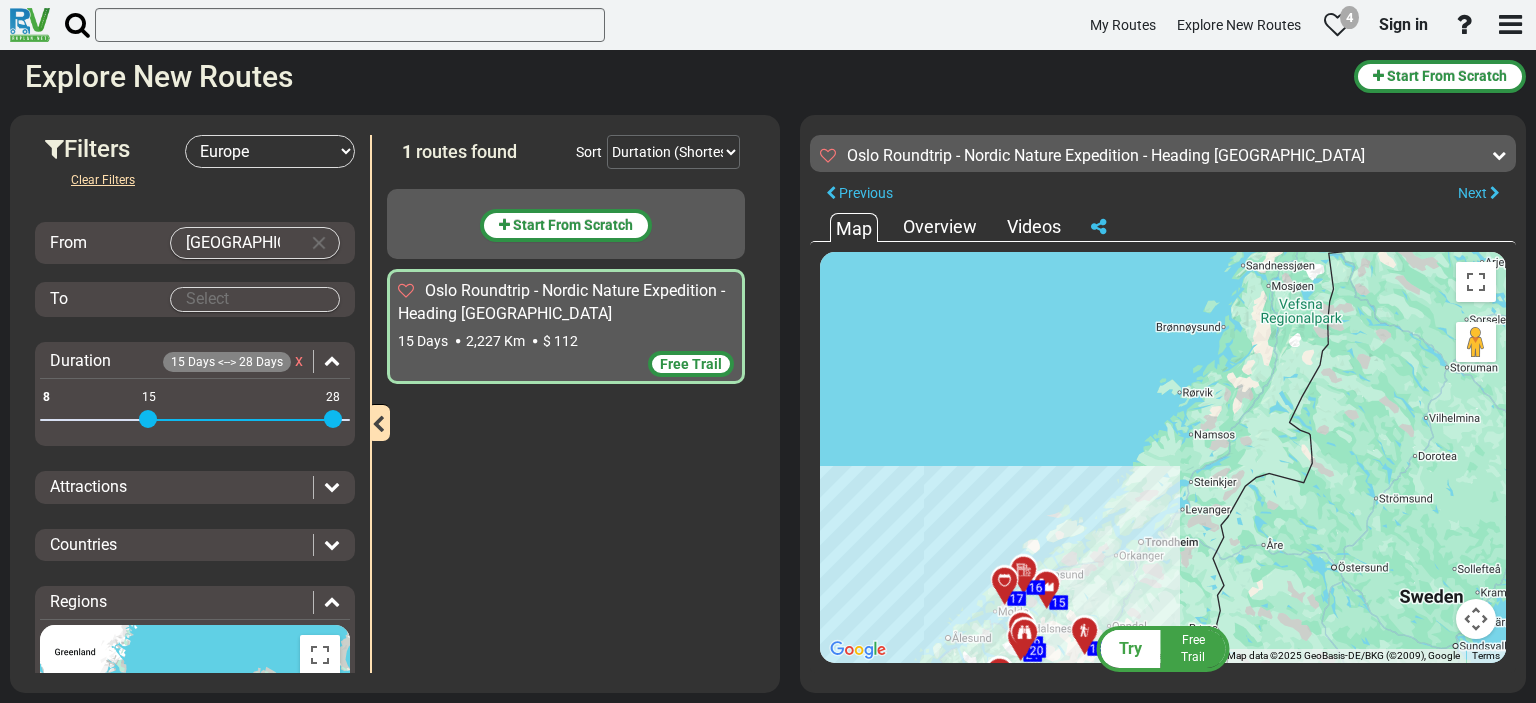 drag, startPoint x: 210, startPoint y: 415, endPoint x: 329, endPoint y: 417, distance: 119.01681 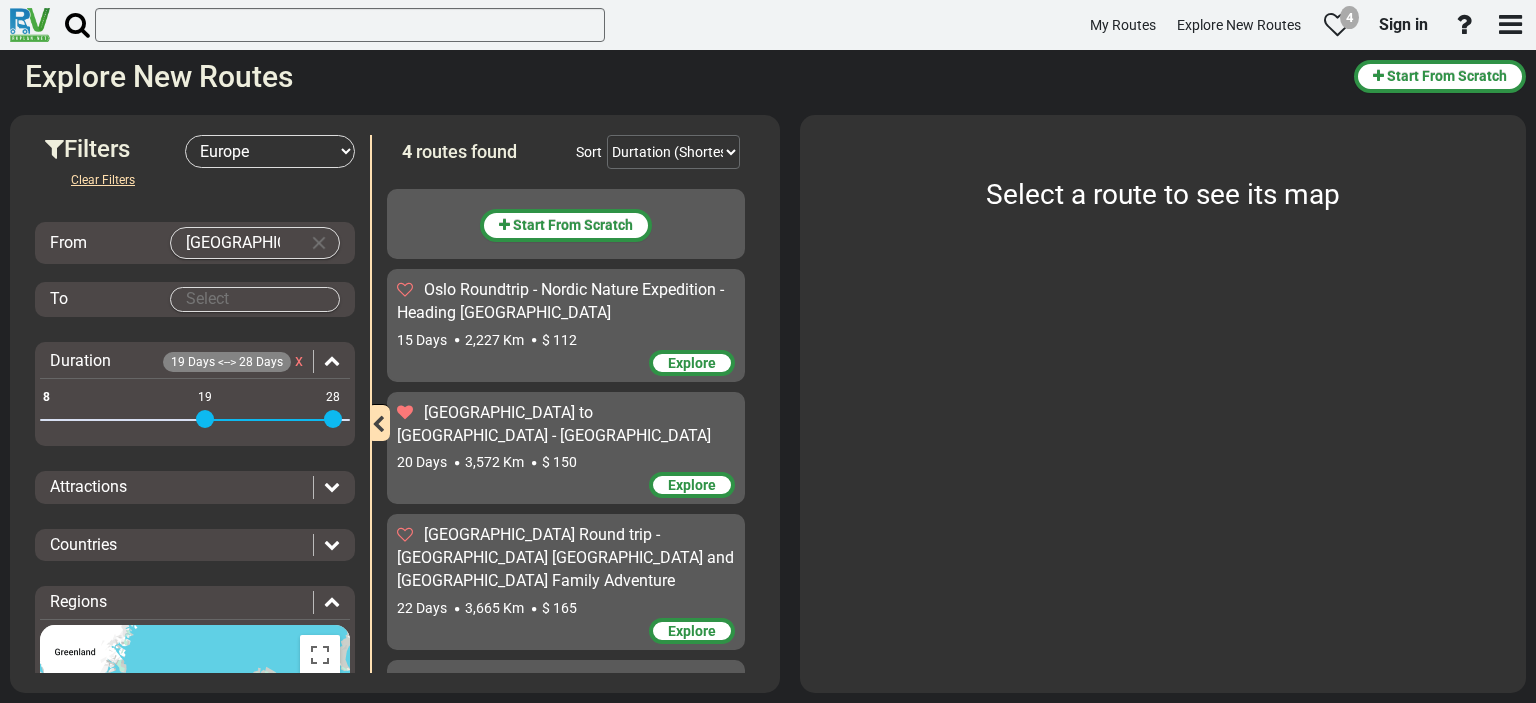 drag, startPoint x: 146, startPoint y: 418, endPoint x: 218, endPoint y: 411, distance: 72.33948 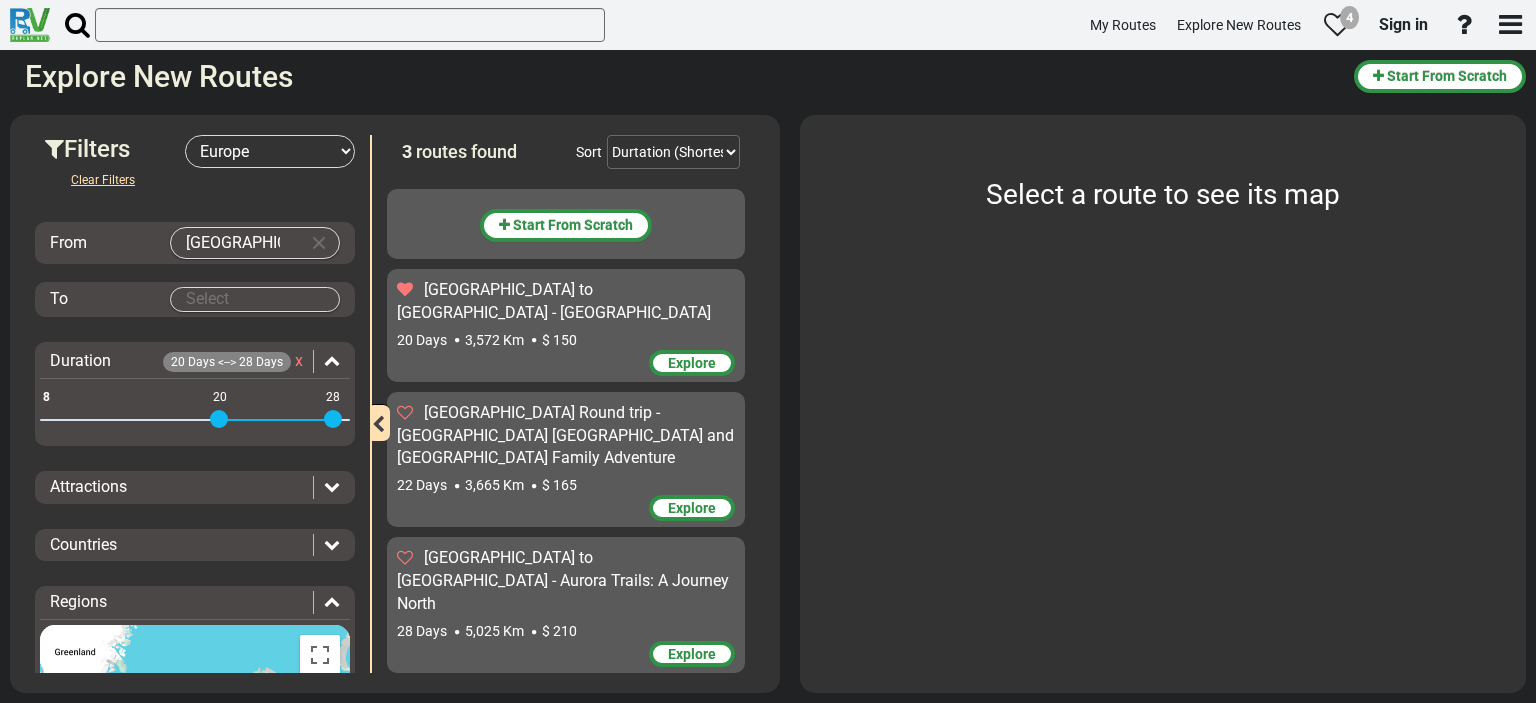 click on "Attractions" at bounding box center [88, 486] 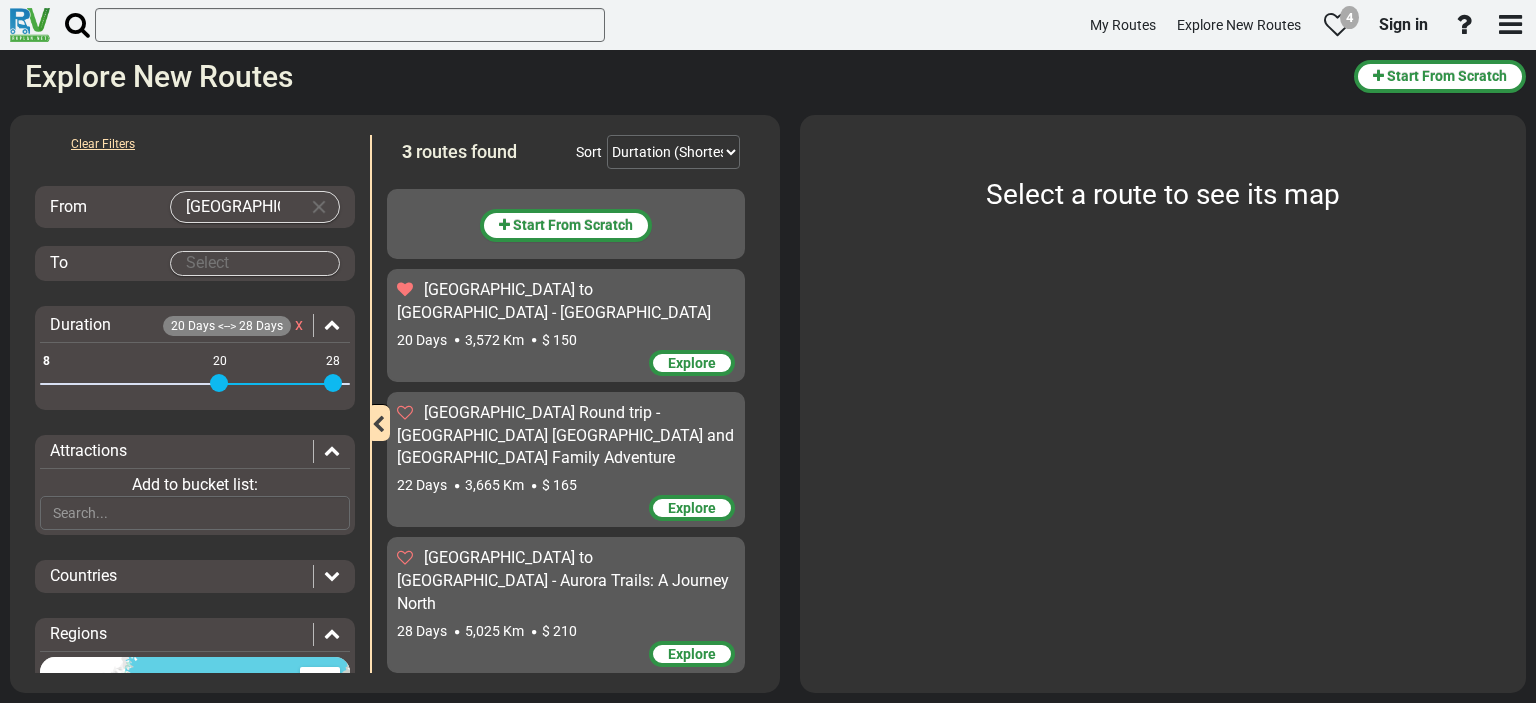 scroll, scrollTop: 100, scrollLeft: 0, axis: vertical 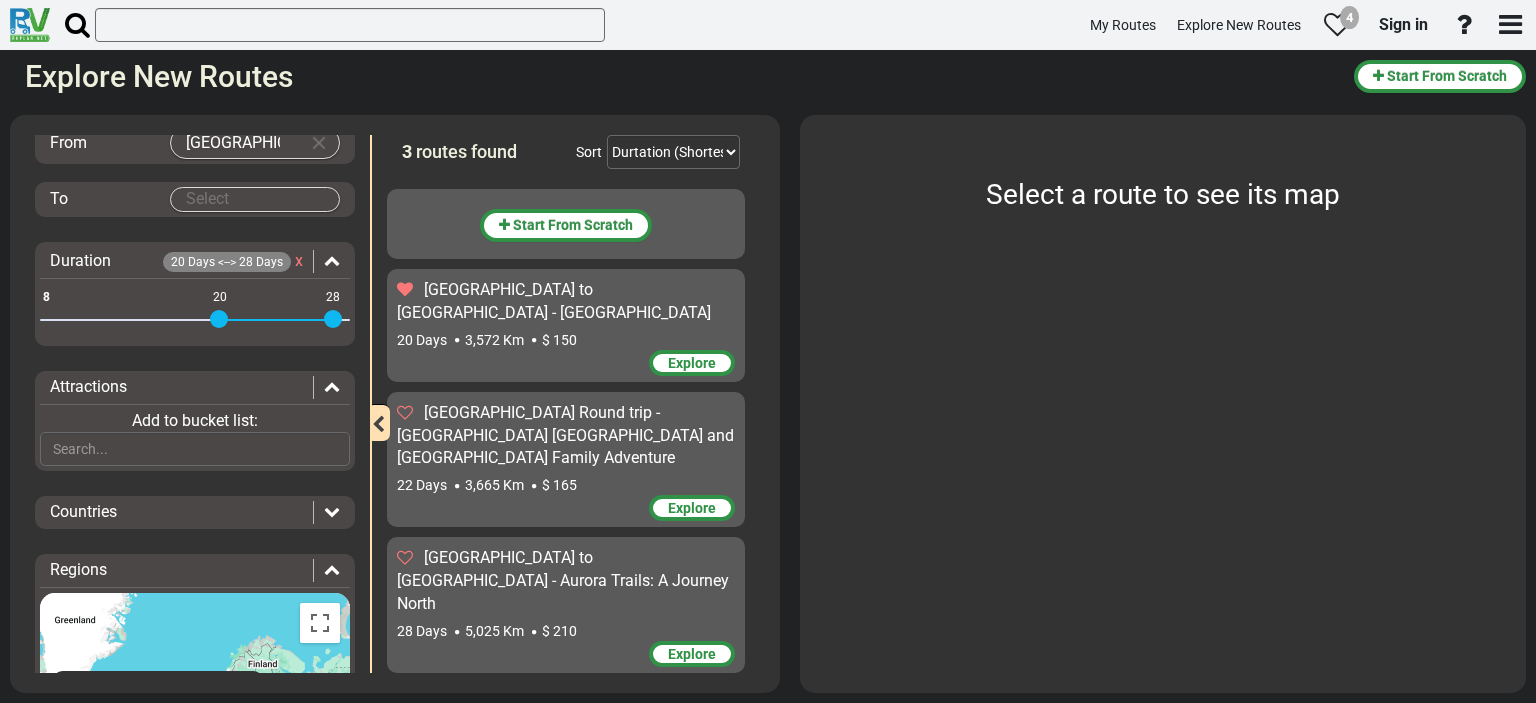 click on "Countries" at bounding box center (176, 512) 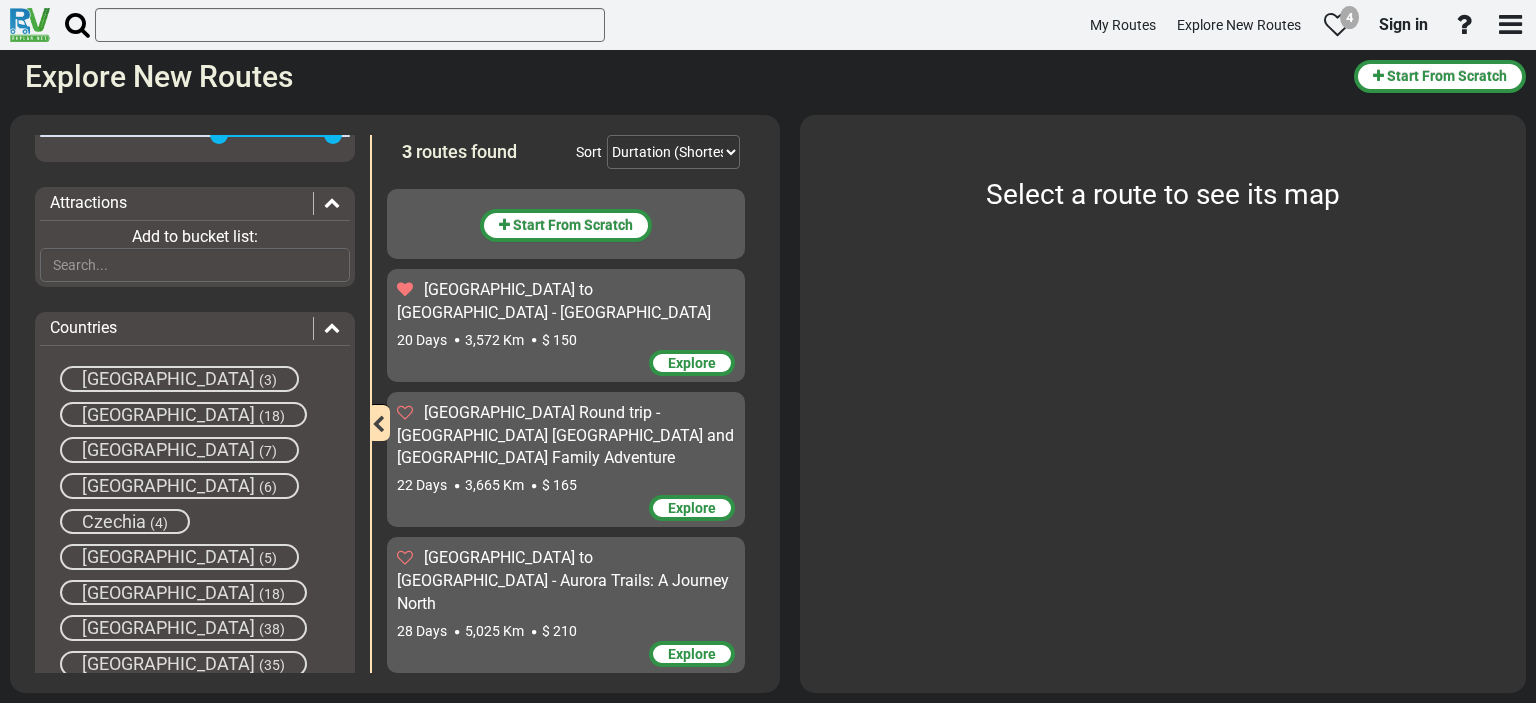 scroll, scrollTop: 300, scrollLeft: 0, axis: vertical 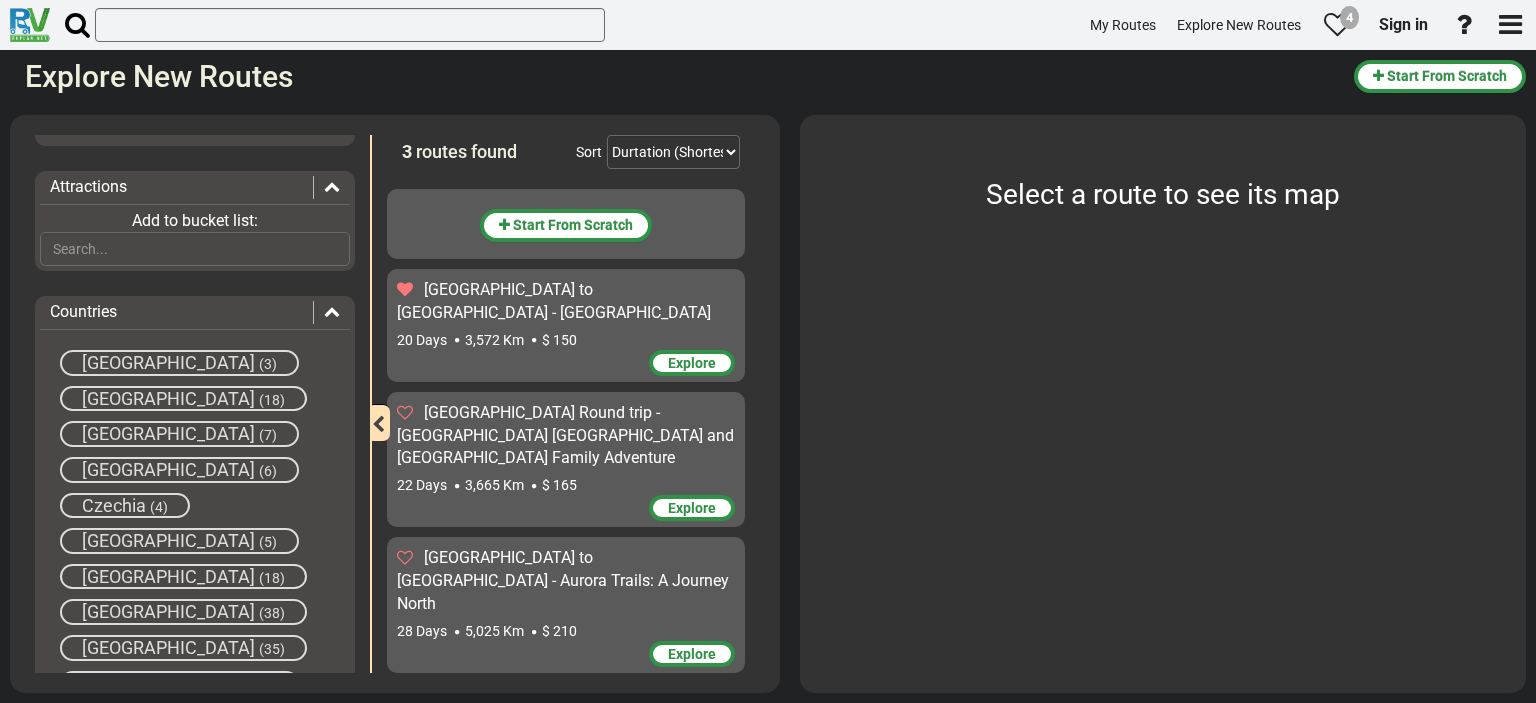 click on "[GEOGRAPHIC_DATA] to [GEOGRAPHIC_DATA] - [GEOGRAPHIC_DATA]" at bounding box center (566, 302) 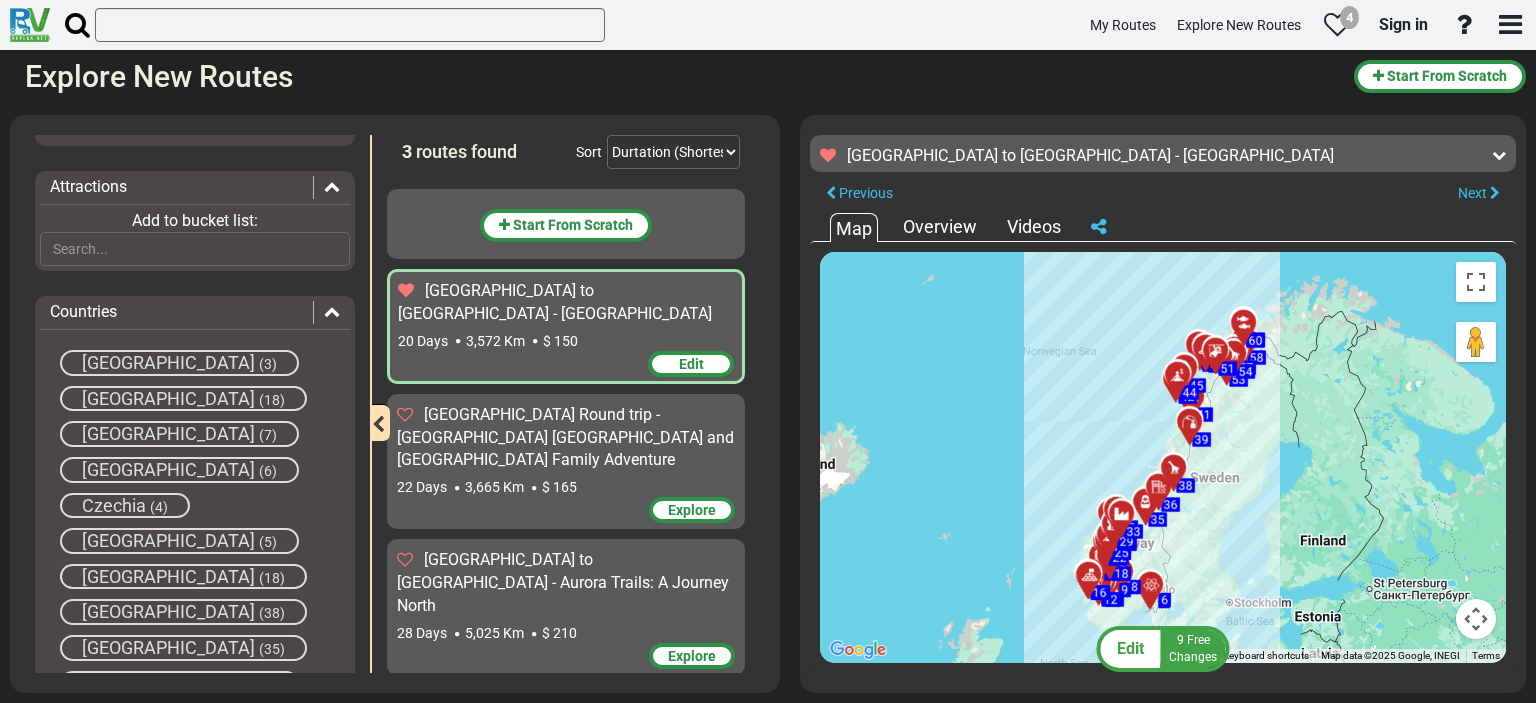 click on "[GEOGRAPHIC_DATA]" at bounding box center [168, 362] 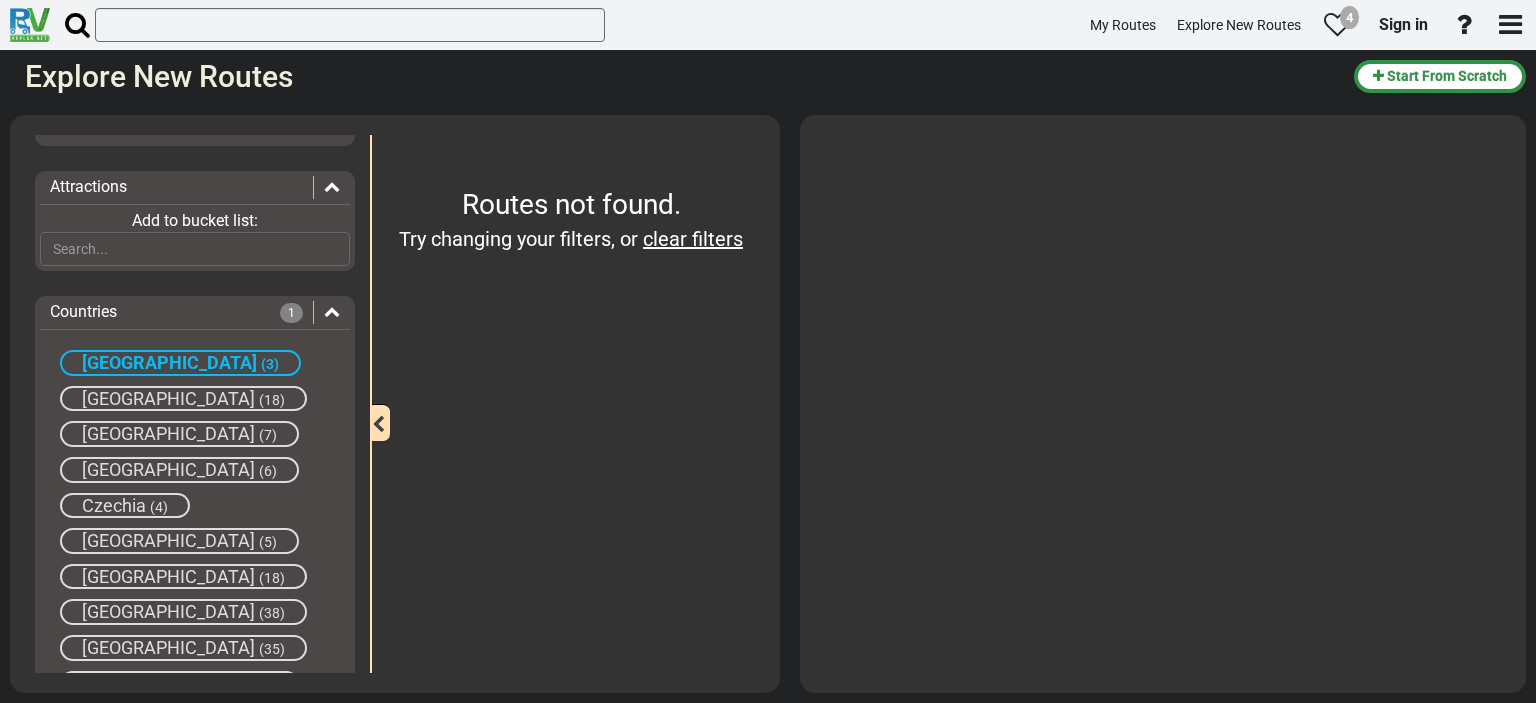 click on "[GEOGRAPHIC_DATA]" at bounding box center (169, 362) 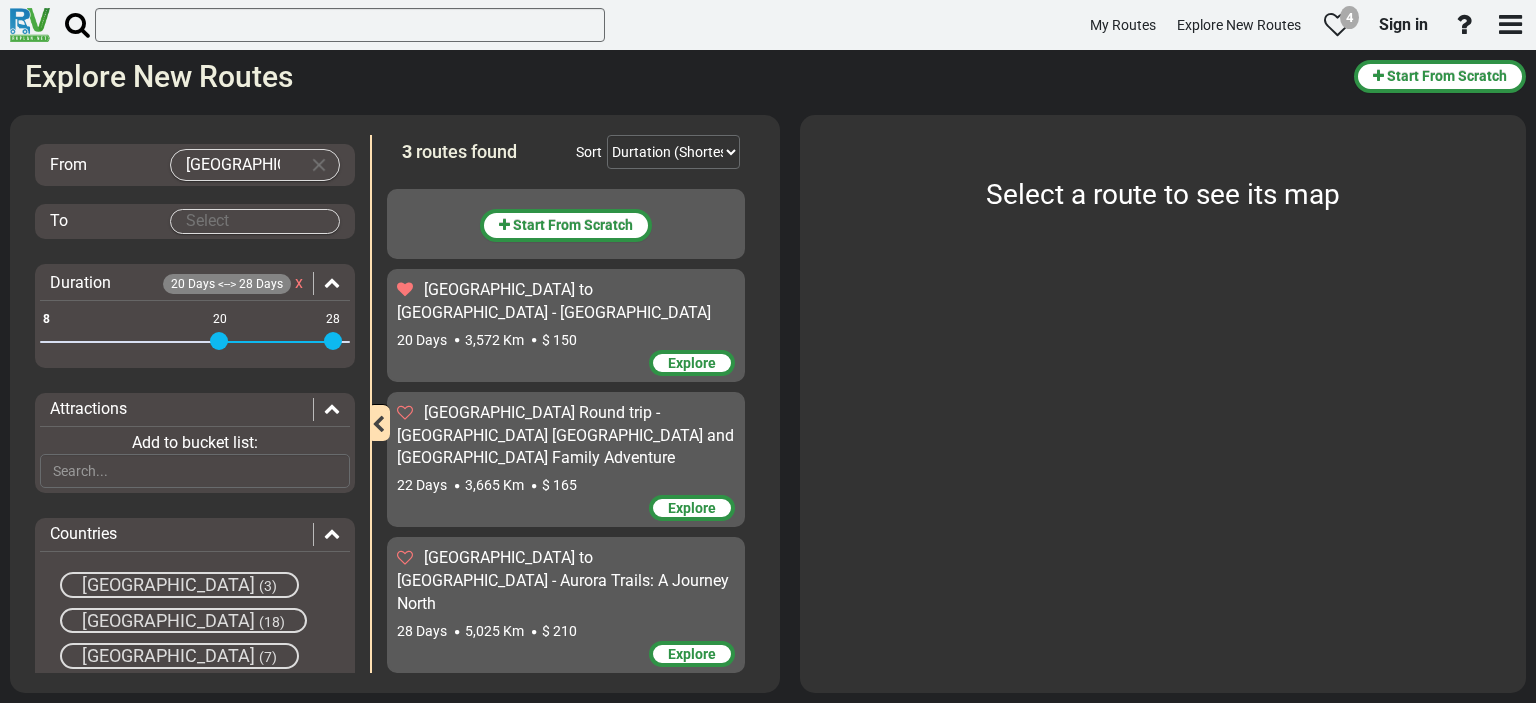 scroll, scrollTop: 0, scrollLeft: 0, axis: both 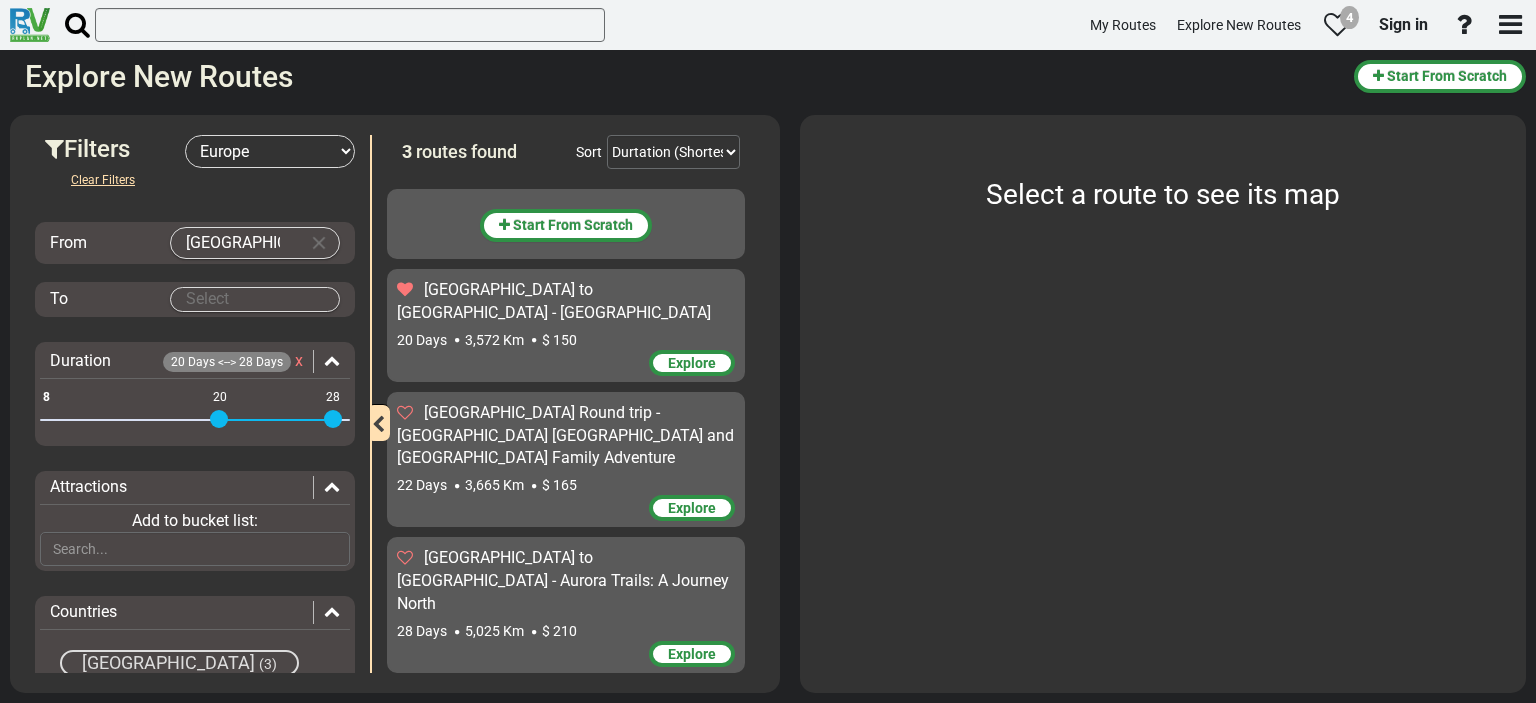 click at bounding box center [332, 611] 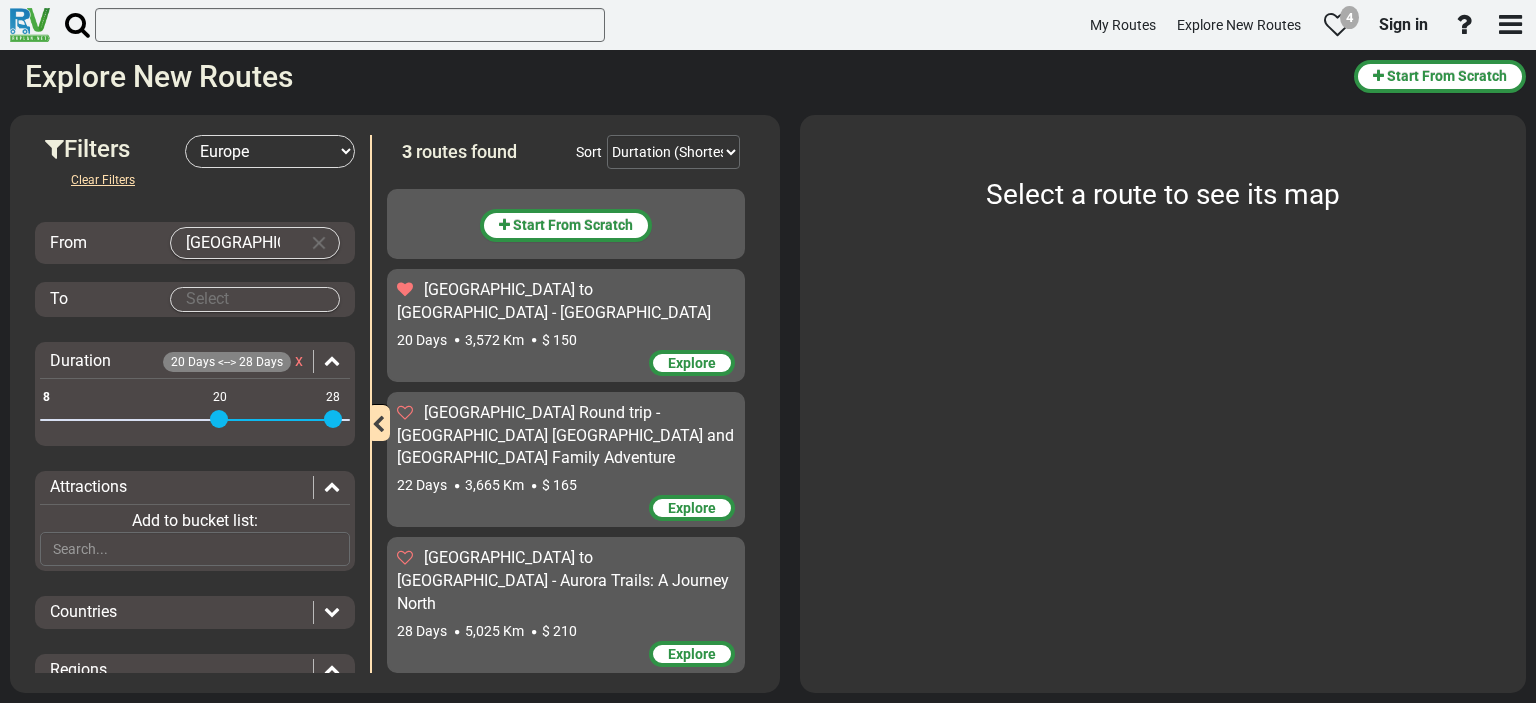 click at bounding box center (332, 486) 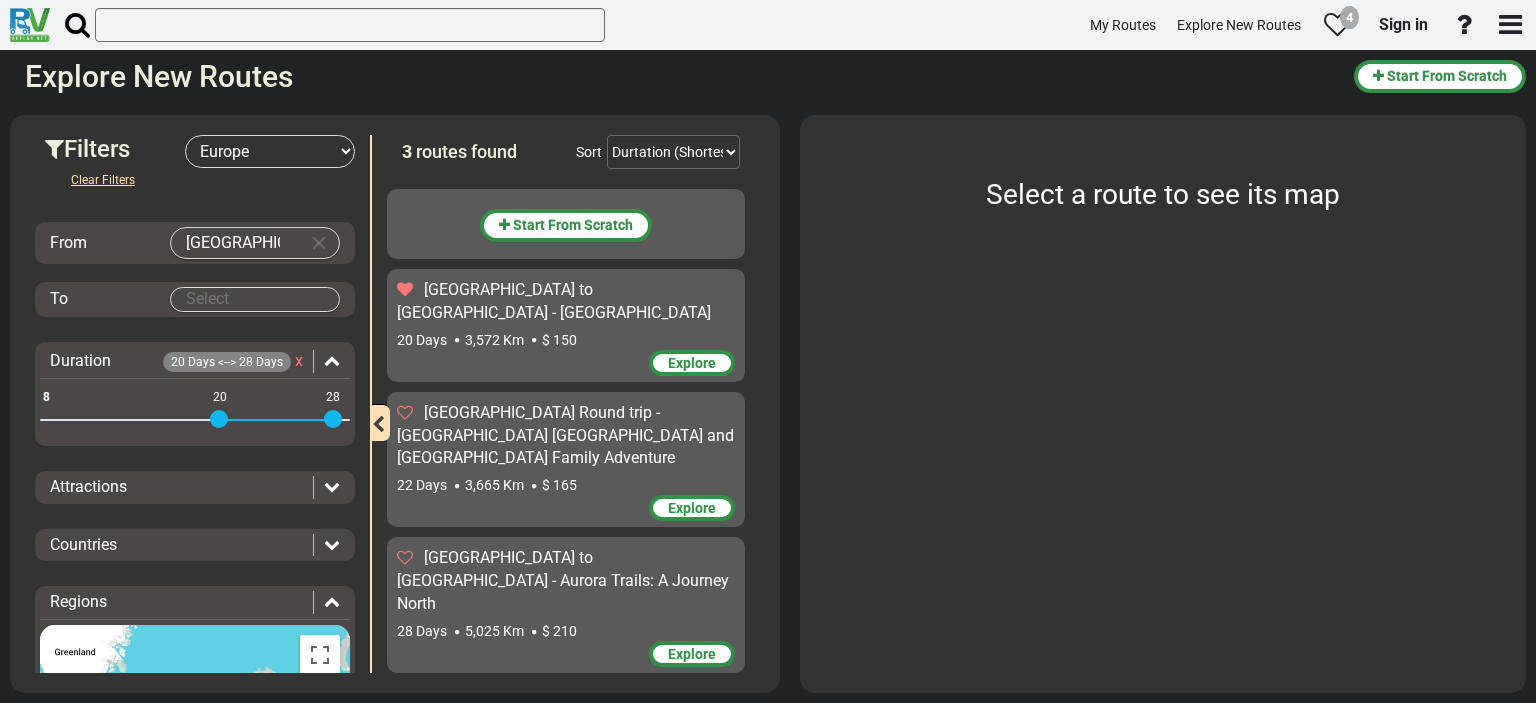 click at bounding box center (332, 360) 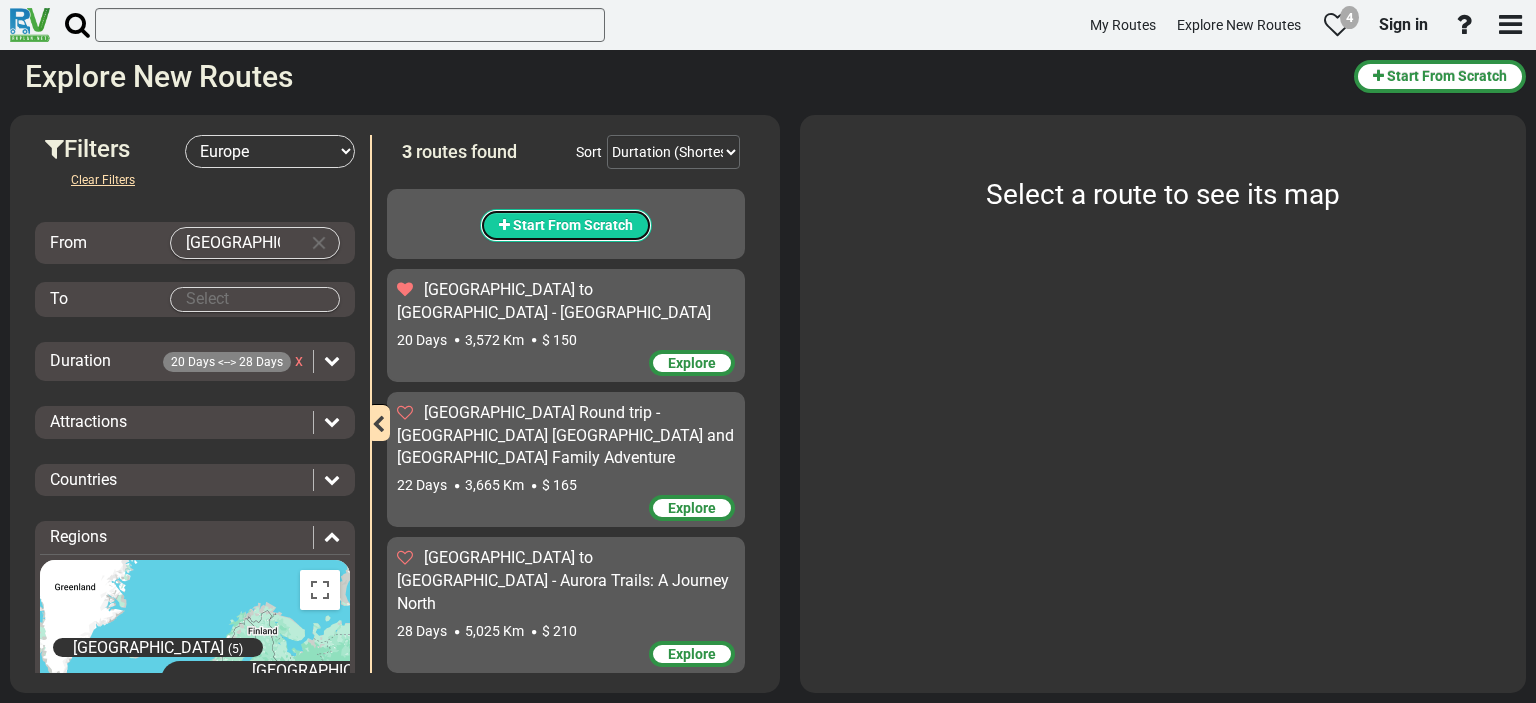 click on "Start From Scratch" at bounding box center (573, 225) 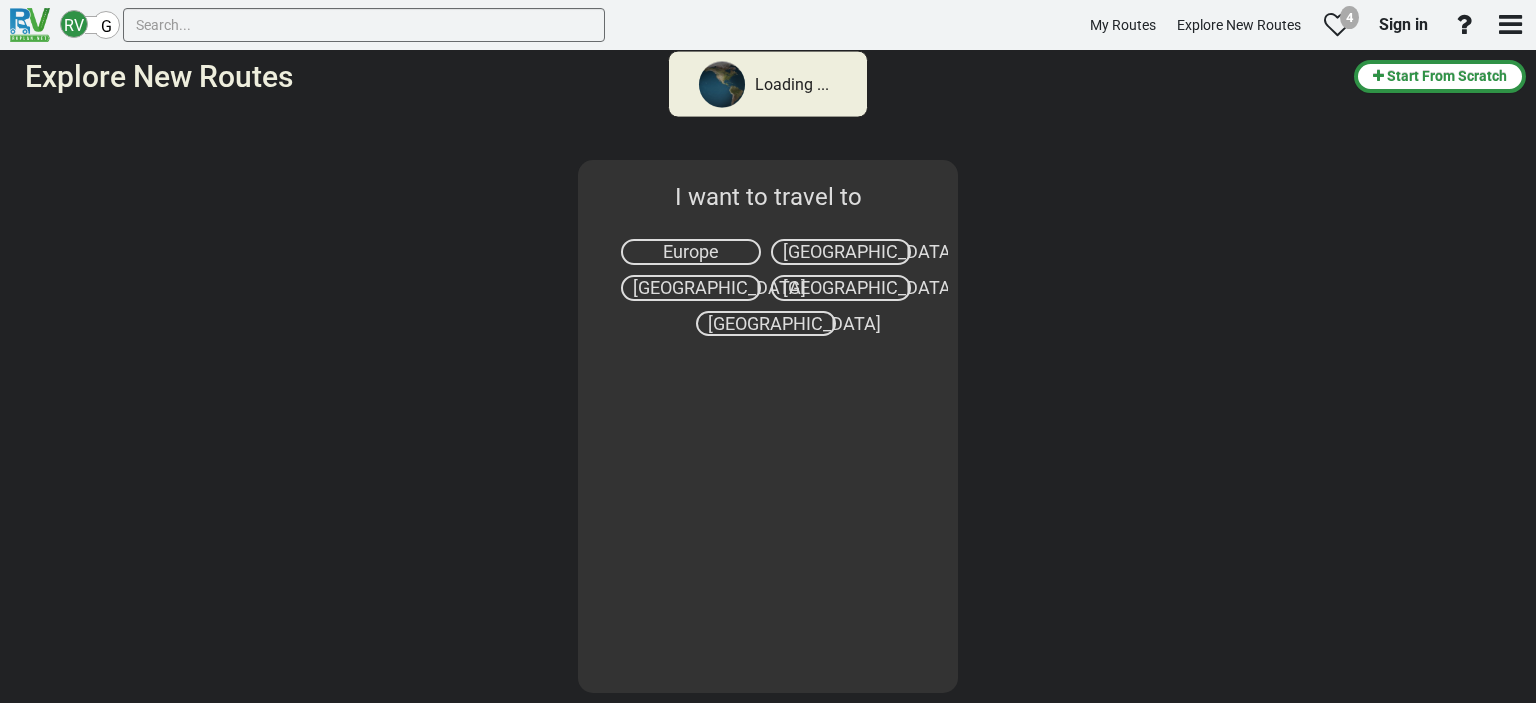 select on "number:1" 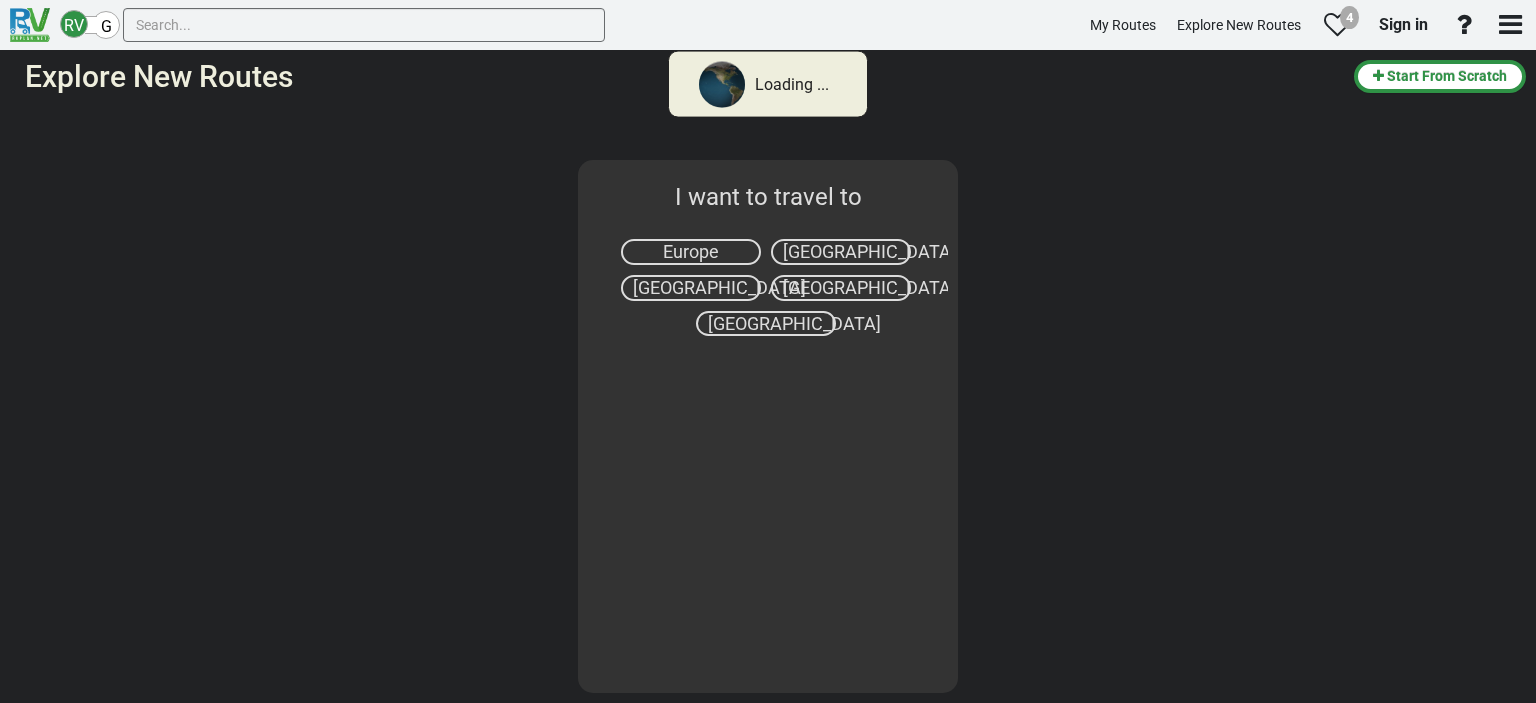 type on "[GEOGRAPHIC_DATA]" 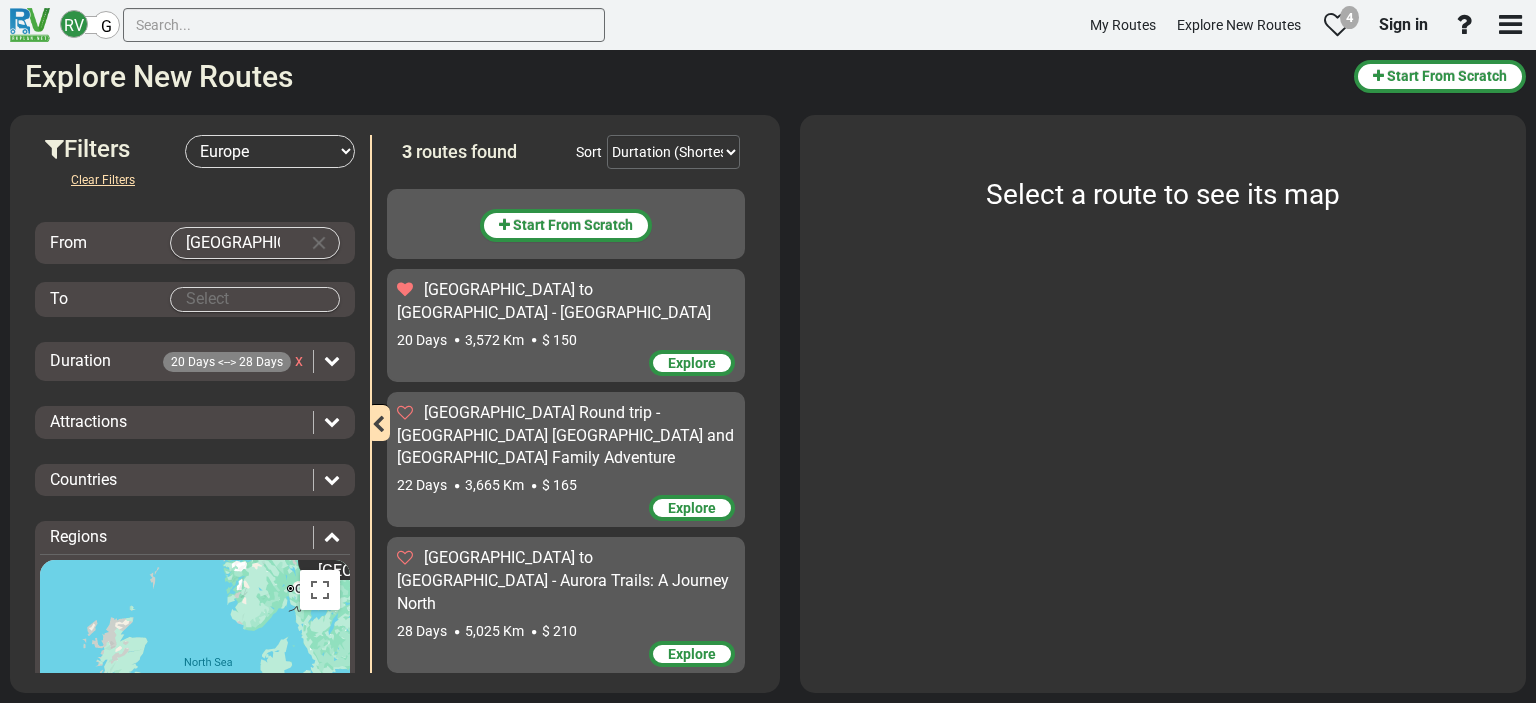 click on "[GEOGRAPHIC_DATA] to [GEOGRAPHIC_DATA] - [GEOGRAPHIC_DATA]" at bounding box center [554, 301] 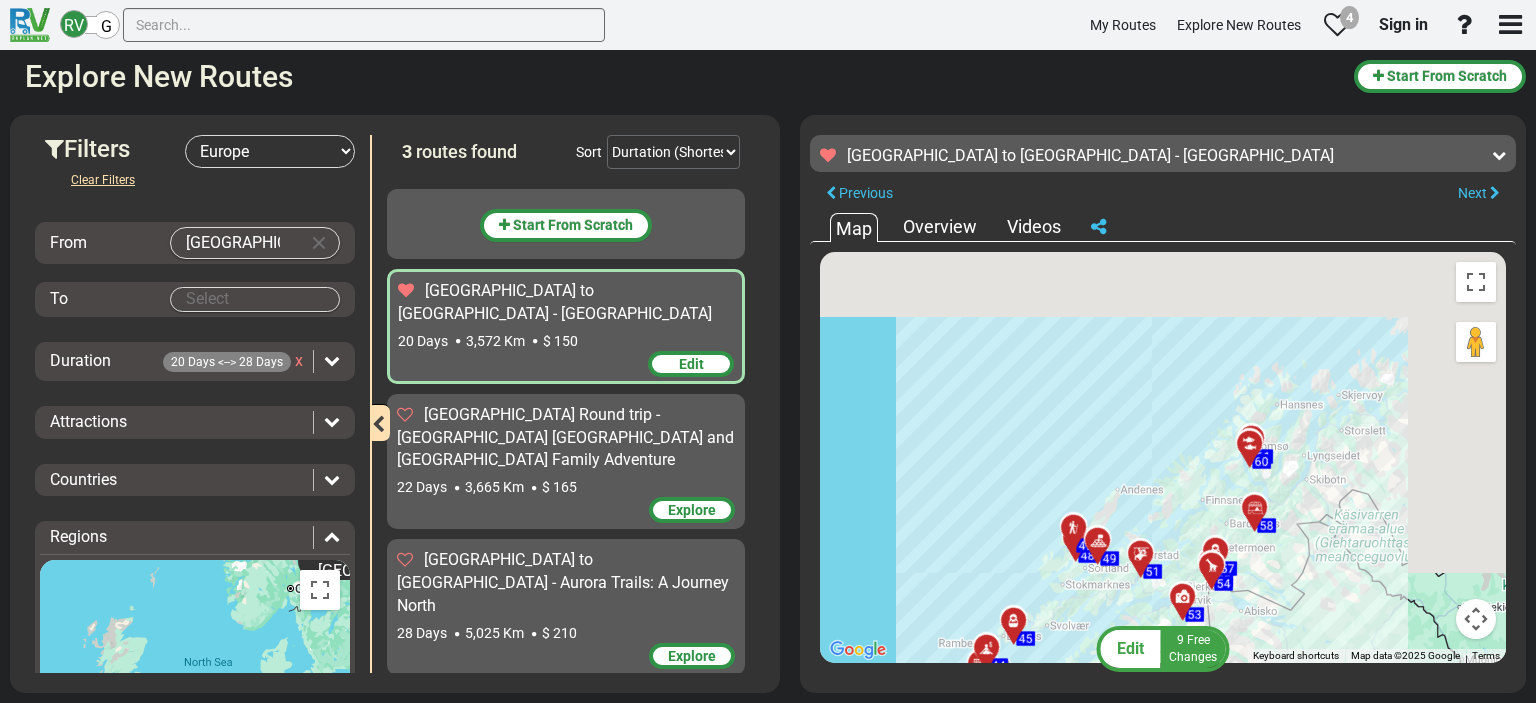 drag, startPoint x: 1260, startPoint y: 299, endPoint x: 1134, endPoint y: 640, distance: 363.53406 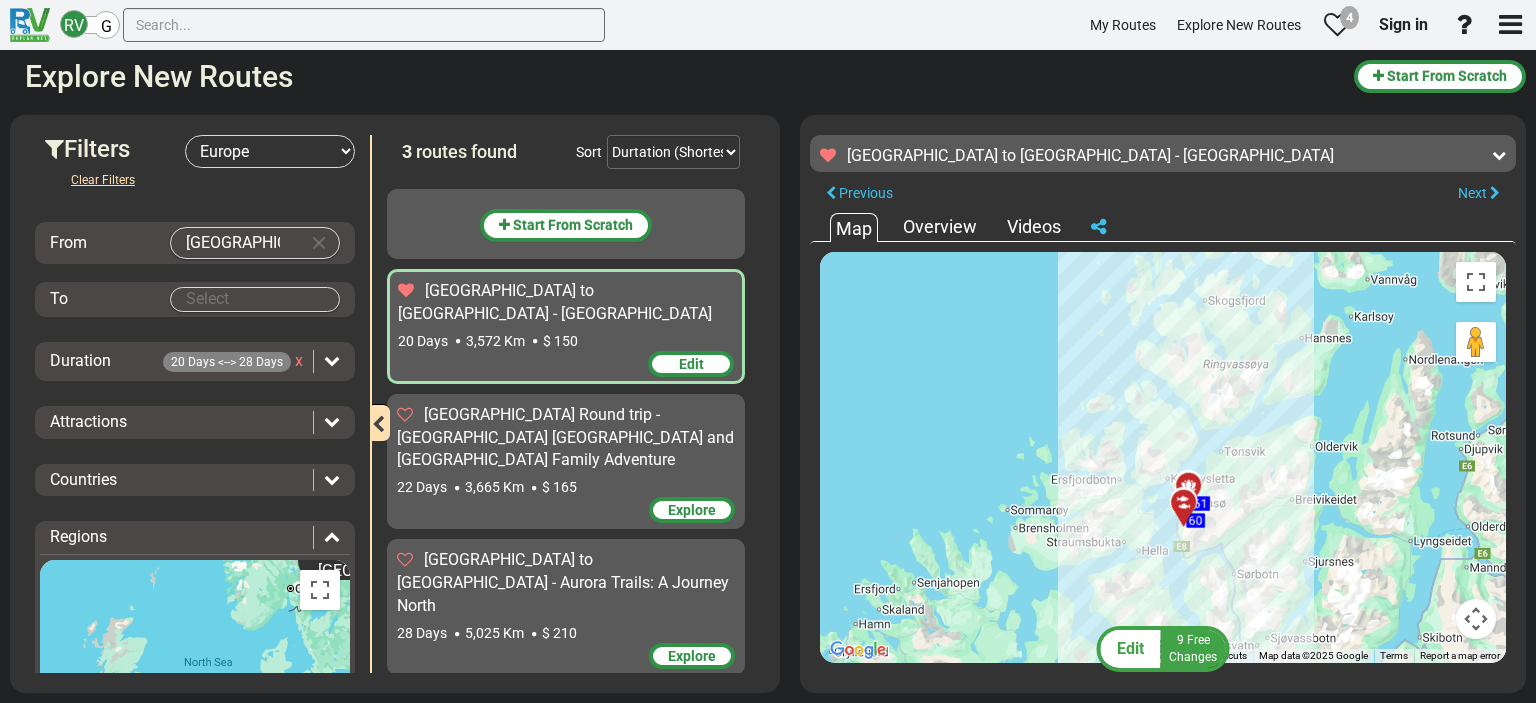 drag, startPoint x: 1346, startPoint y: 459, endPoint x: 1156, endPoint y: 583, distance: 226.88322 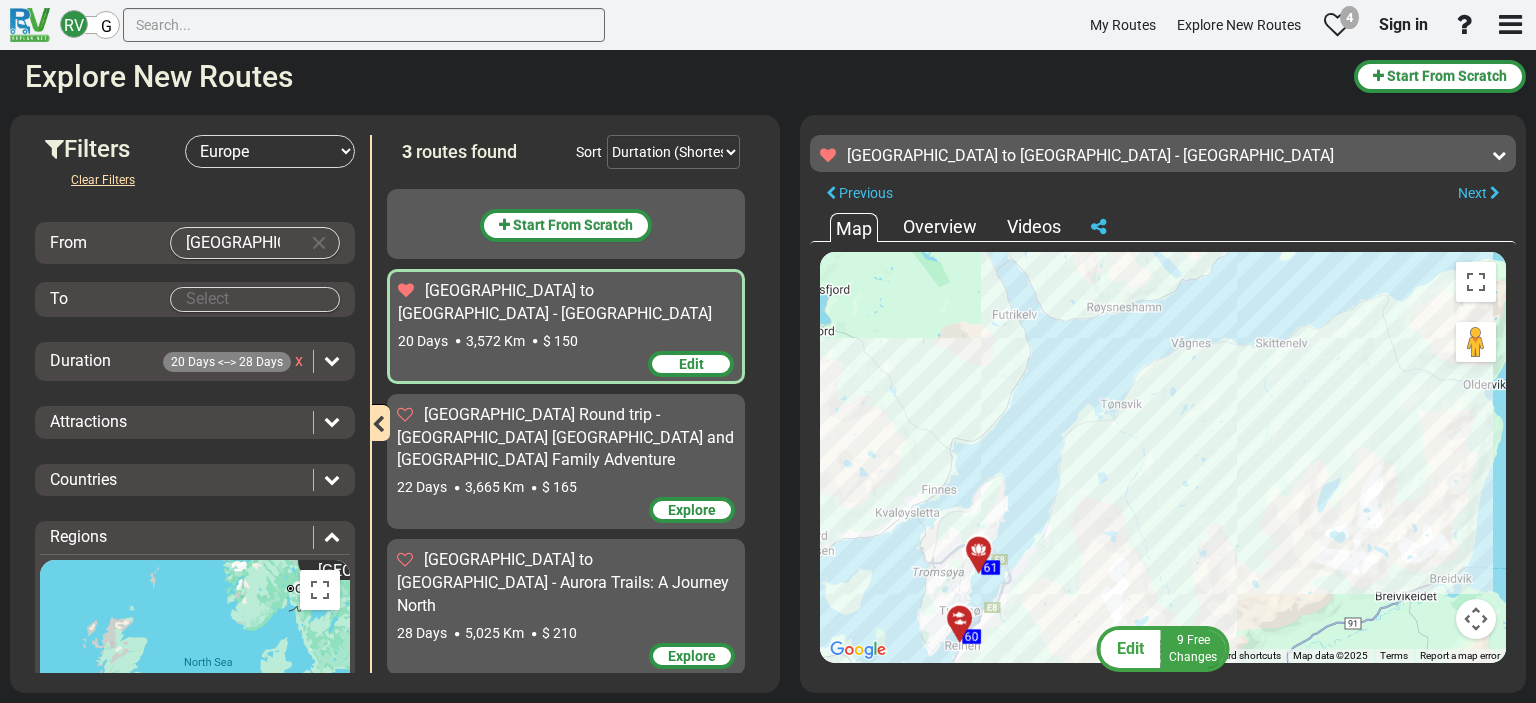 drag, startPoint x: 1130, startPoint y: 455, endPoint x: 1227, endPoint y: 405, distance: 109.128365 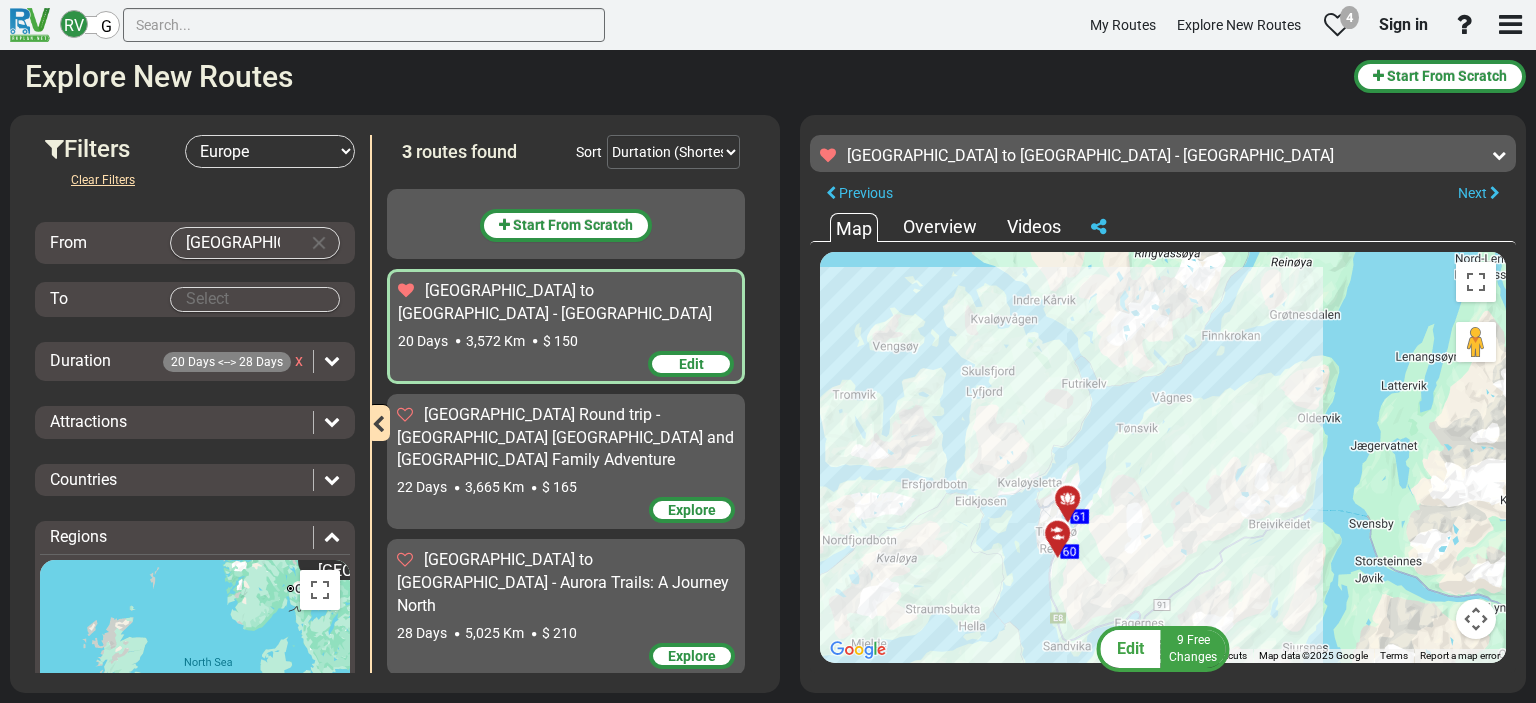 click at bounding box center (1057, 534) 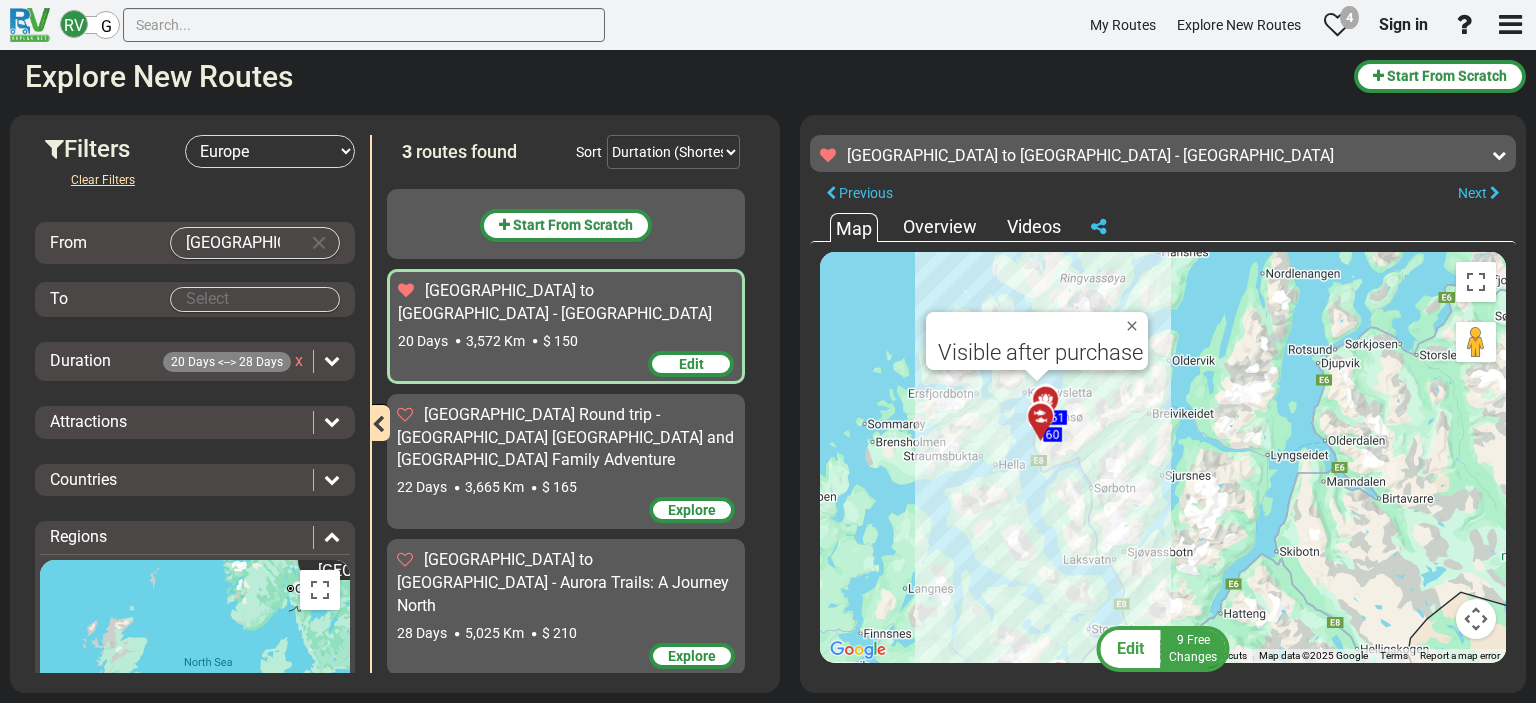 drag, startPoint x: 1123, startPoint y: 573, endPoint x: 1072, endPoint y: 433, distance: 149 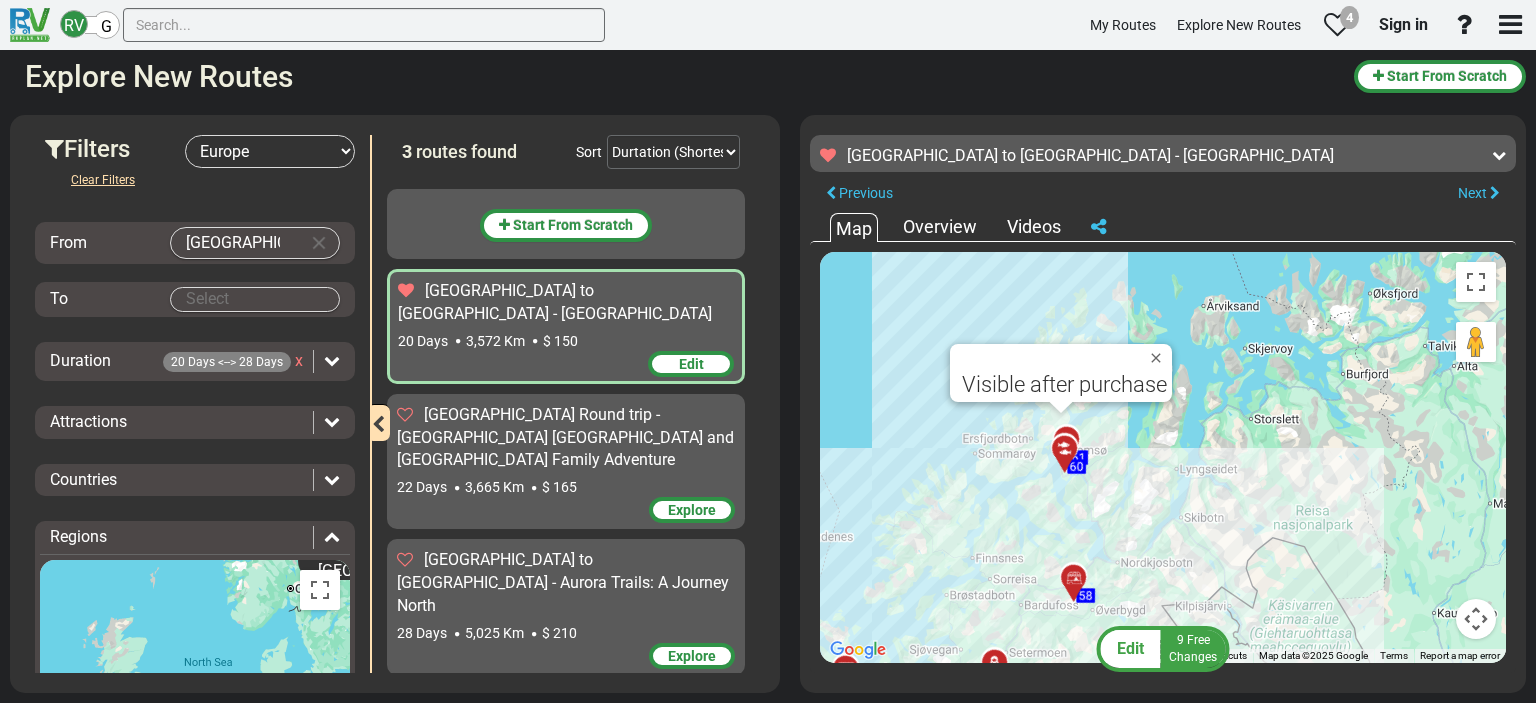 click at bounding box center [1074, 579] 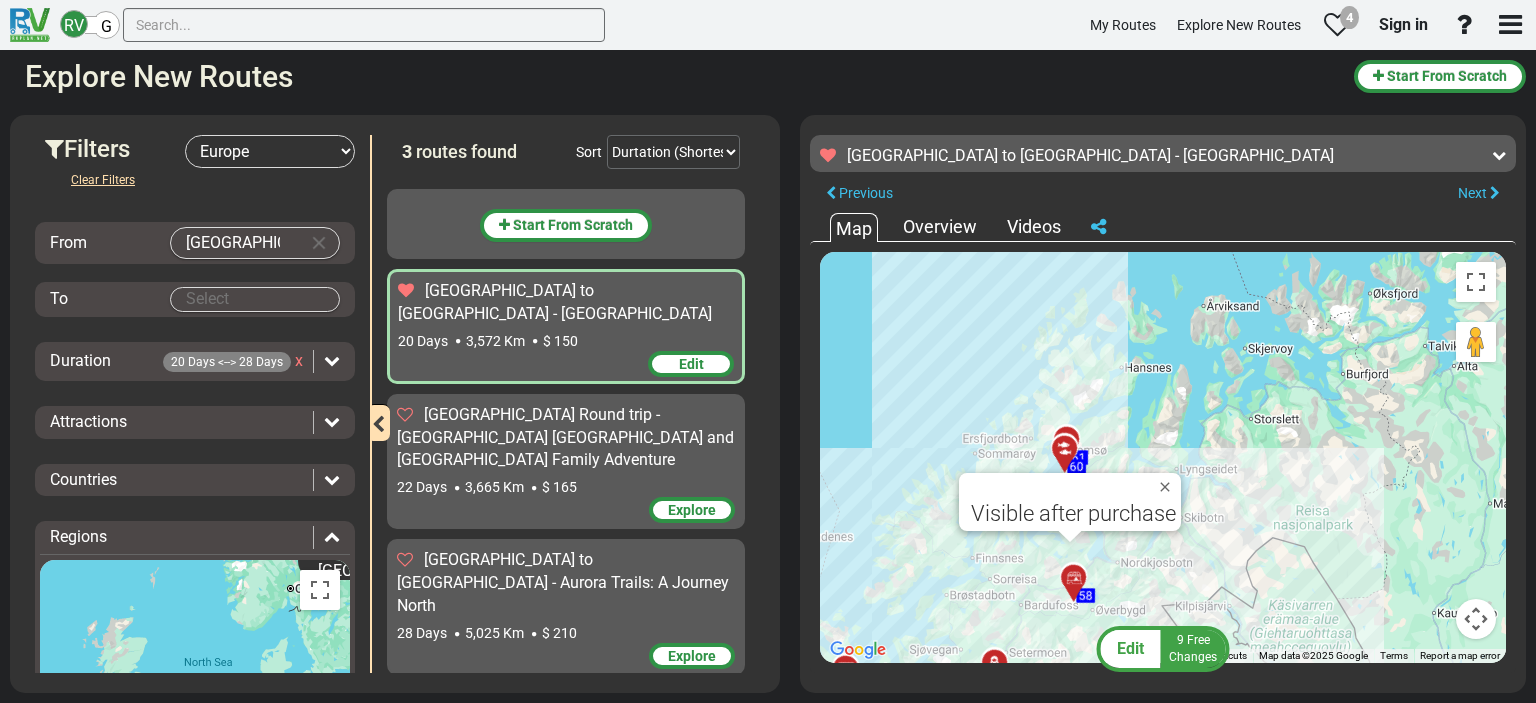 click at bounding box center (1074, 579) 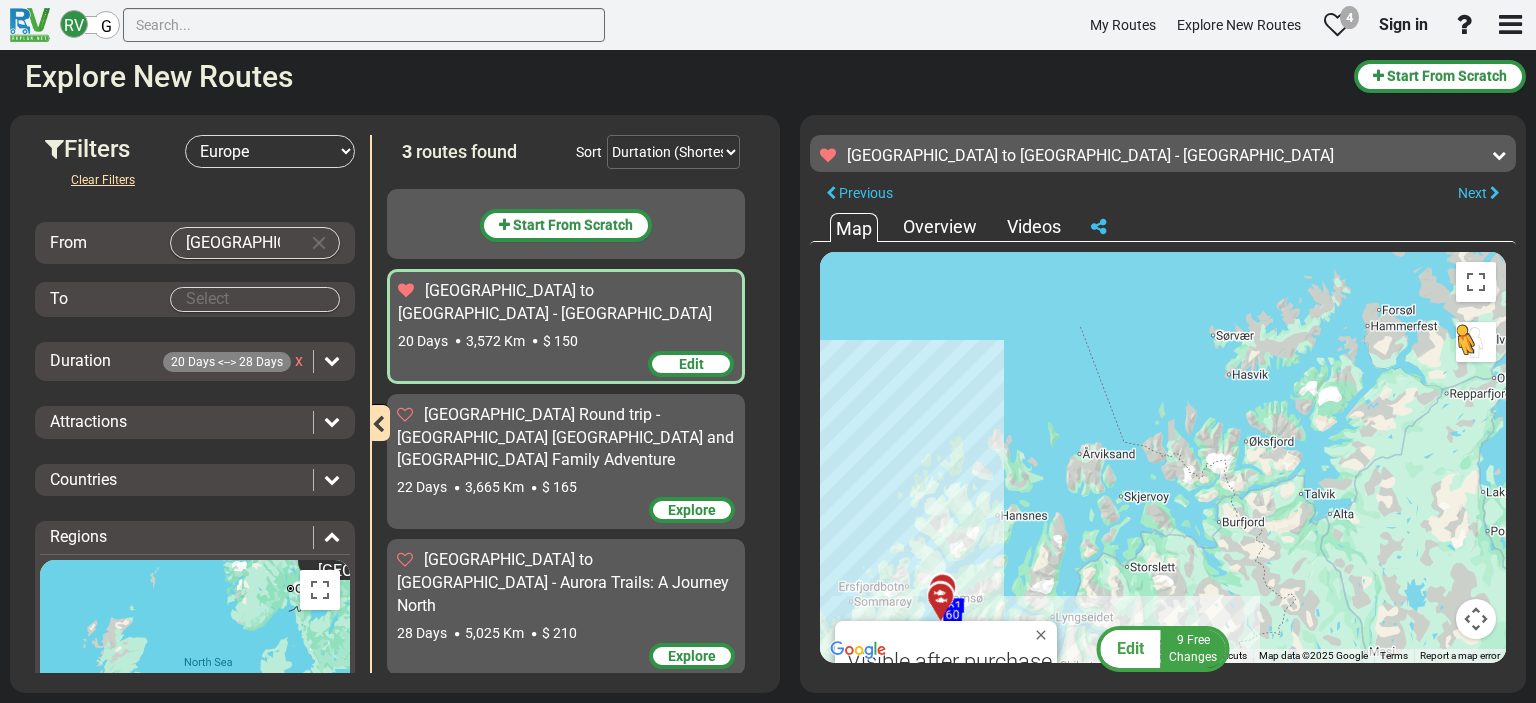 click at bounding box center [1476, 342] 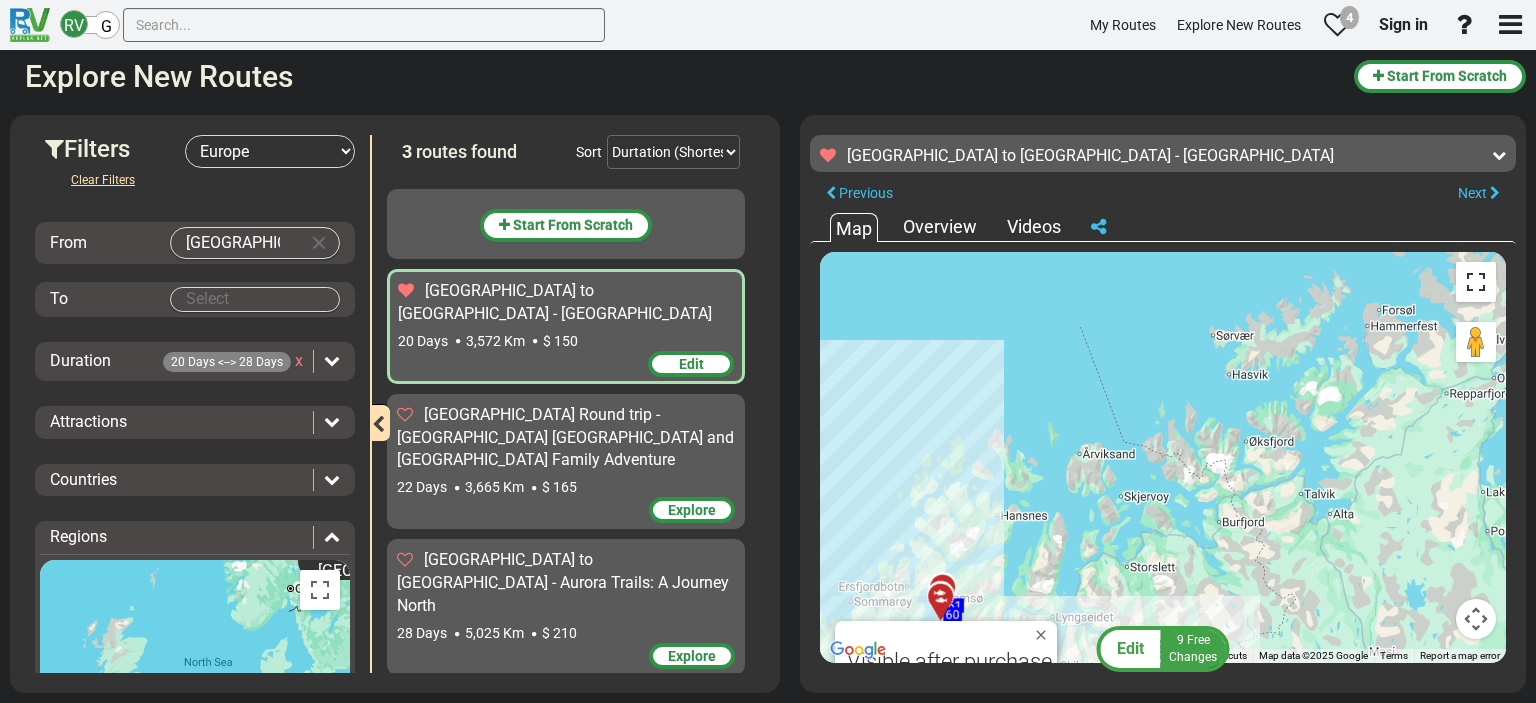 click at bounding box center (1476, 282) 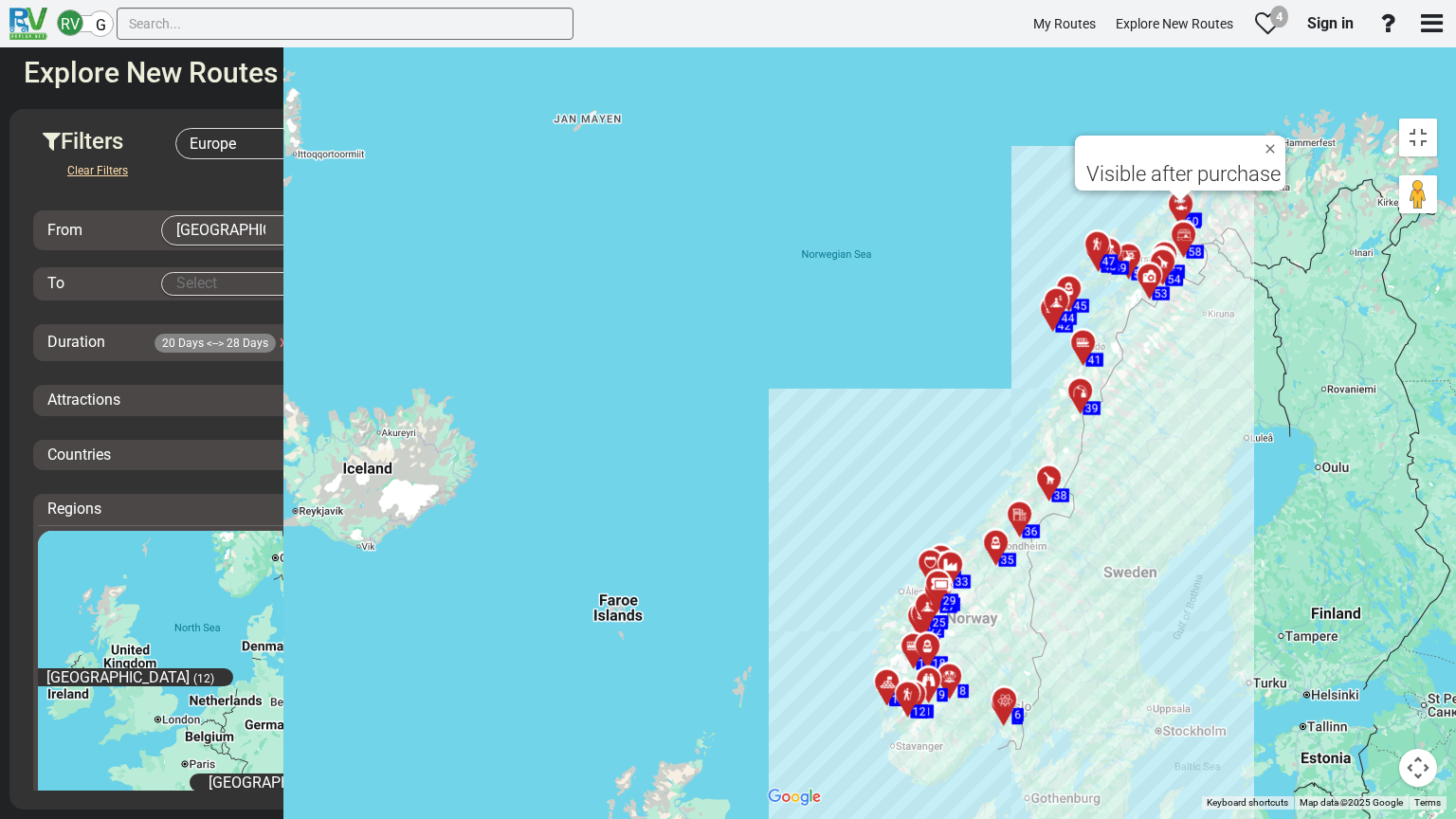 drag, startPoint x: 743, startPoint y: 516, endPoint x: 811, endPoint y: 300, distance: 226.45088 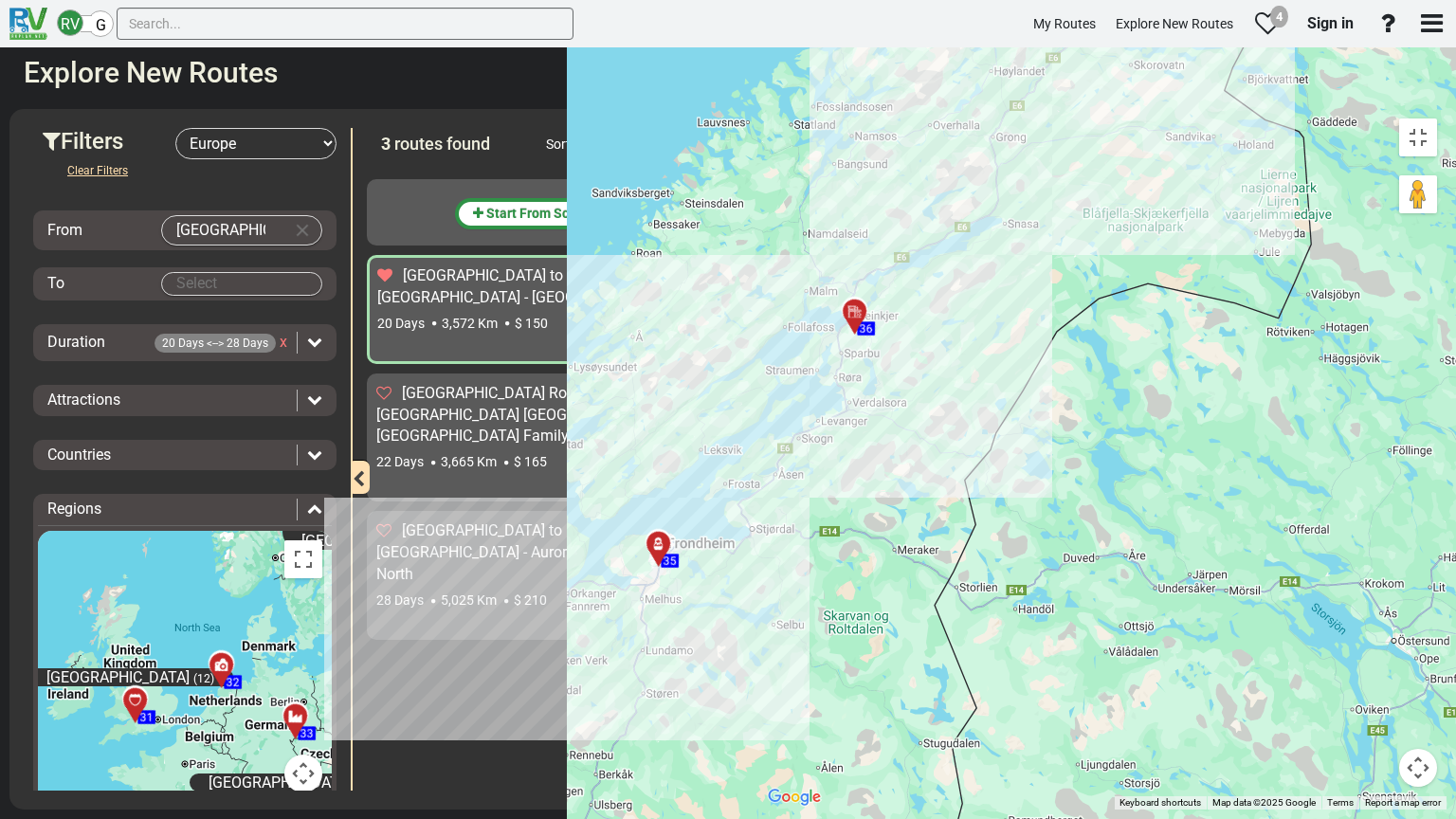 drag, startPoint x: 713, startPoint y: 604, endPoint x: 791, endPoint y: 648, distance: 89.55445 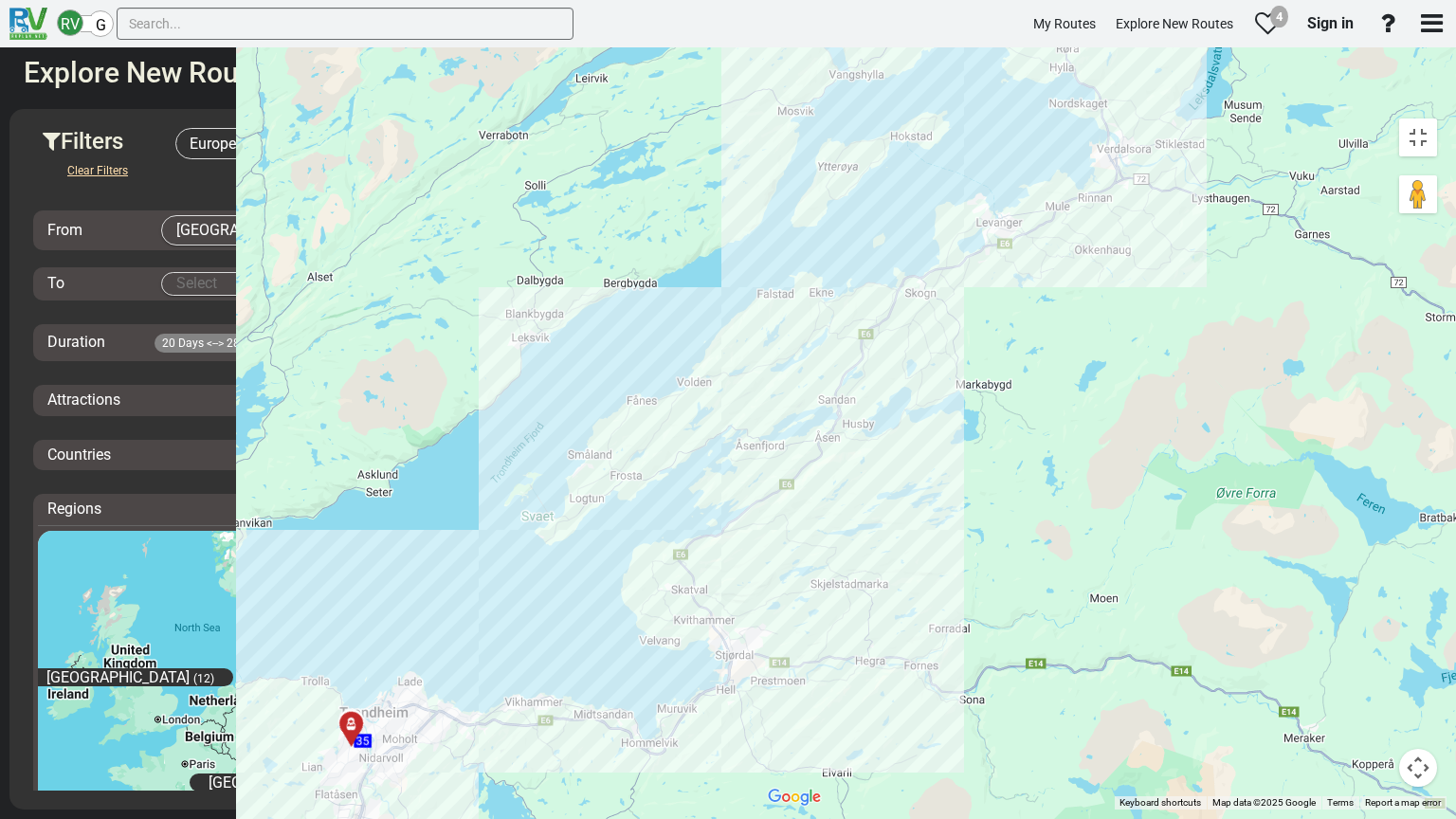 drag, startPoint x: 619, startPoint y: 478, endPoint x: 732, endPoint y: 551, distance: 134.5288 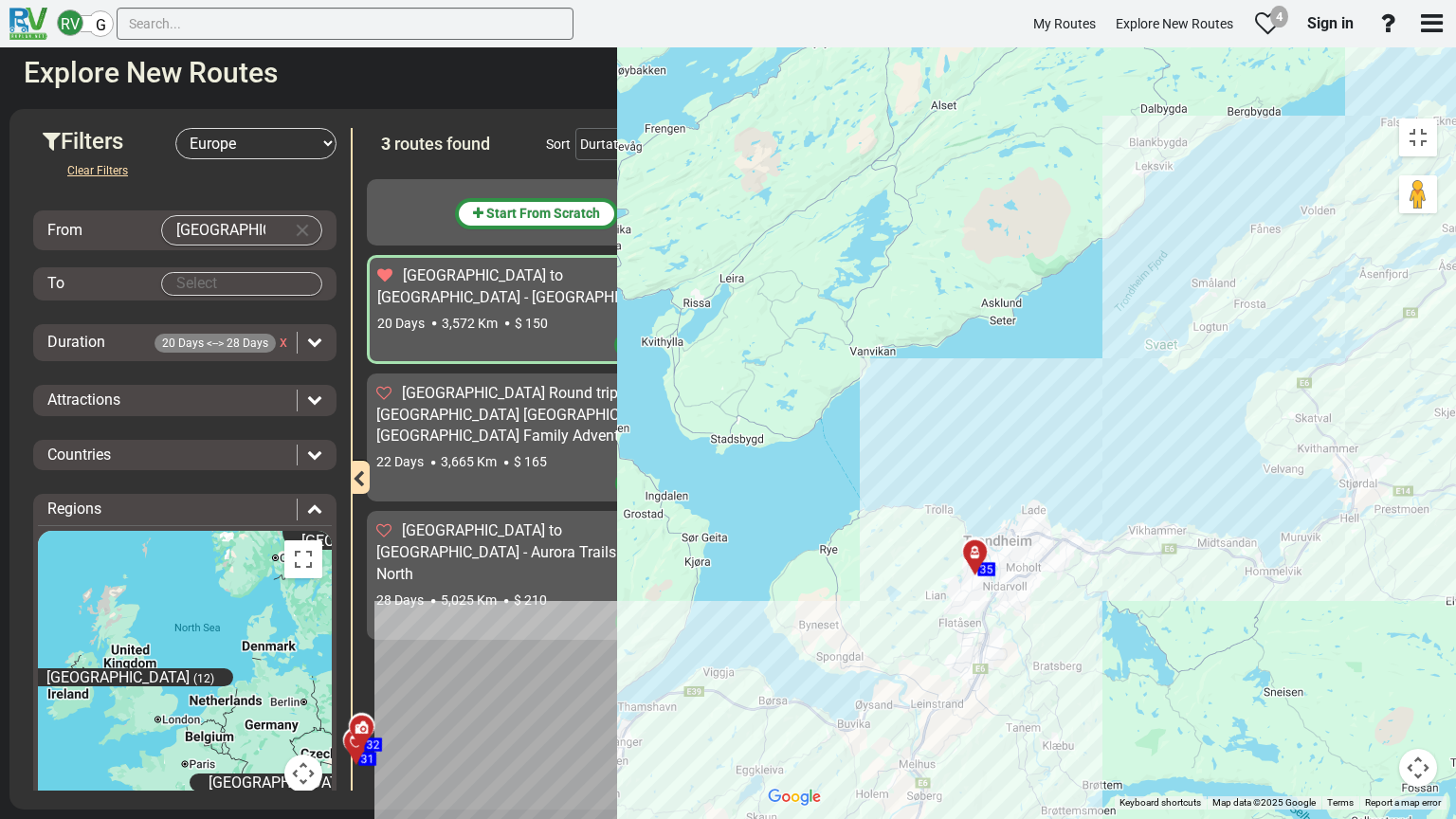 drag, startPoint x: 267, startPoint y: 648, endPoint x: 765, endPoint y: 527, distance: 512.489 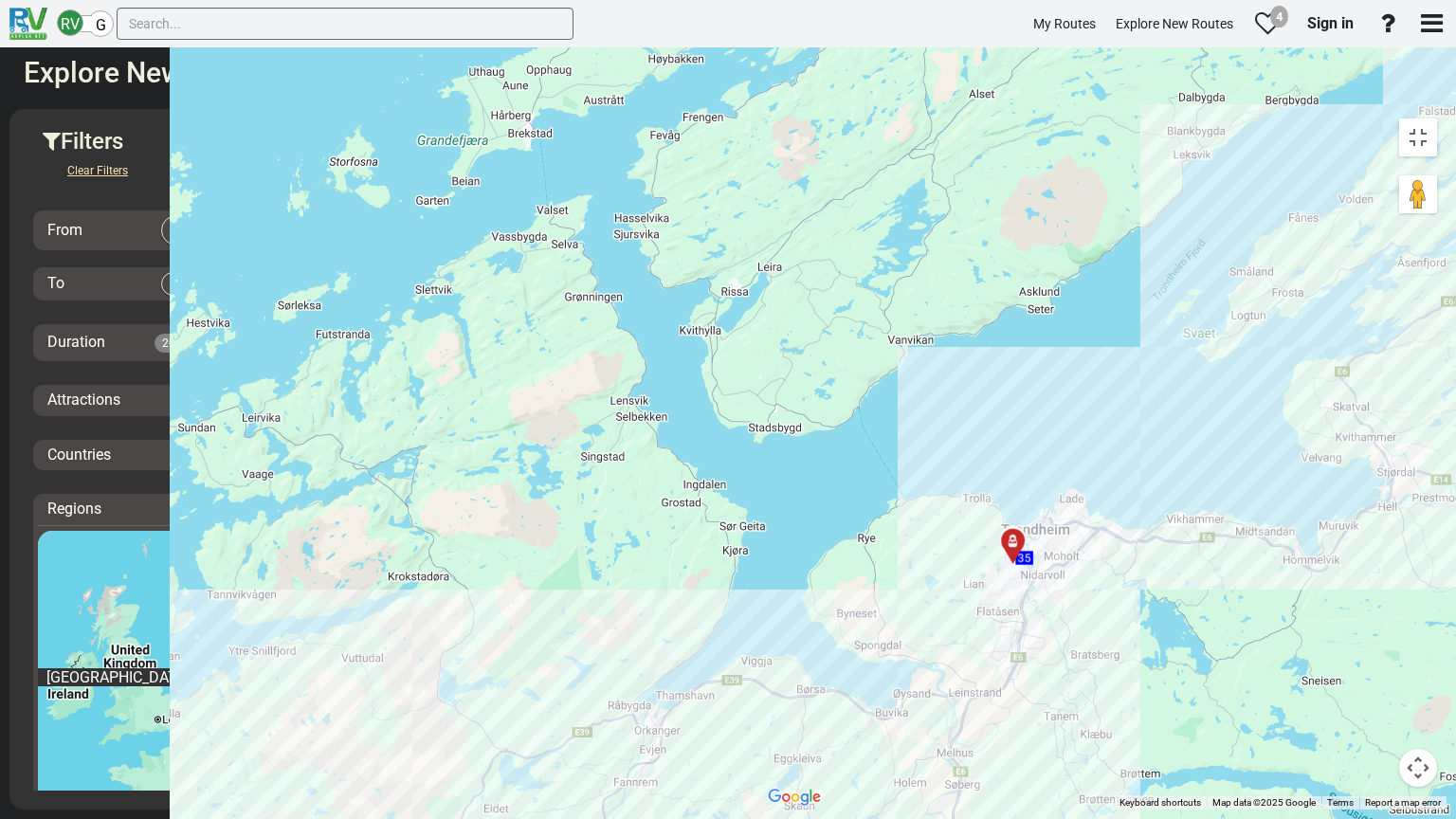 click at bounding box center [1019, 549] 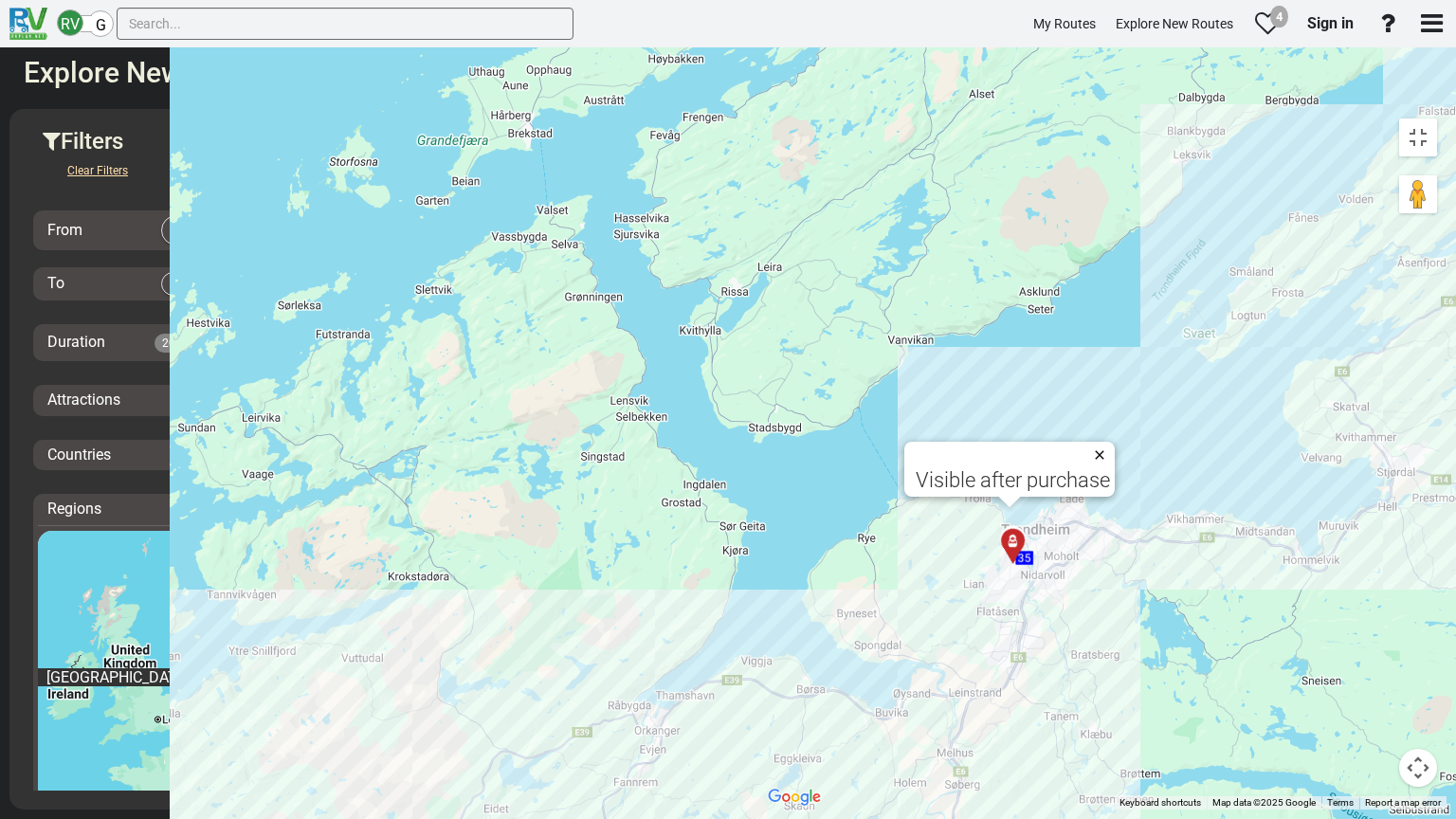 click at bounding box center [1103, 456] 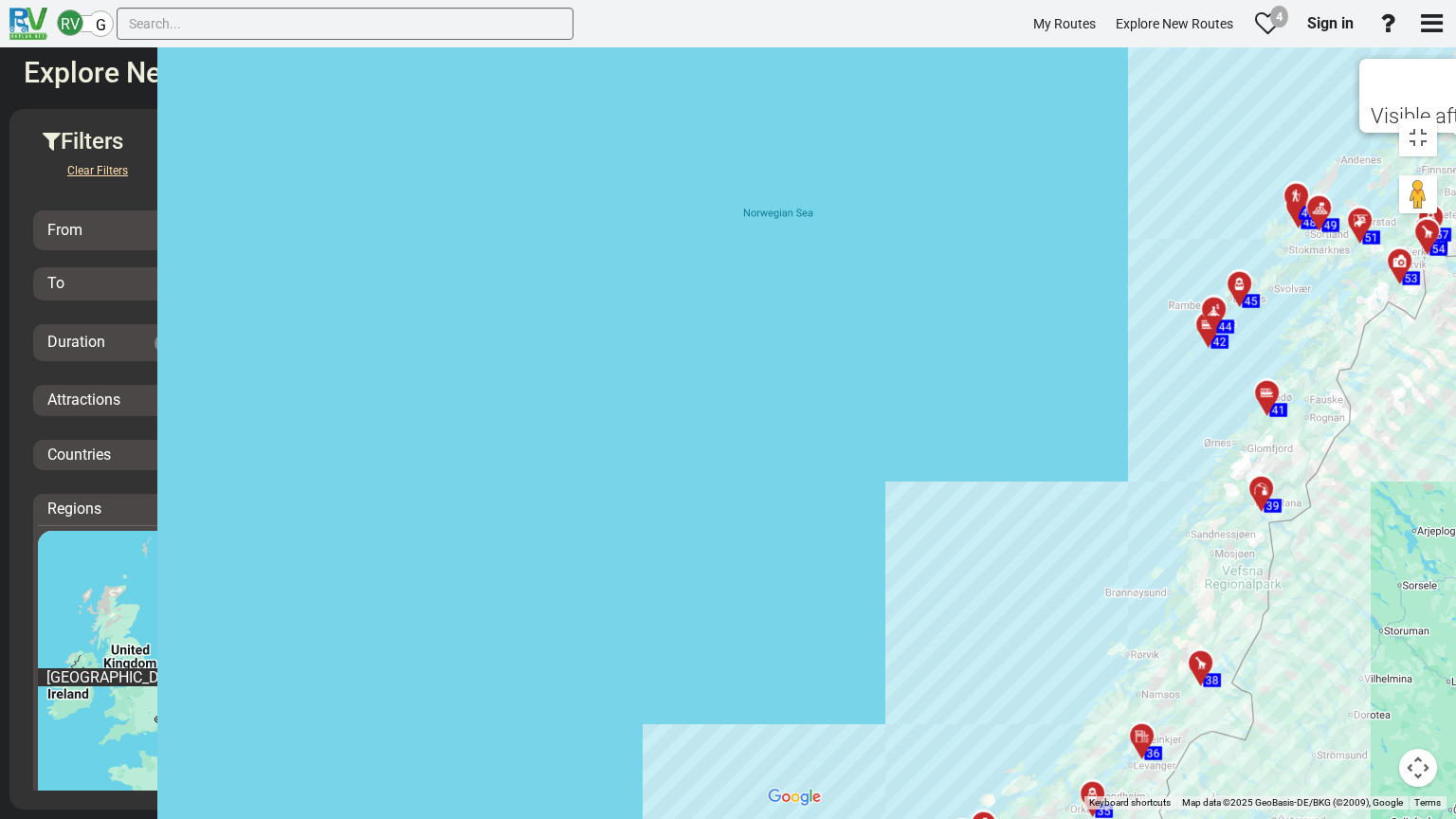 drag, startPoint x: 870, startPoint y: 724, endPoint x: 891, endPoint y: 292, distance: 432.5101 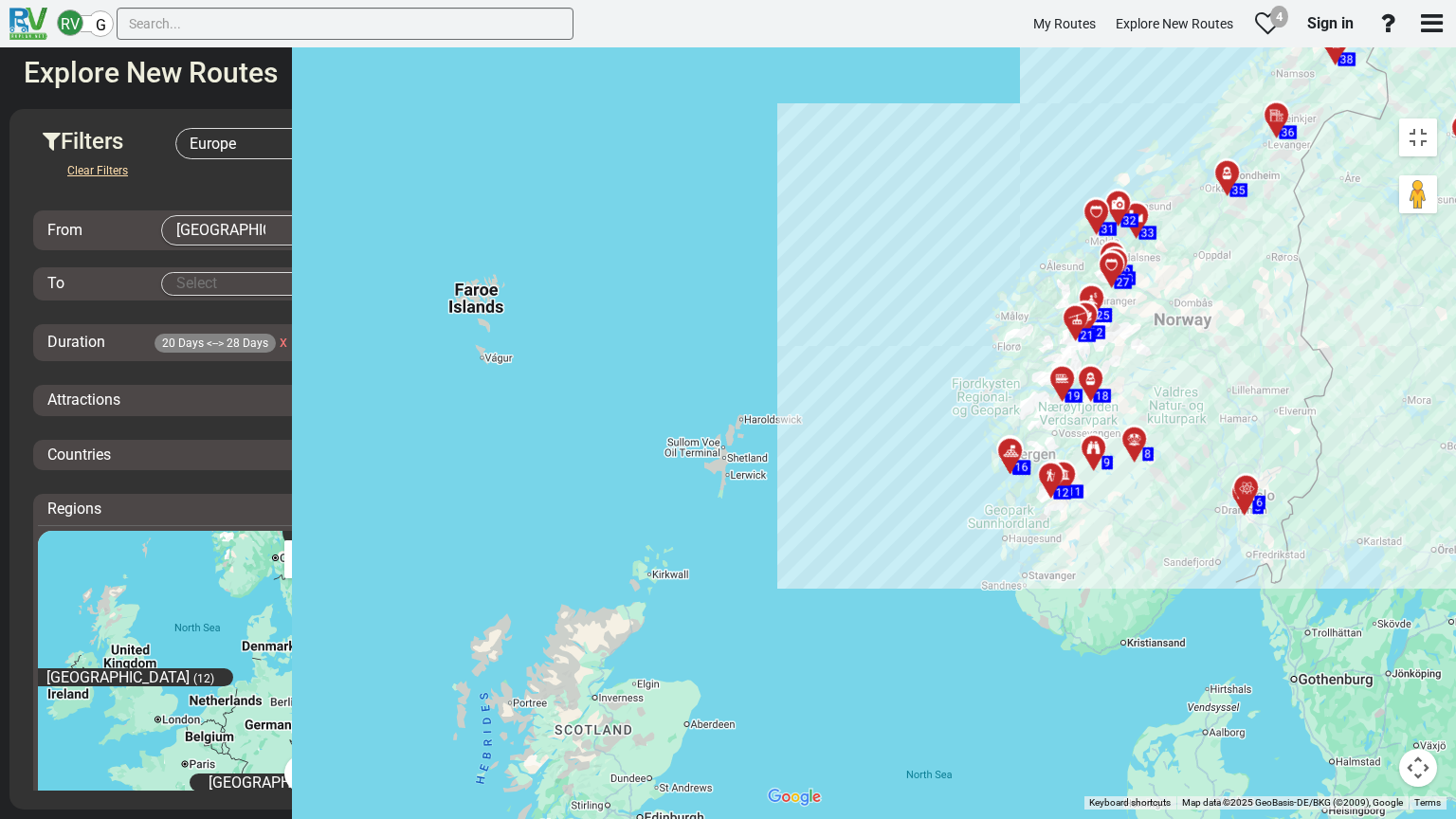 click at bounding box center (1016, 459) 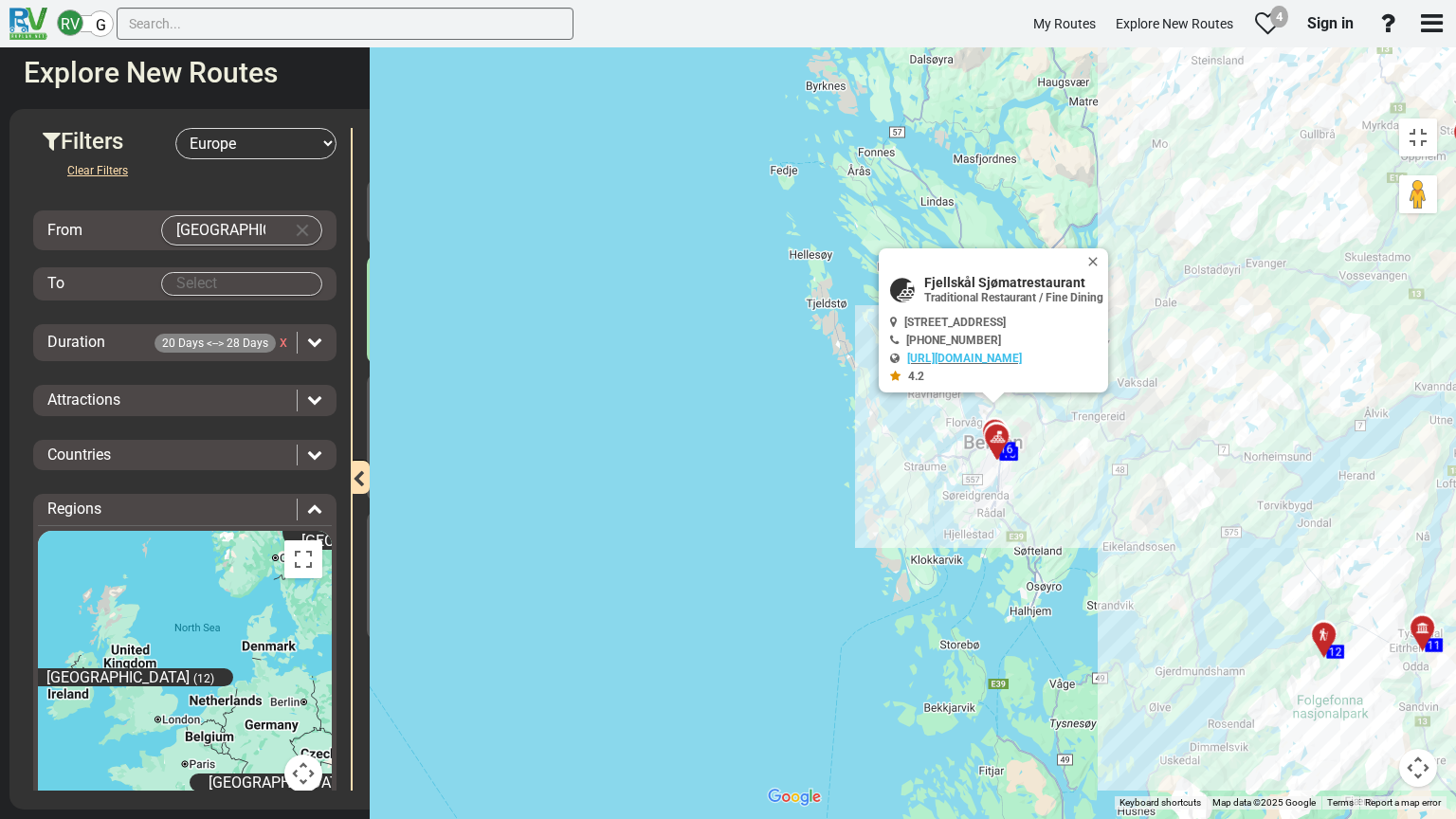 click at bounding box center [997, 438] 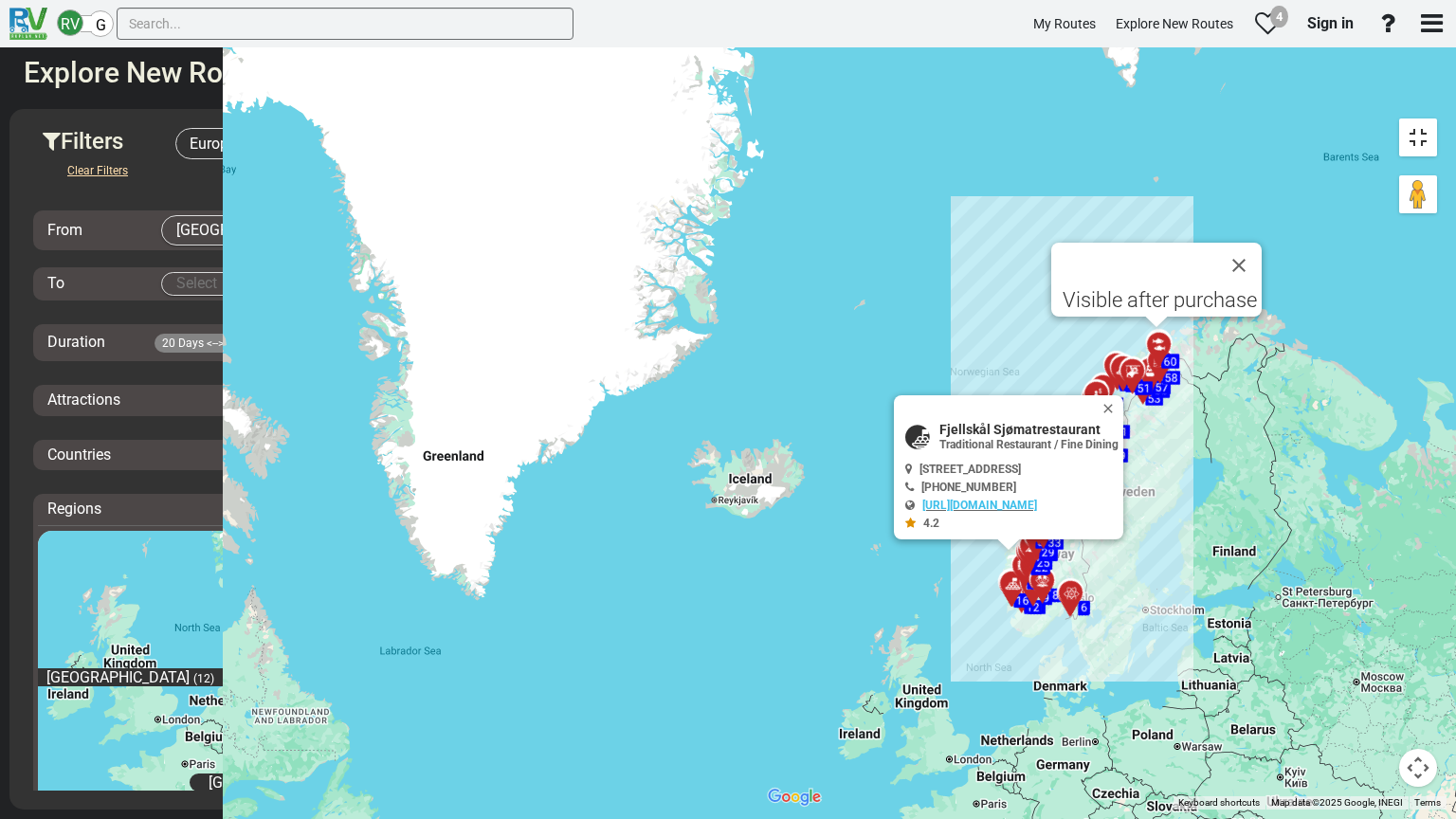 click at bounding box center [1418, 137] 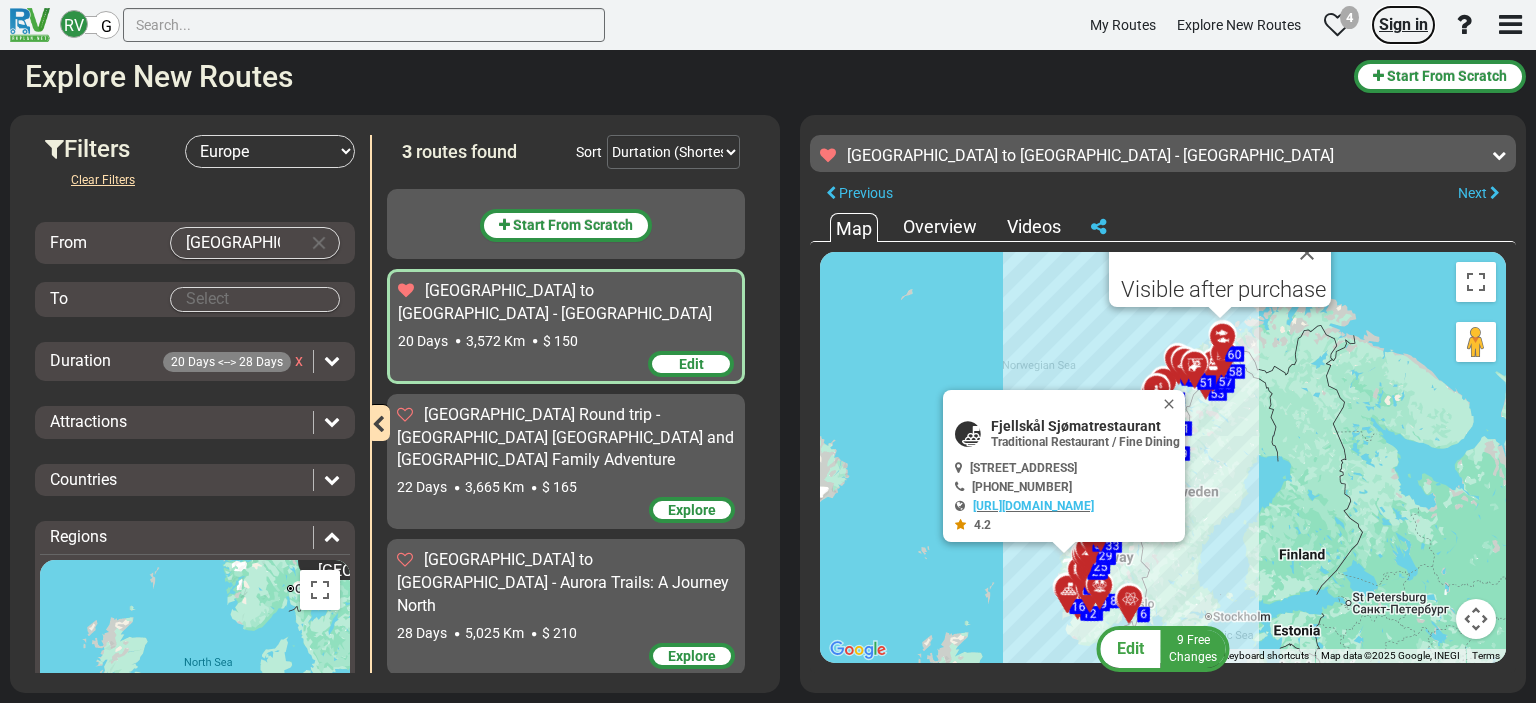click on "Sign in" at bounding box center [1403, 24] 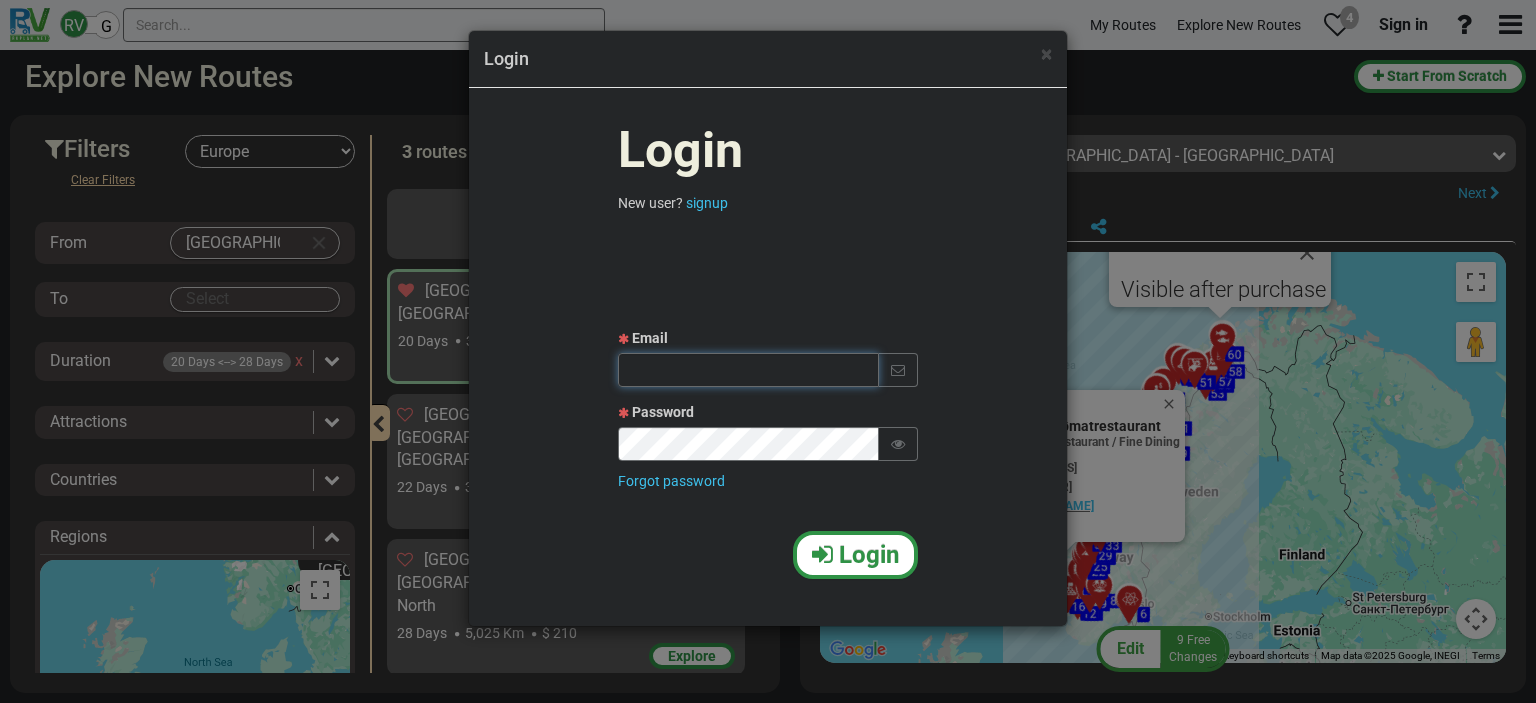 click at bounding box center (748, 370) 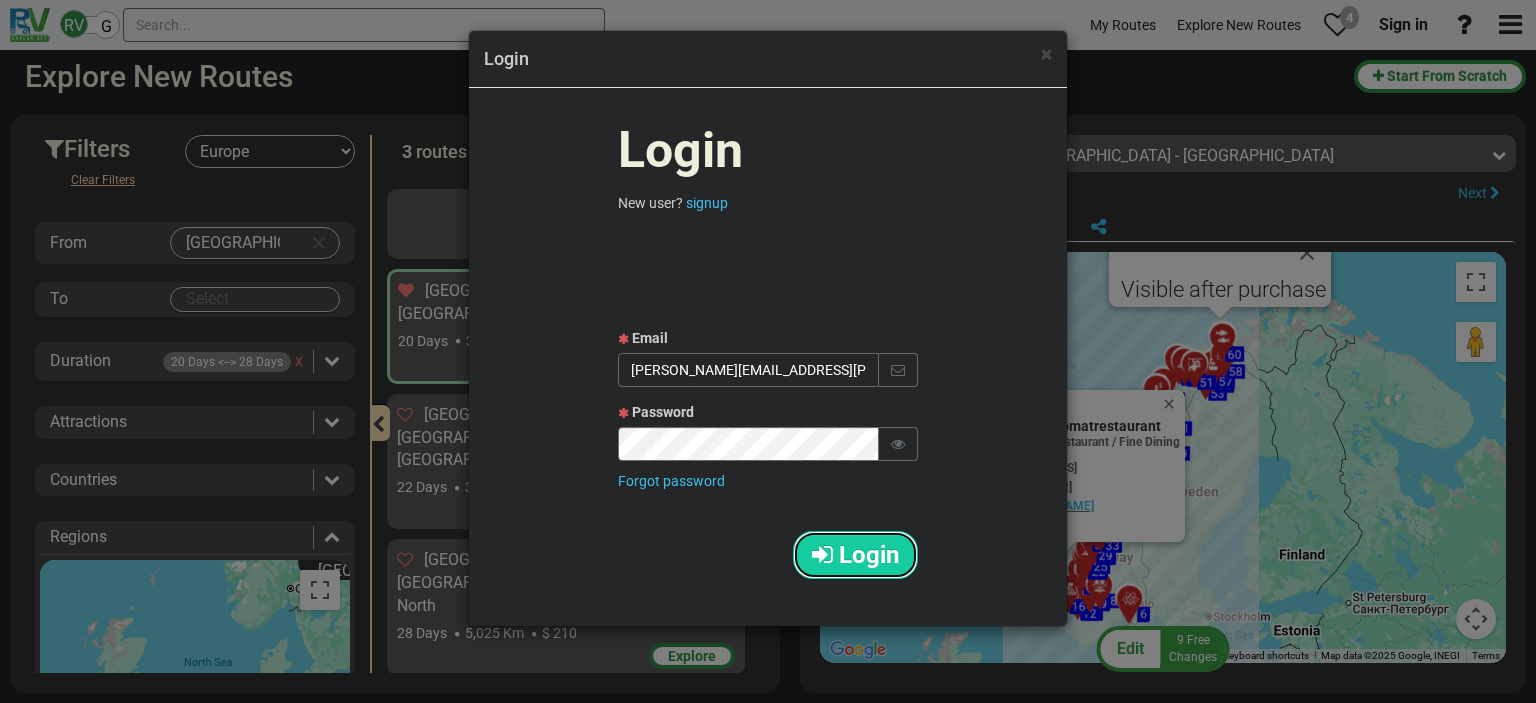 click on "Login" at bounding box center [869, 555] 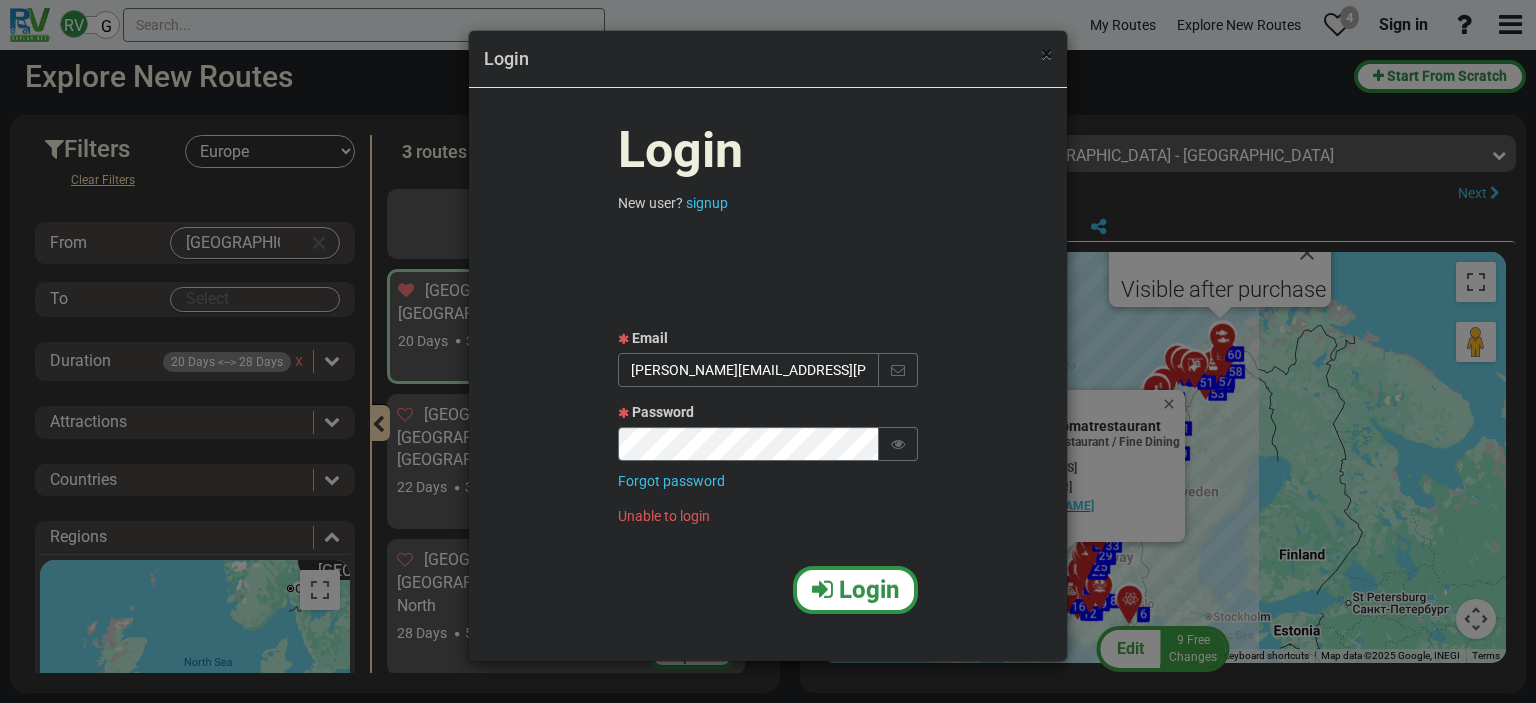 click on "×" at bounding box center (1046, 54) 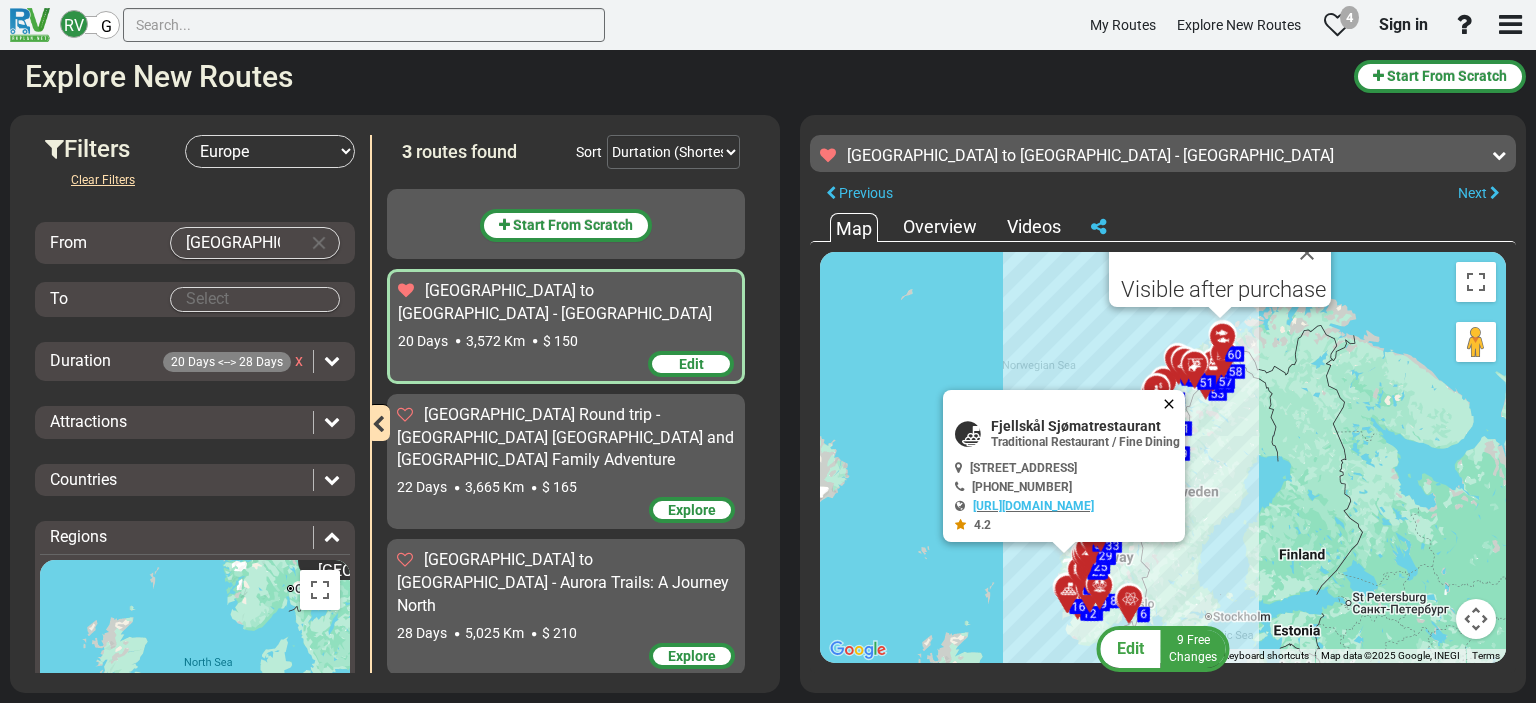 click at bounding box center [1173, 404] 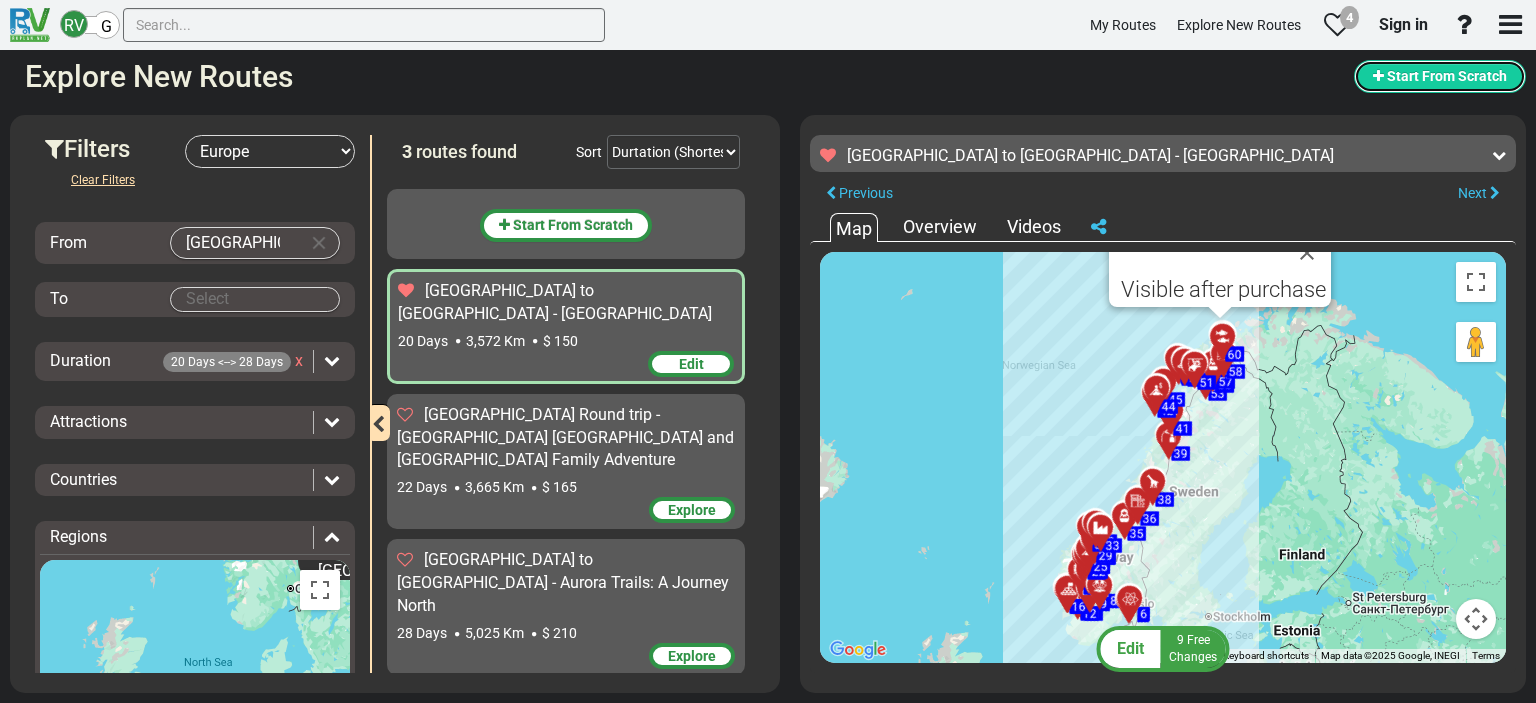 click on "Start From Scratch" at bounding box center (1447, 76) 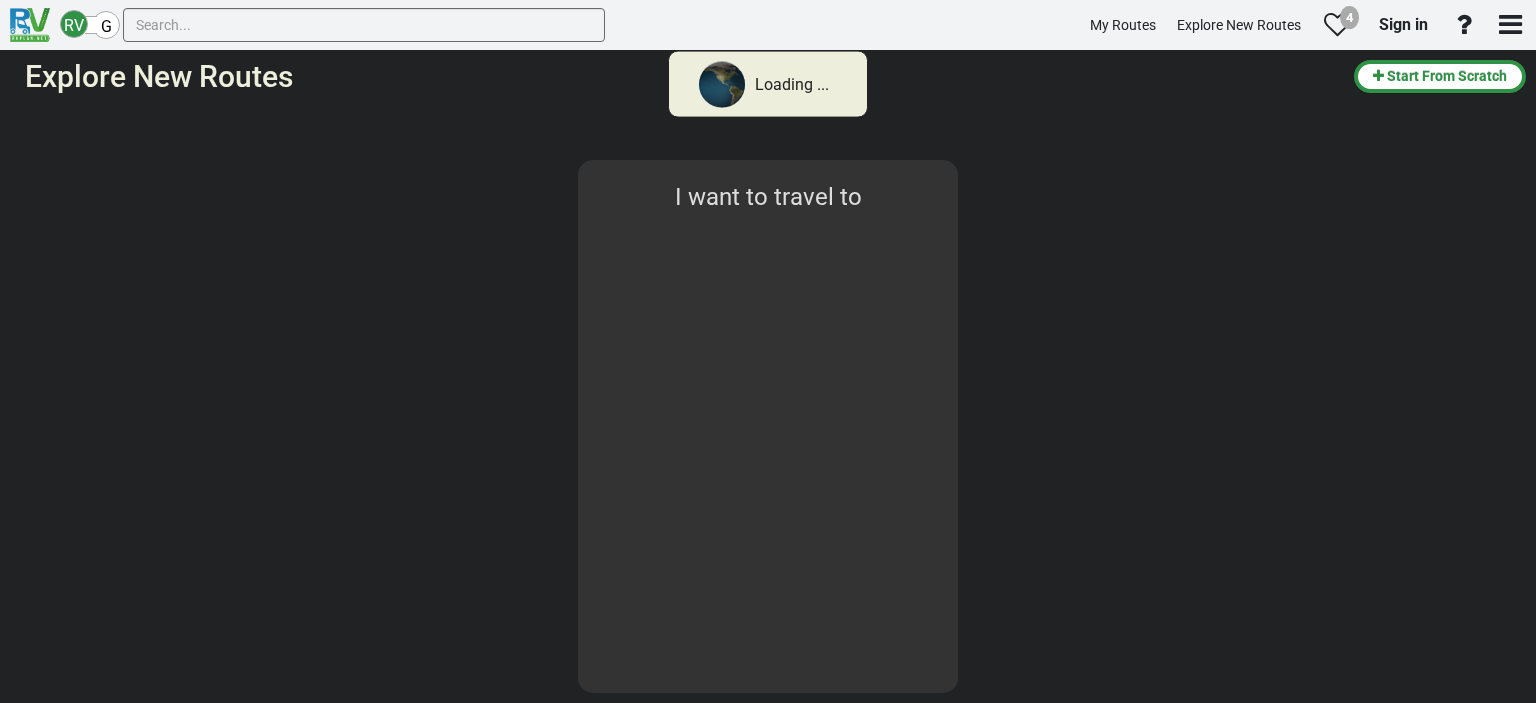 type on "[GEOGRAPHIC_DATA]" 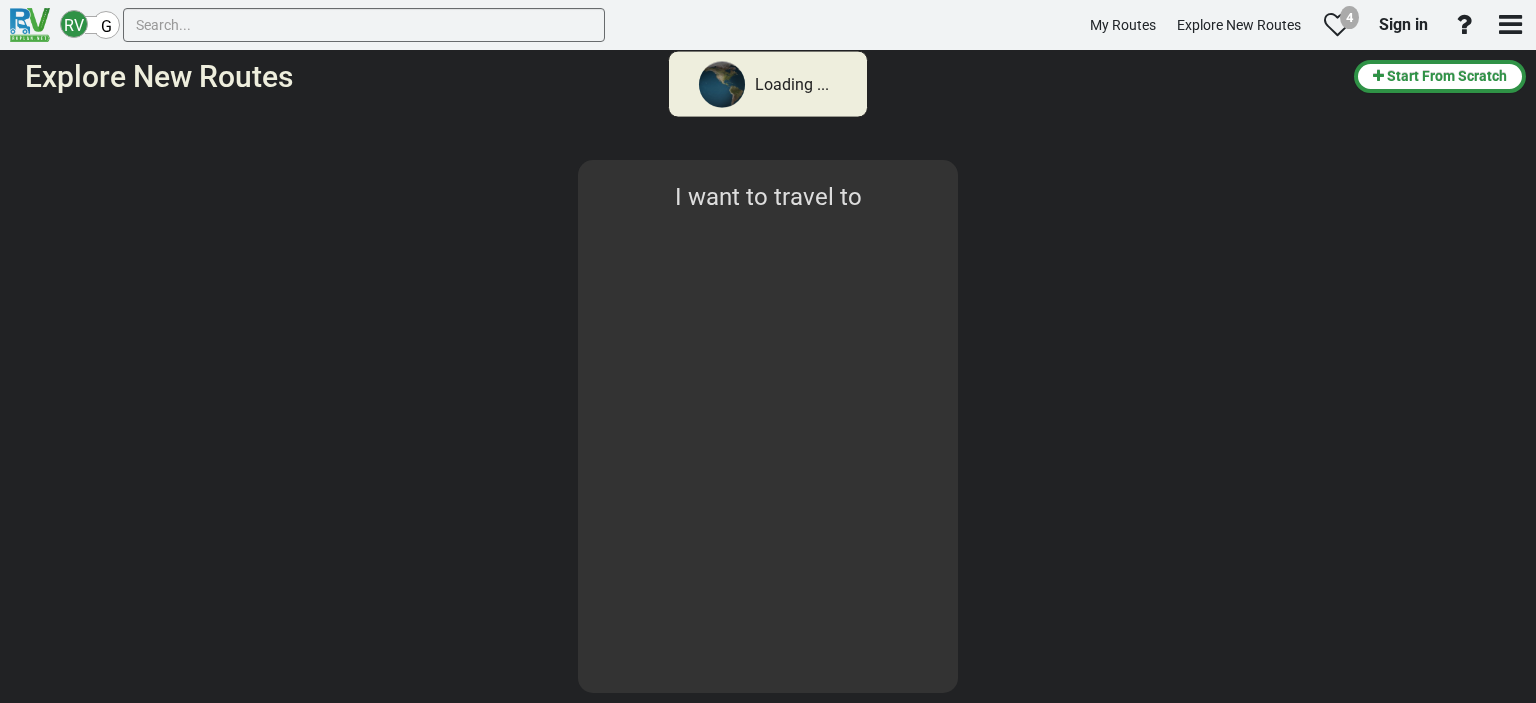 select on "number:1" 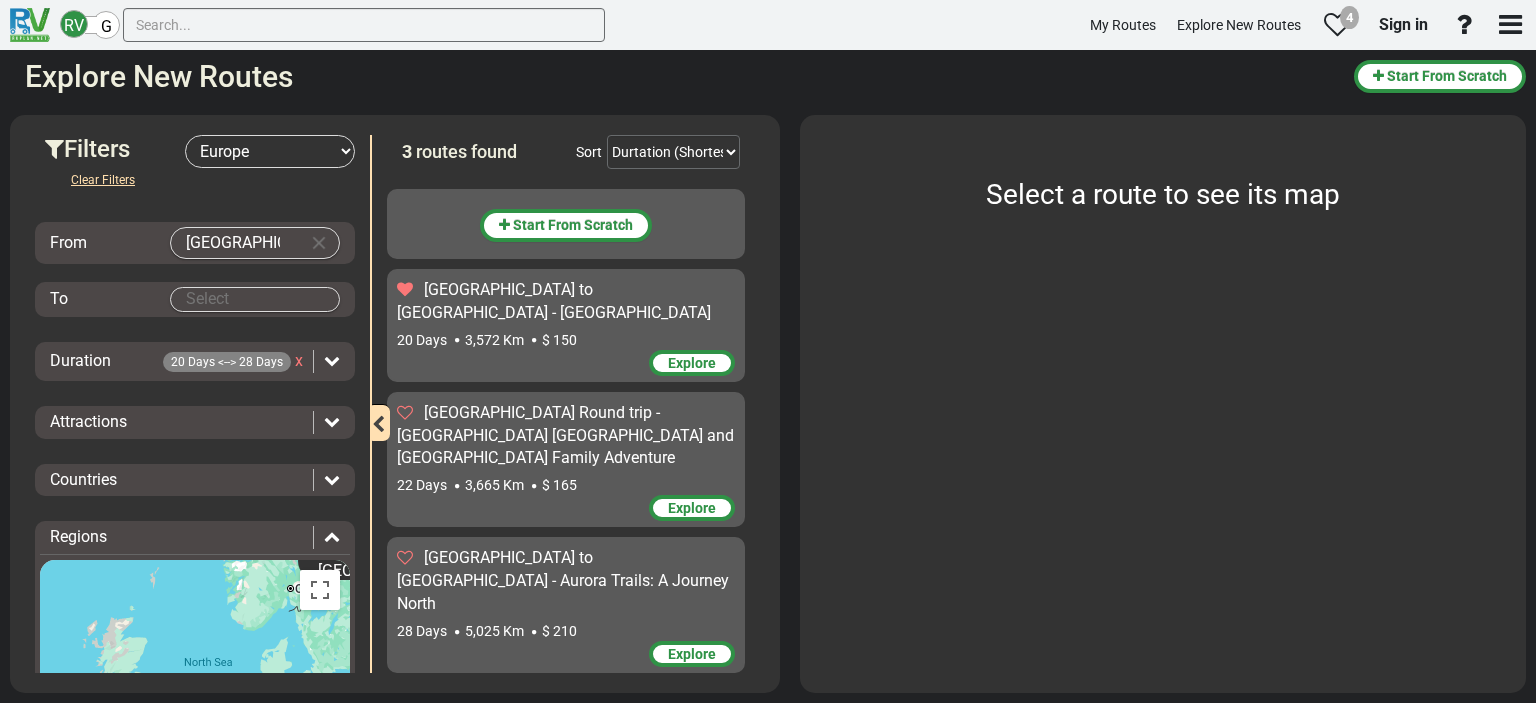 click on "[GEOGRAPHIC_DATA] to [GEOGRAPHIC_DATA] - [GEOGRAPHIC_DATA]" at bounding box center (566, 302) 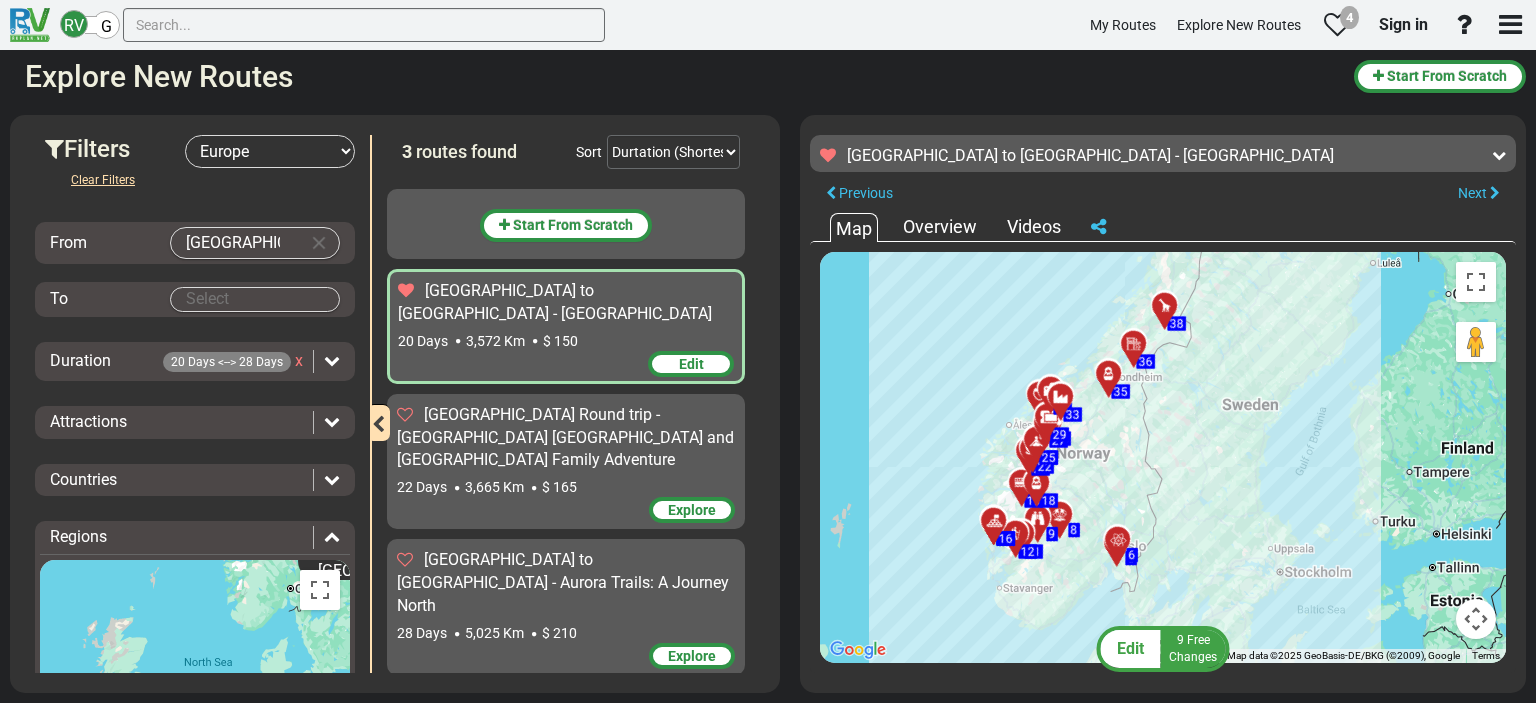 drag, startPoint x: 1138, startPoint y: 583, endPoint x: 1098, endPoint y: 485, distance: 105.848946 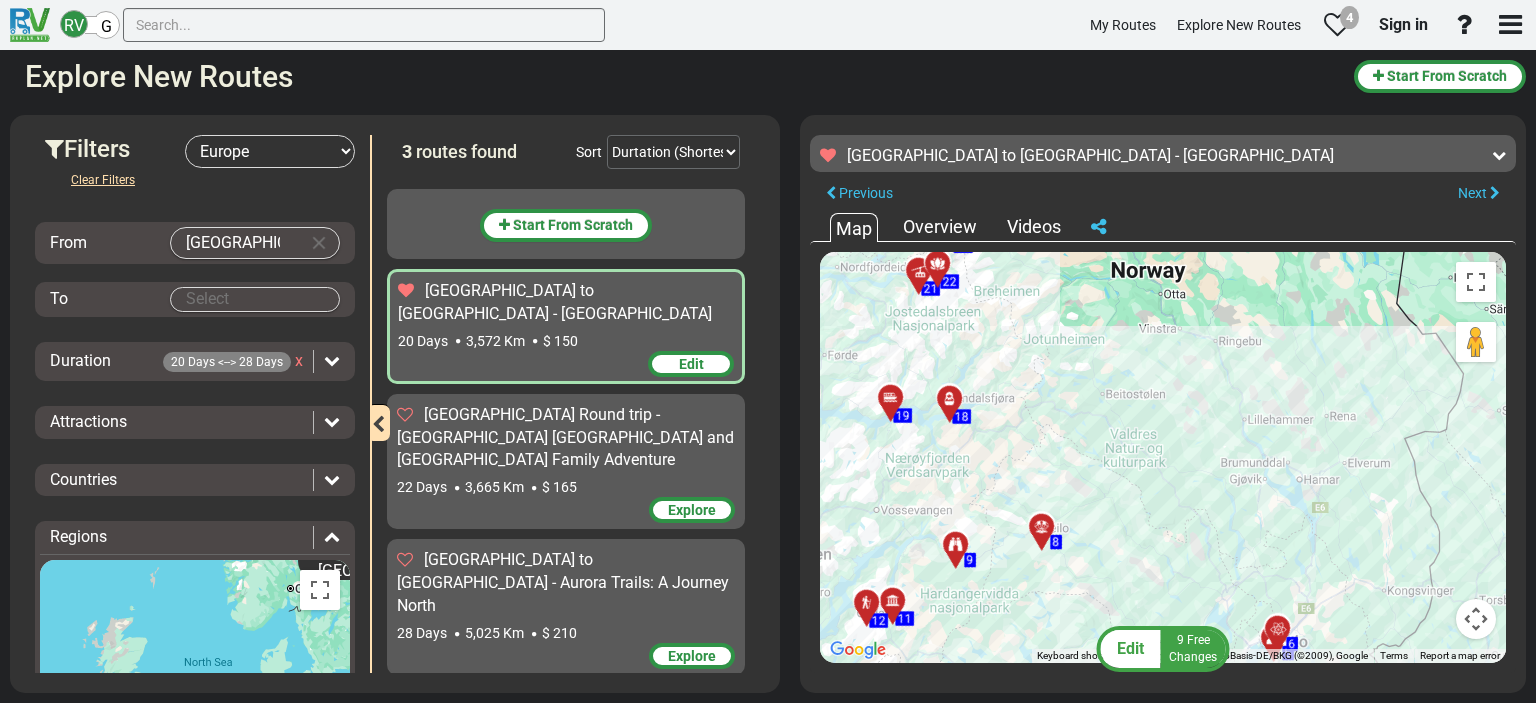 drag, startPoint x: 945, startPoint y: 476, endPoint x: 1053, endPoint y: 425, distance: 119.43617 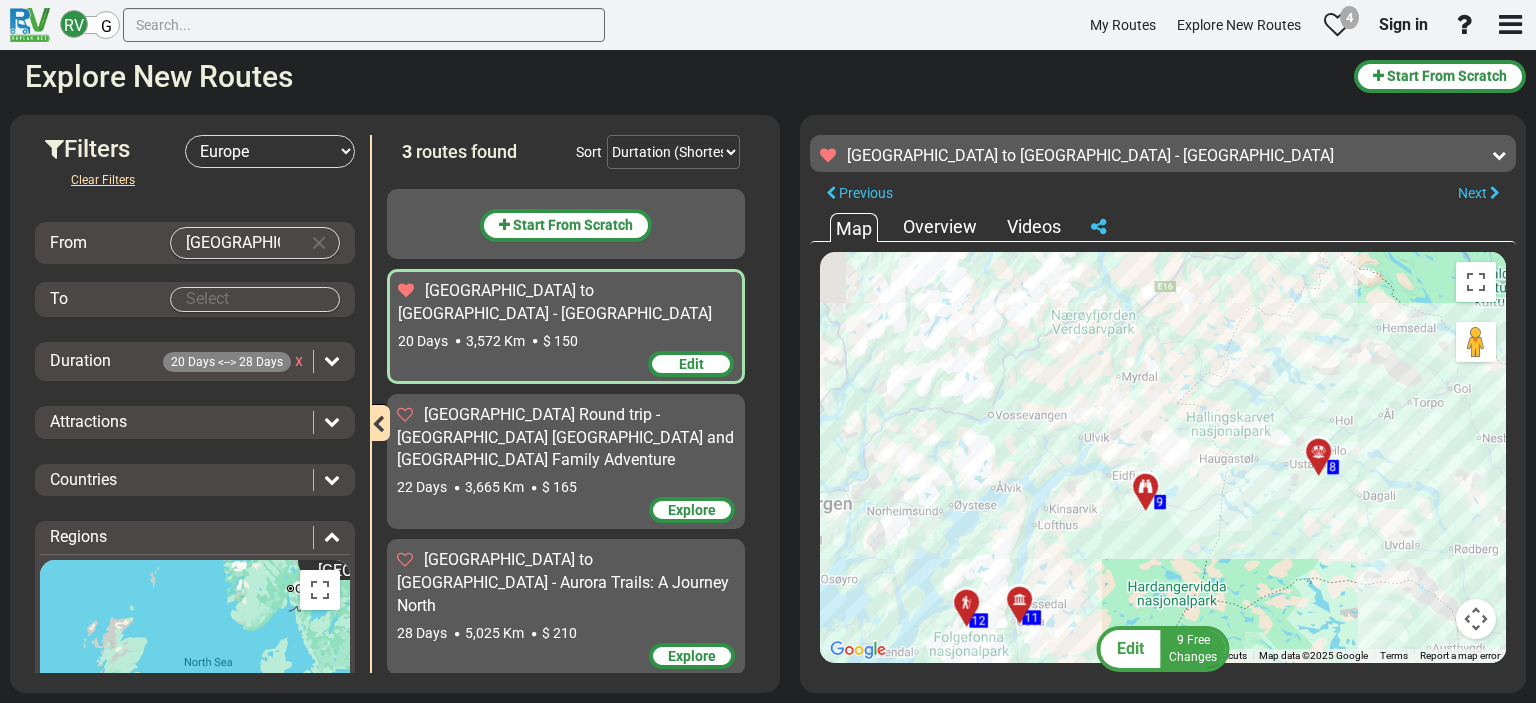 drag, startPoint x: 836, startPoint y: 503, endPoint x: 1040, endPoint y: 437, distance: 214.41083 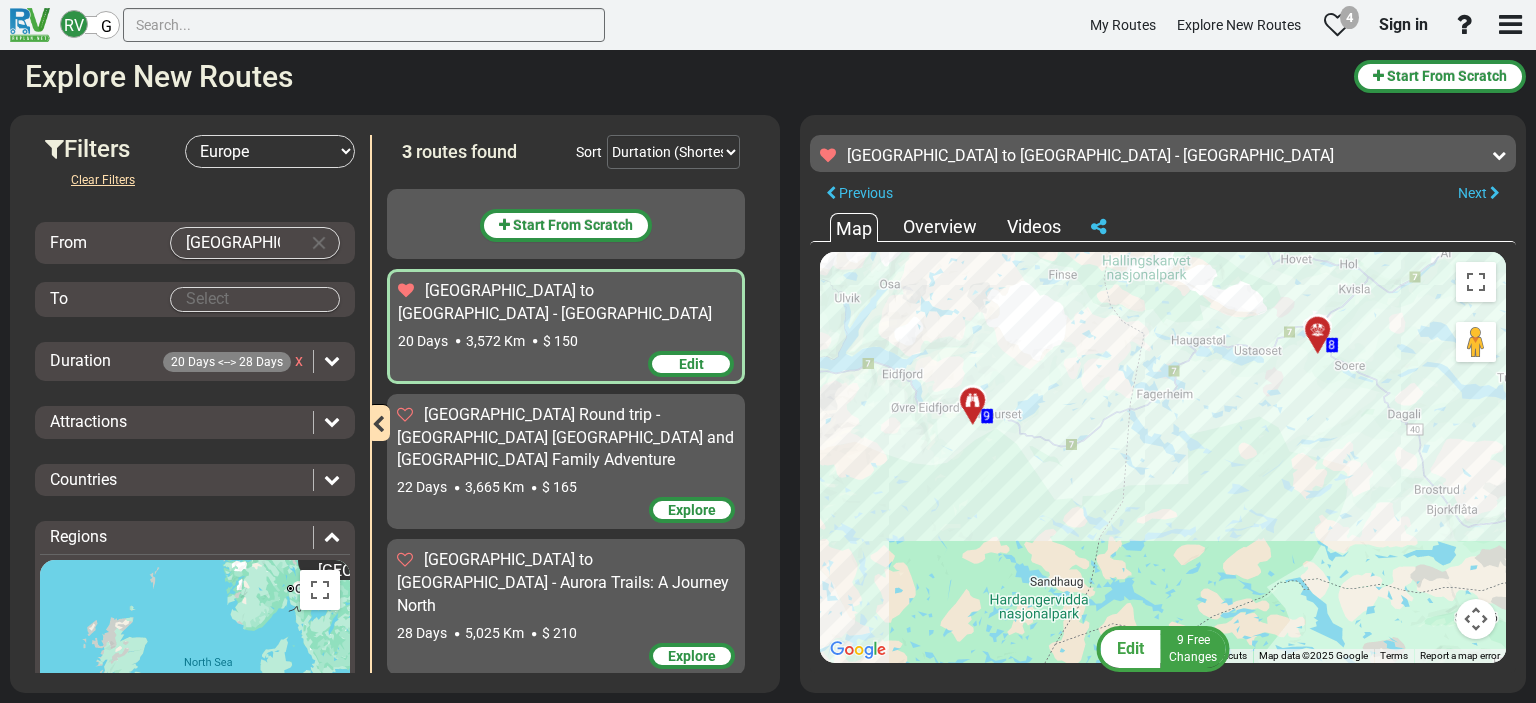 drag, startPoint x: 953, startPoint y: 521, endPoint x: 622, endPoint y: 535, distance: 331.29593 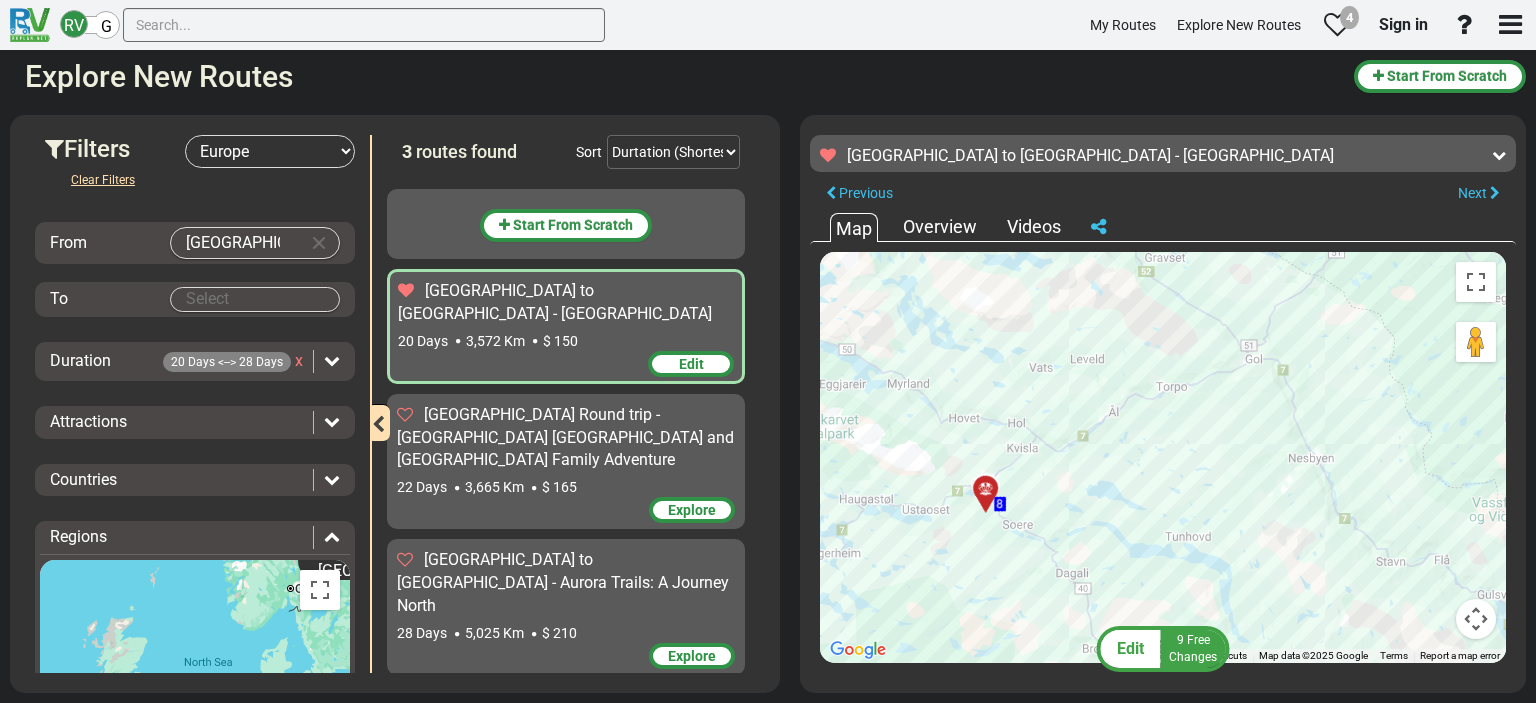 drag, startPoint x: 1158, startPoint y: 415, endPoint x: 888, endPoint y: 556, distance: 304.59973 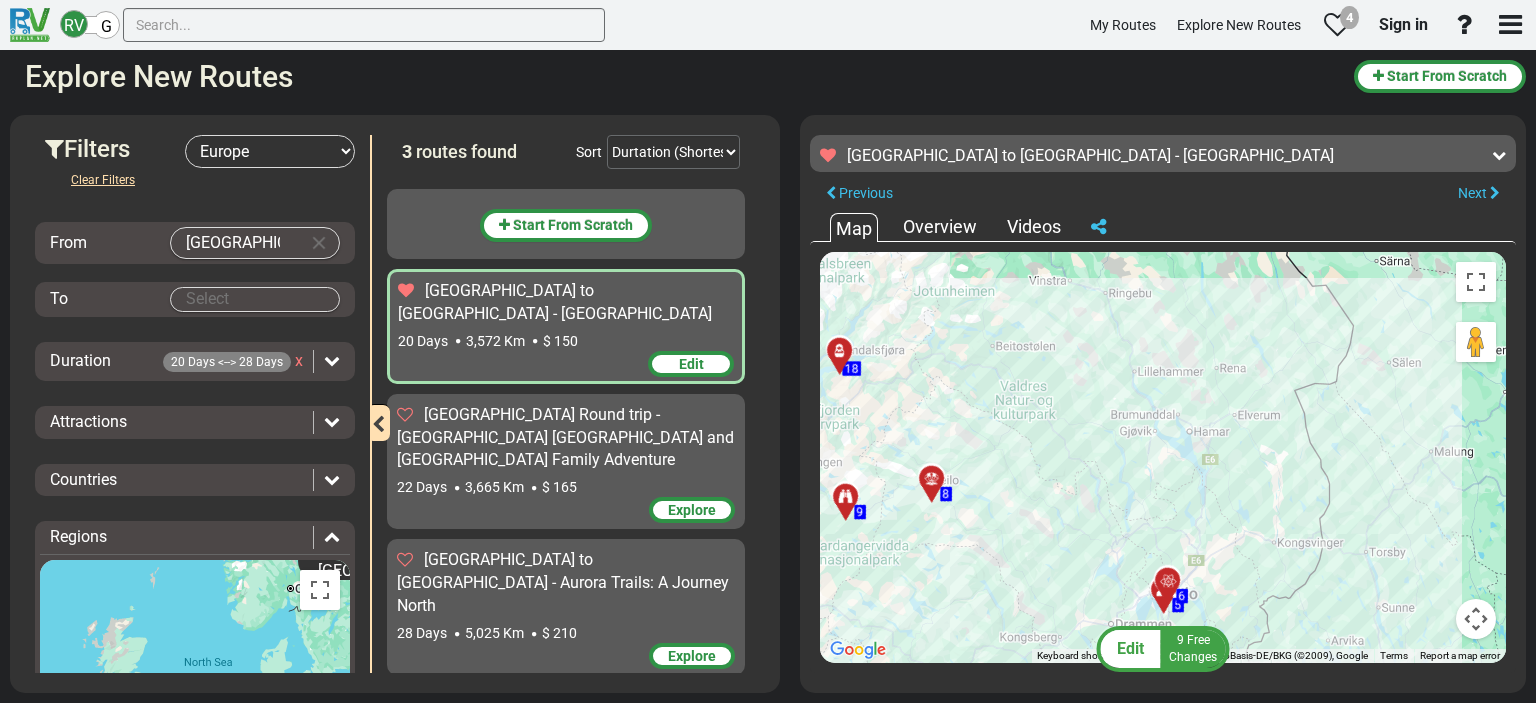 click on "To activate drag with keyboard, press Alt + Enter. Once in keyboard drag state, use the arrow keys to move the marker. To complete the drag, press the Enter key. To cancel, press Escape. 8 8 9 9 61 61 60 60 58 58 48 48 47 47 49 49 55 55 57 57 54 54 51 51 53 53 45 45 42 42 44 44 41 41 39 39 38 38 18 18 11 11 5 5 19 19 6 6 12 12 21 21 22 22 24 24 25 25 14 14 15 15 16 16 27 27 28 28 29 29 33 33 31 31 32 32 35 35 36 36" at bounding box center (1163, 457) 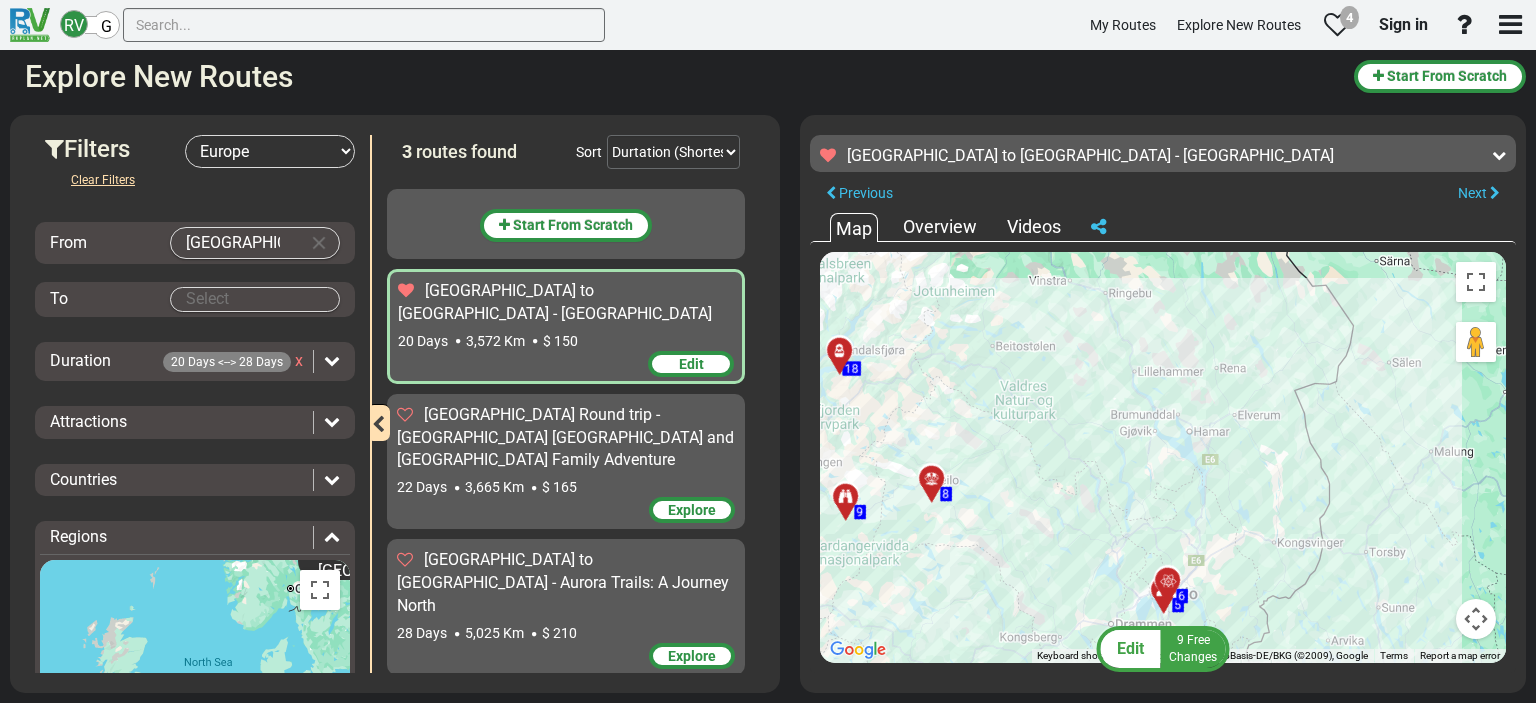 click on "[GEOGRAPHIC_DATA] to [GEOGRAPHIC_DATA] - [GEOGRAPHIC_DATA]" at bounding box center [566, 303] 